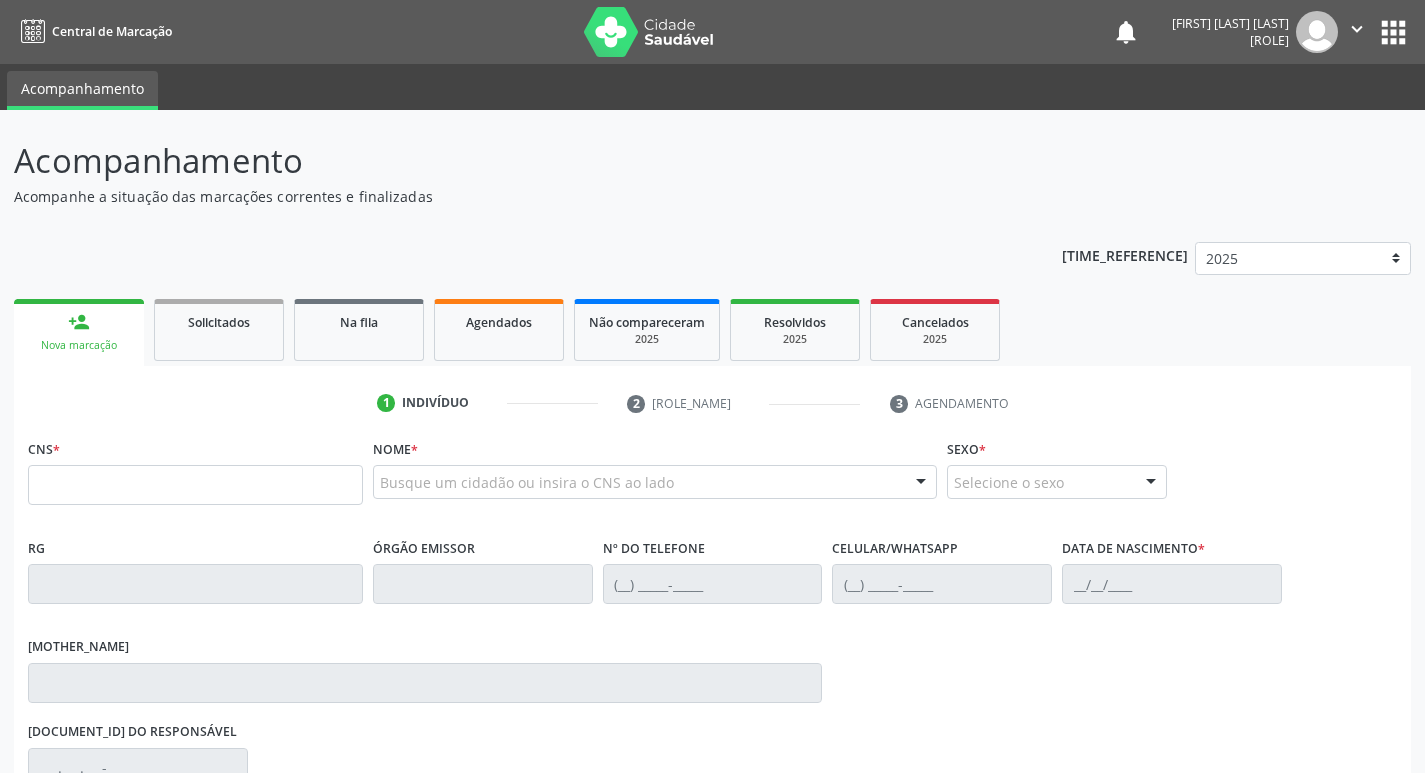 scroll, scrollTop: 0, scrollLeft: 0, axis: both 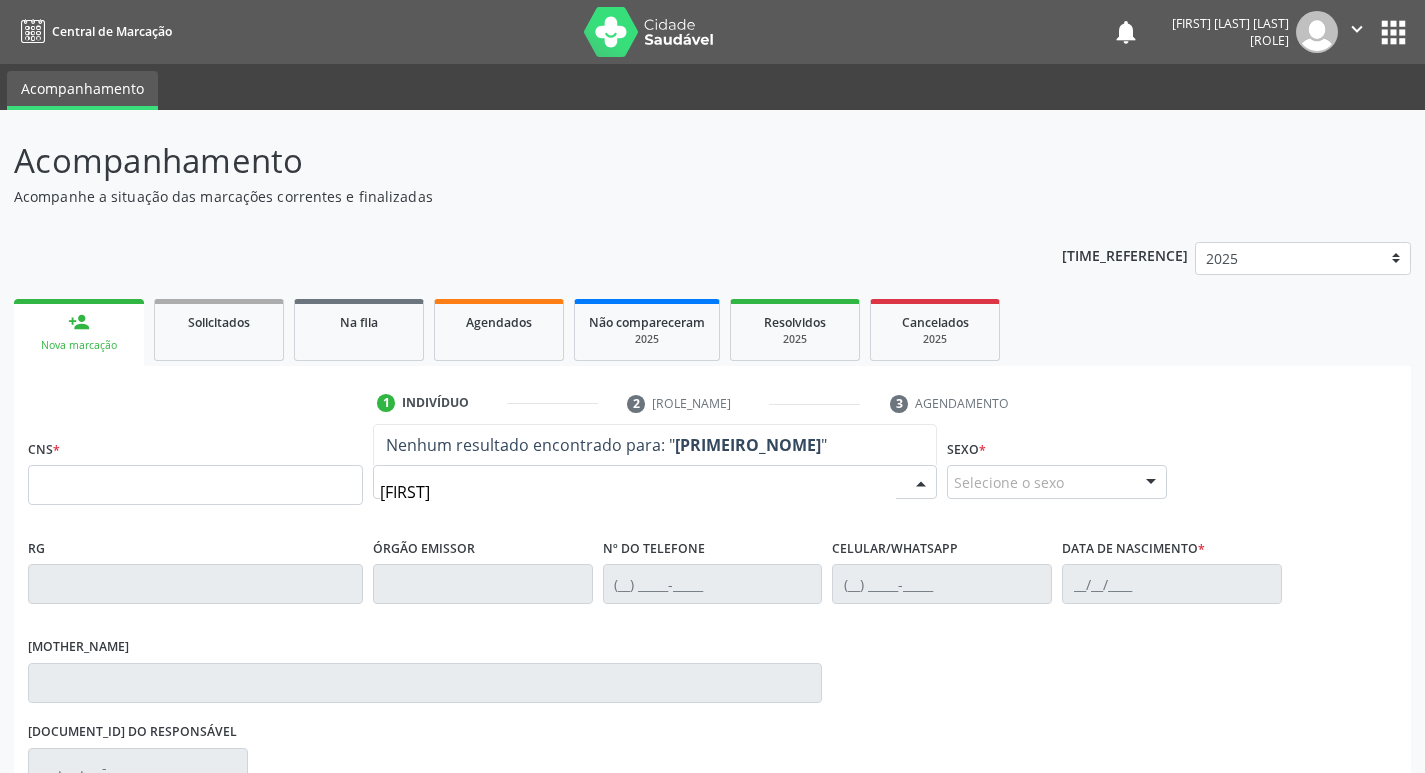 type on "[FIRST]" 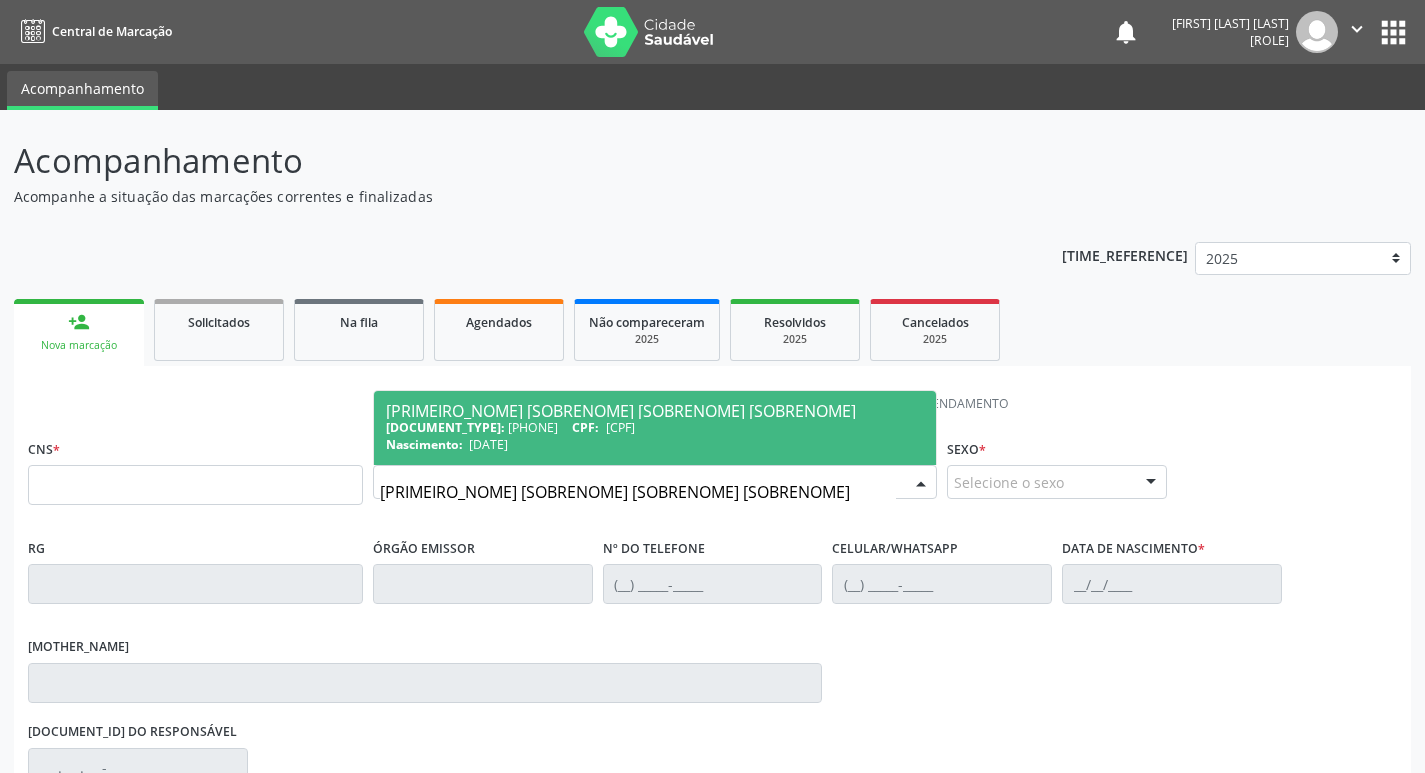 click on "CNS:
[NUMBER] [NUMBER] [NUMBER] [NUMBER]
CPF:
[NUMBER].[NUMBER].[NUMBER]-[NUMBER]" at bounding box center [655, 427] 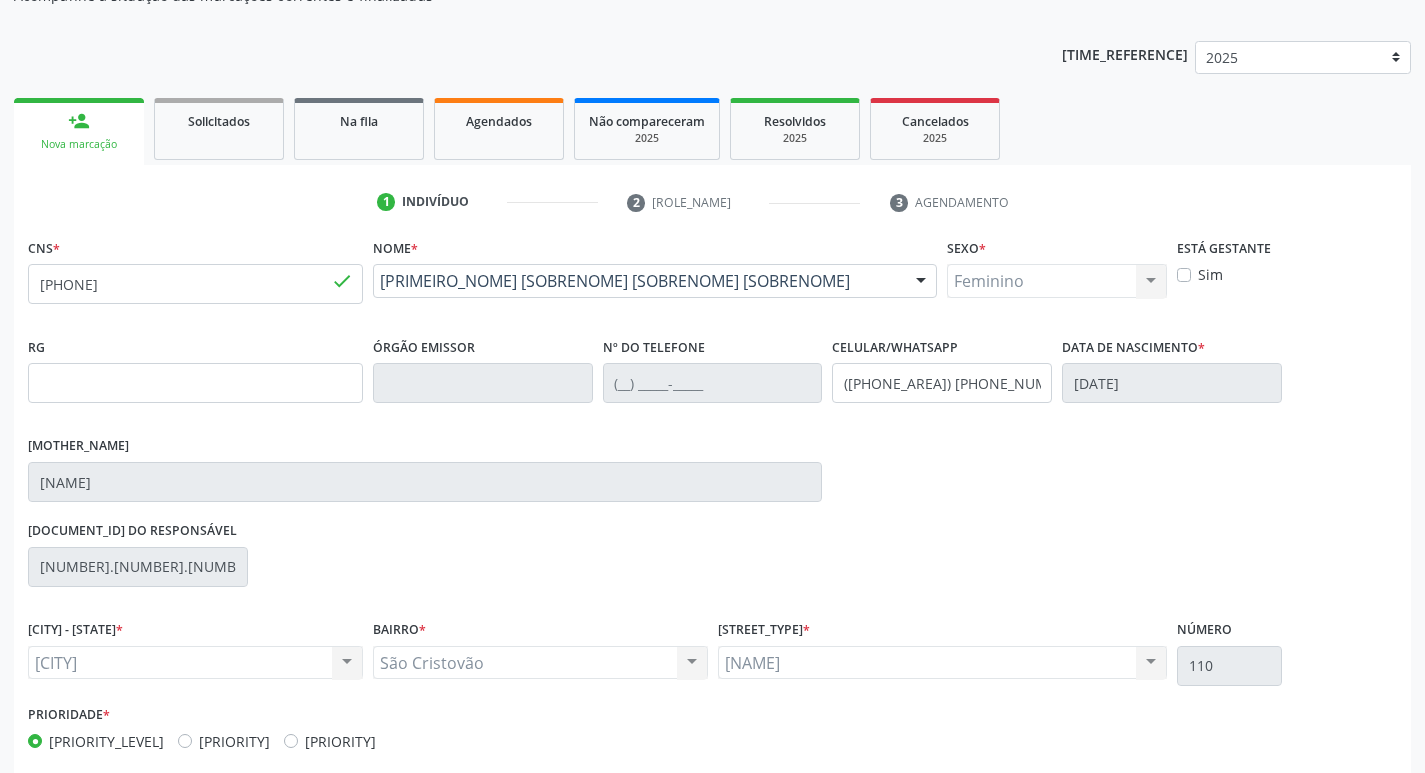 scroll, scrollTop: 297, scrollLeft: 0, axis: vertical 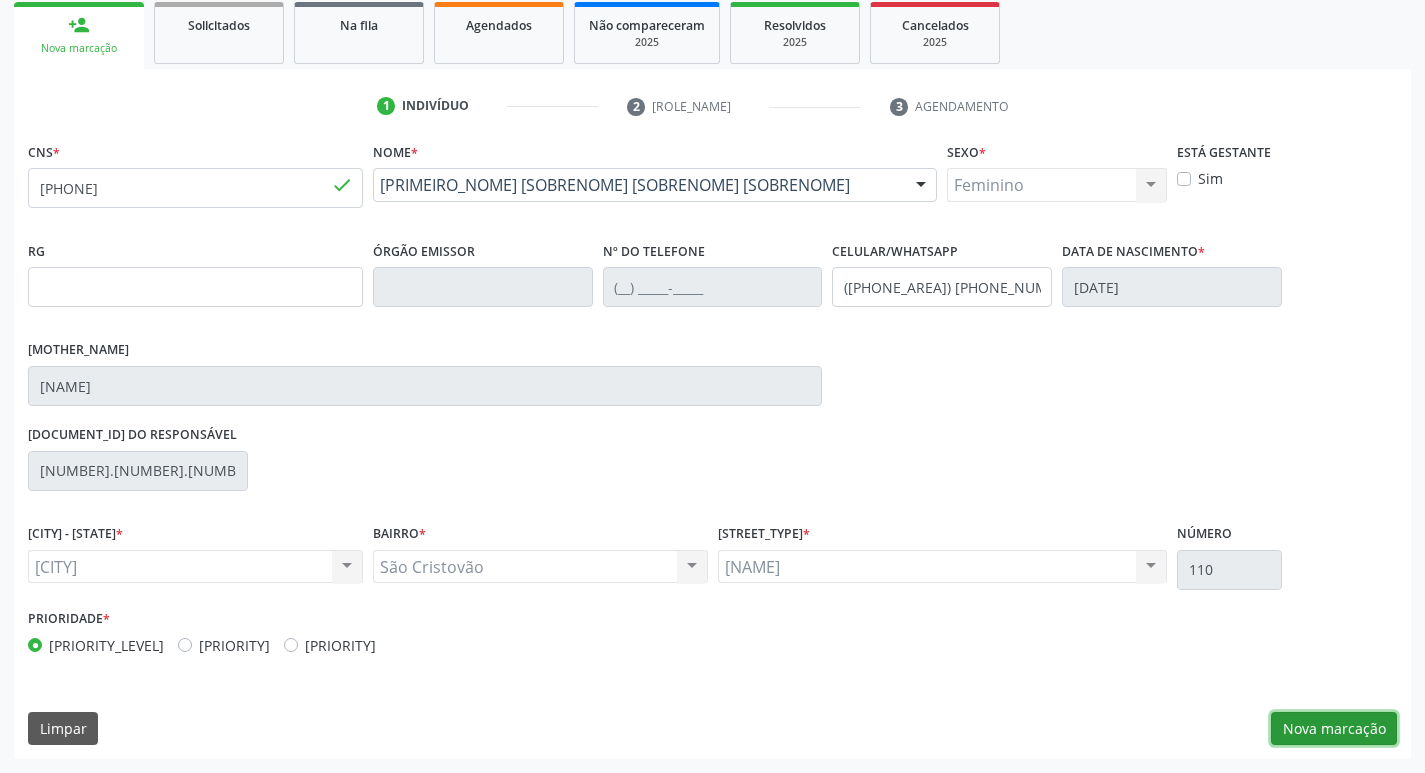 click on "Nova marcação" at bounding box center [1334, 729] 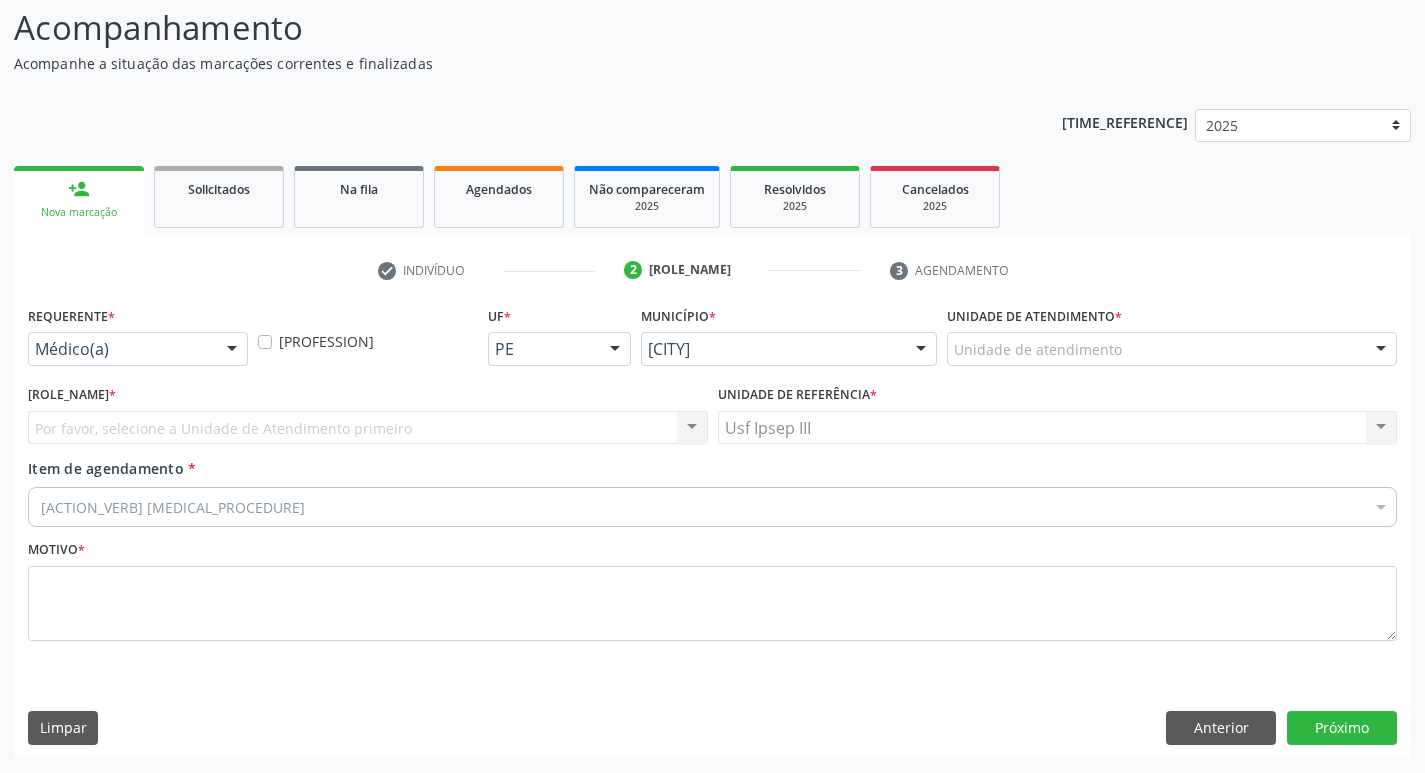scroll, scrollTop: 133, scrollLeft: 0, axis: vertical 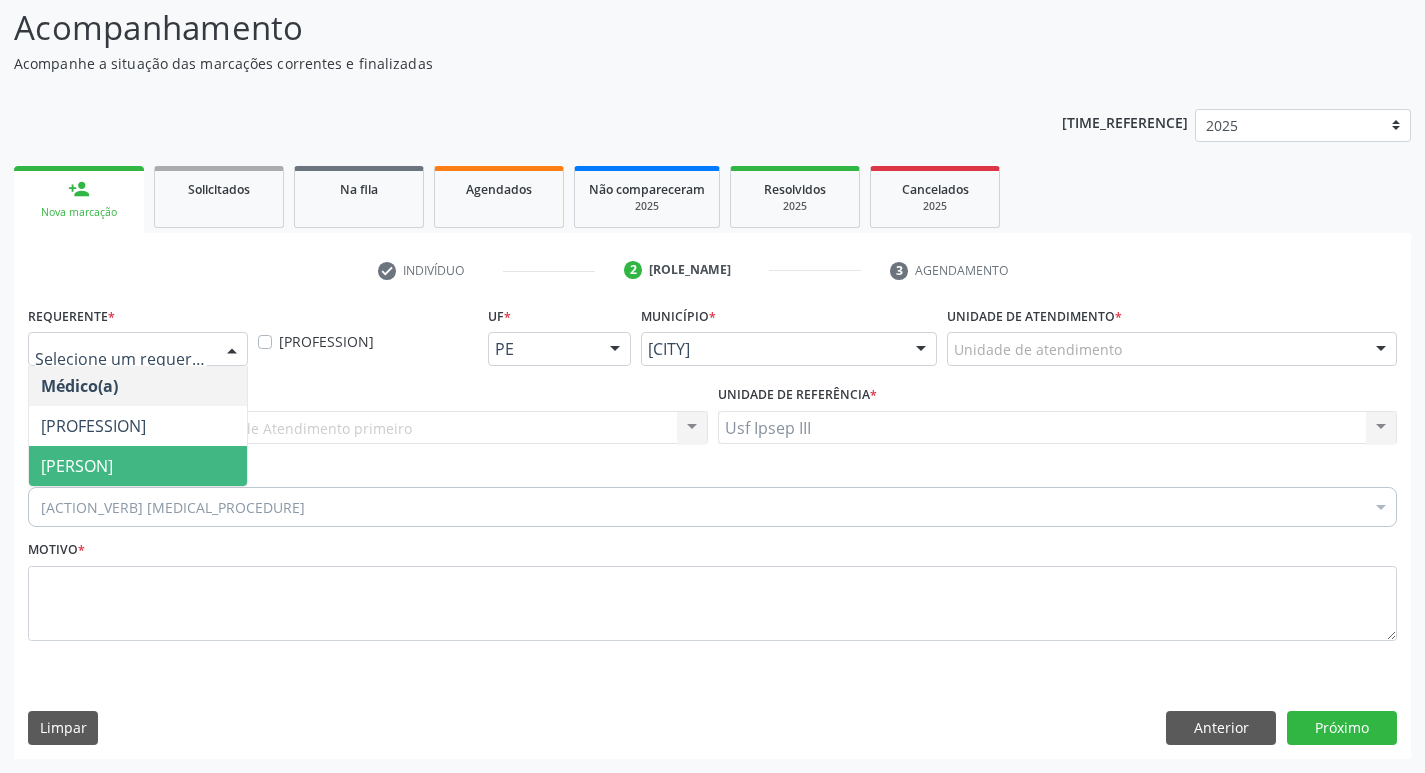 click on "[PERSON]" at bounding box center [138, 466] 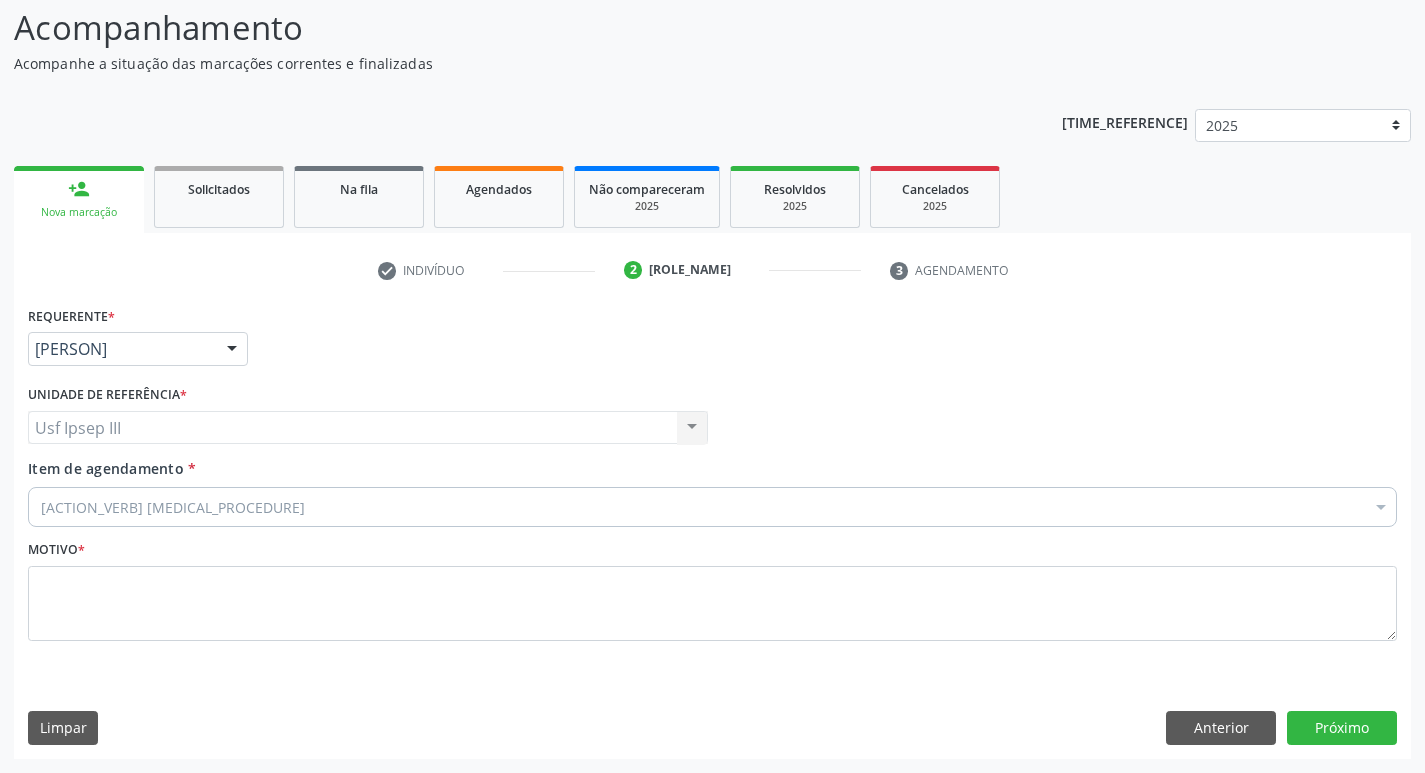 click on "[ACTION_VERB] [MEDICAL_PROCEDURE]" at bounding box center (712, 507) 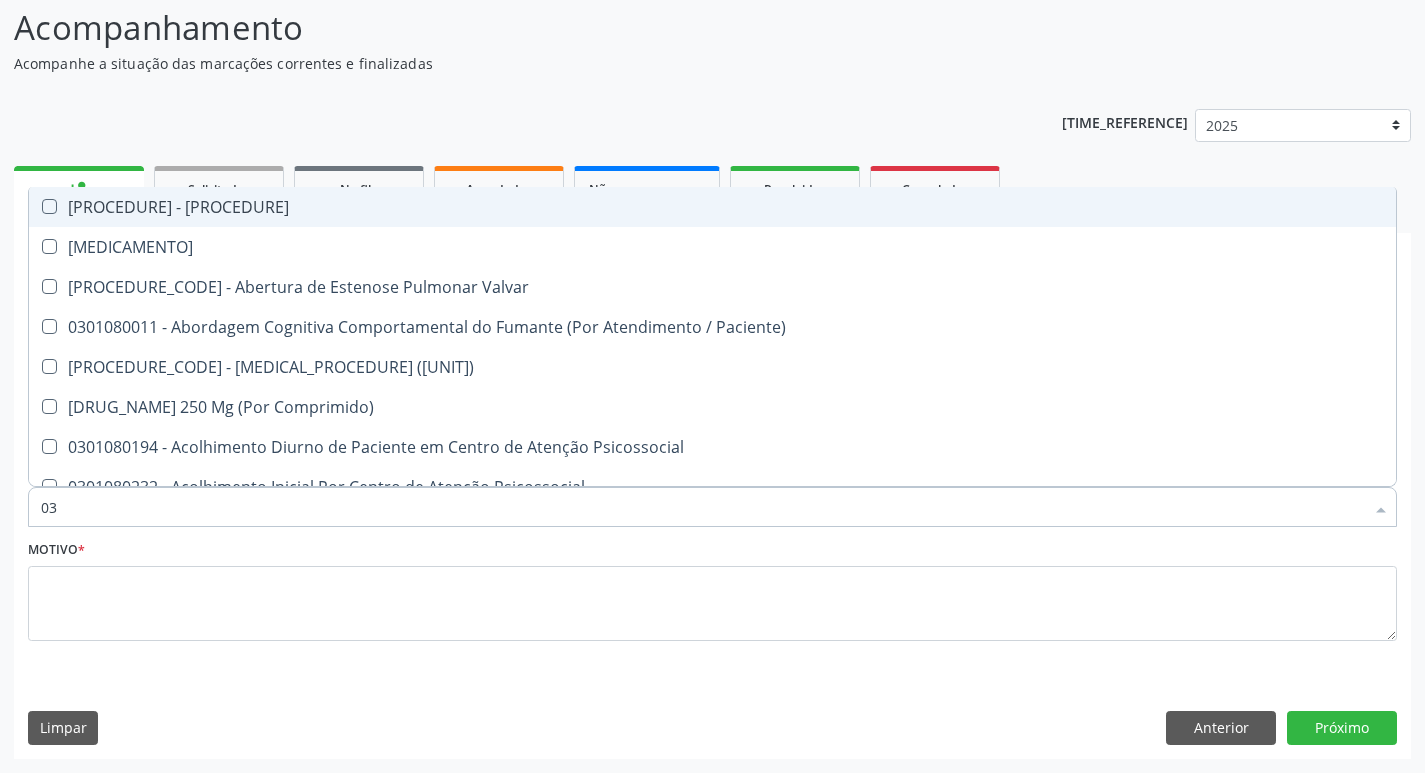 type on "030" 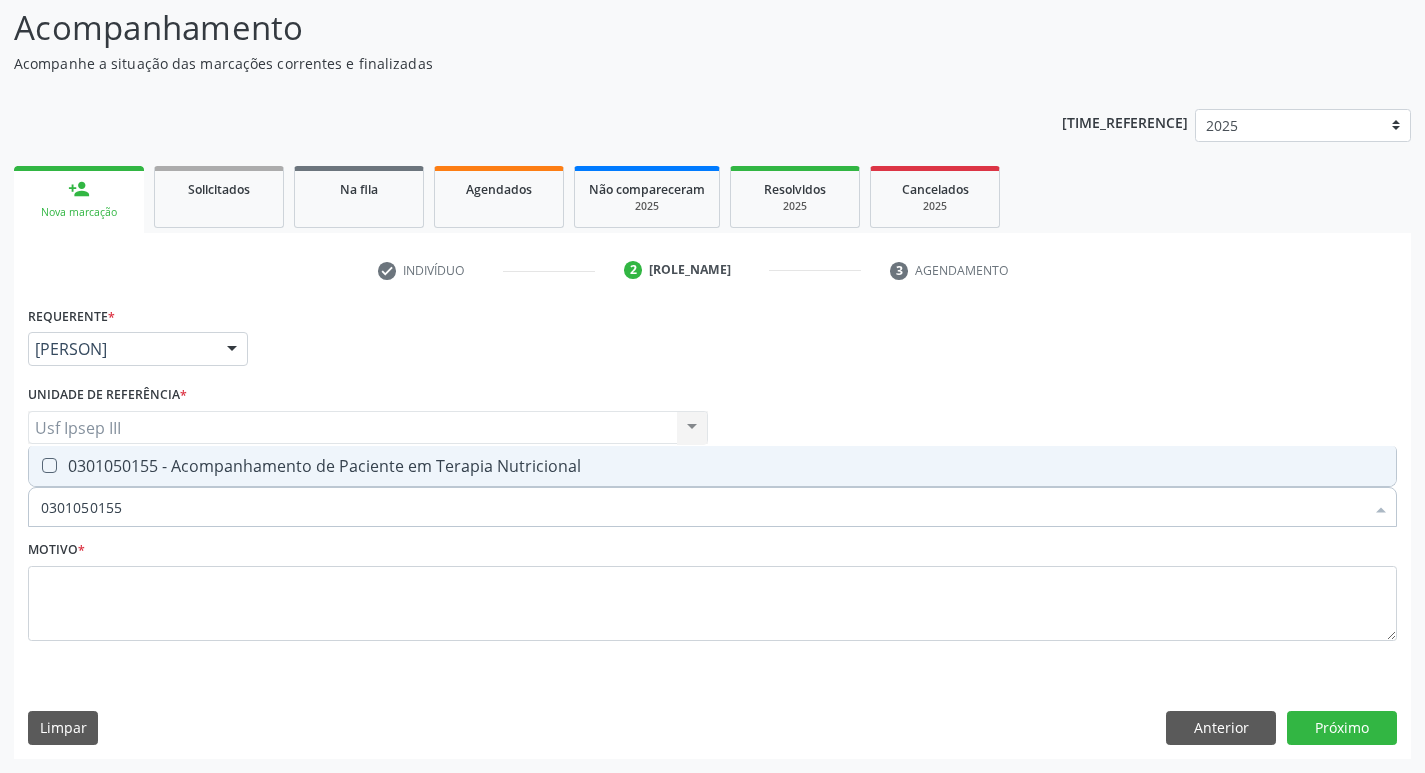 click on "0301050155 - Acompanhamento de Paciente em Terapia Nutricional" at bounding box center [712, 466] 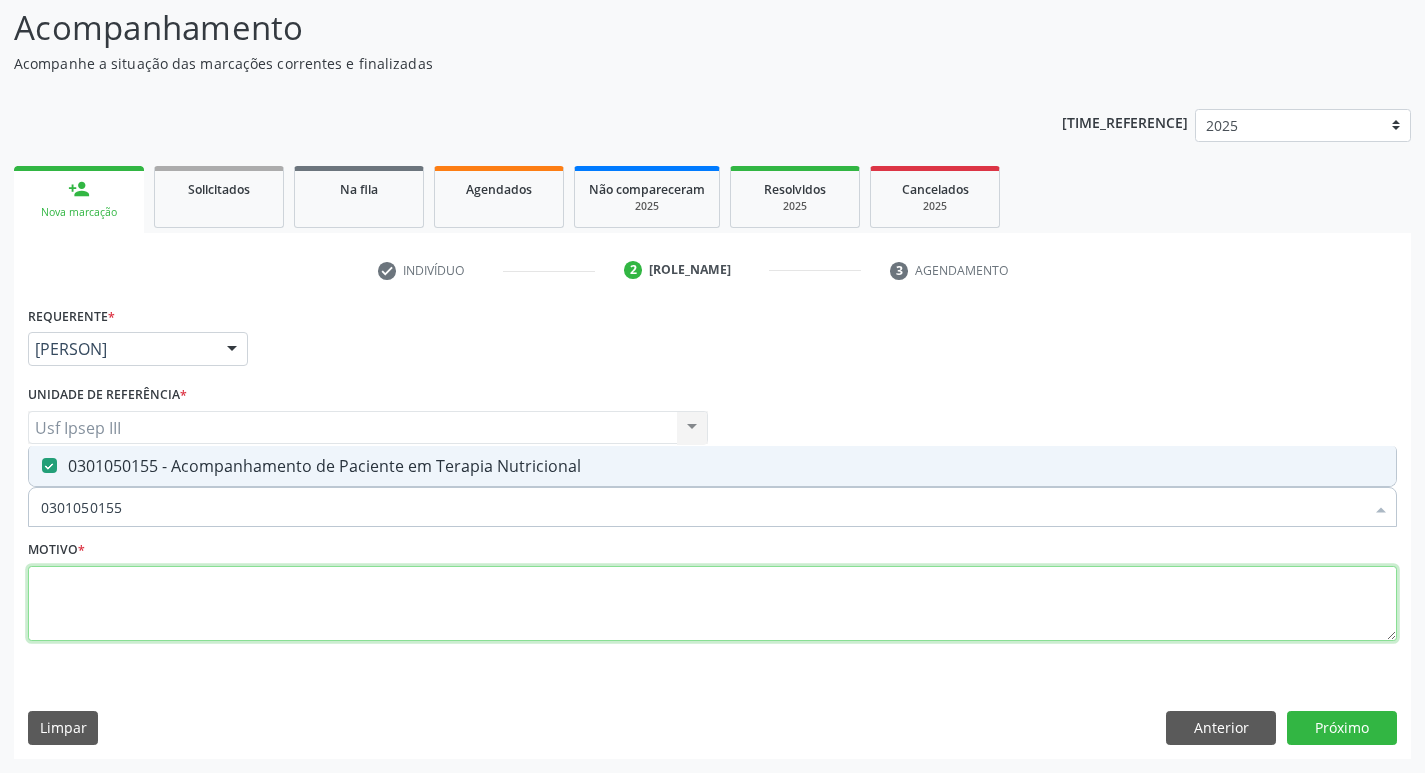 click at bounding box center [712, 604] 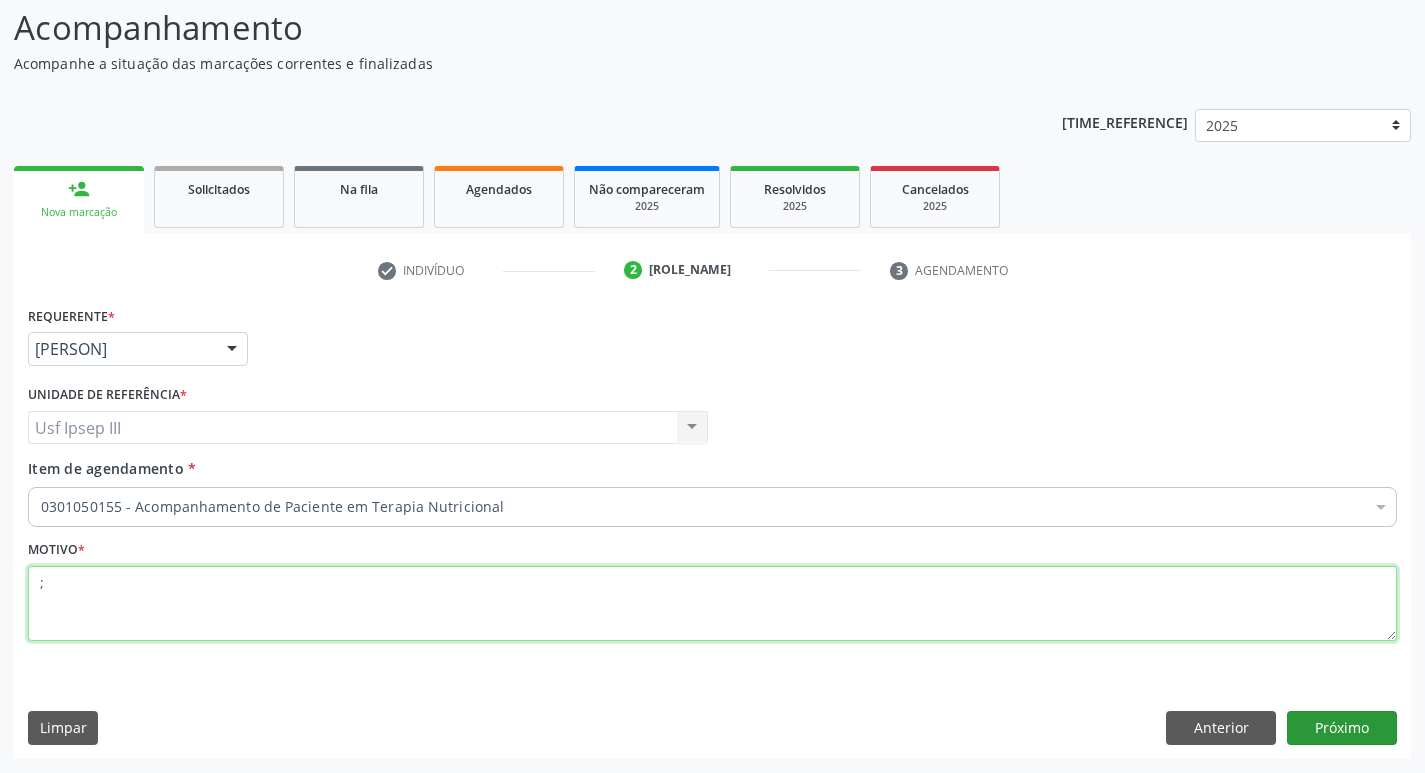 type on ";" 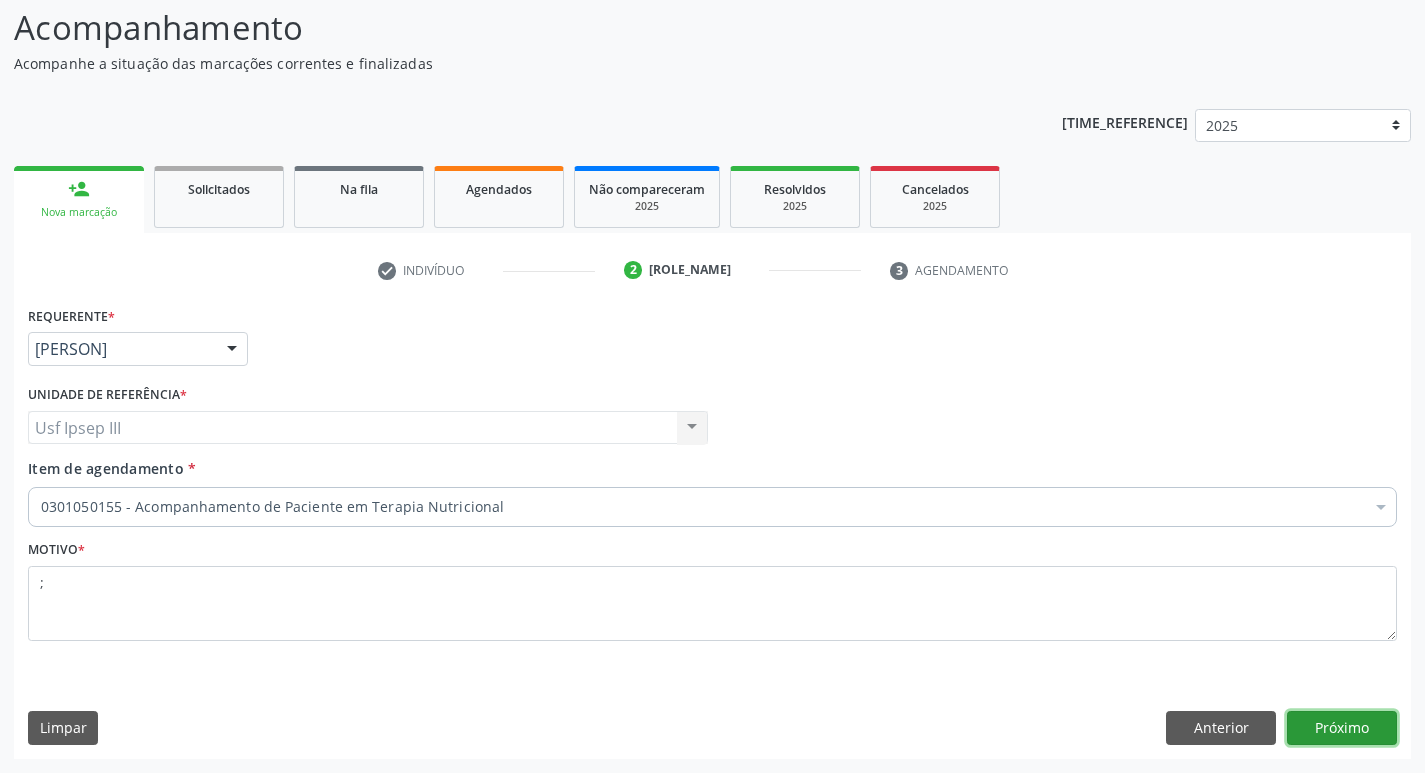 click on "Próximo" at bounding box center (1342, 728) 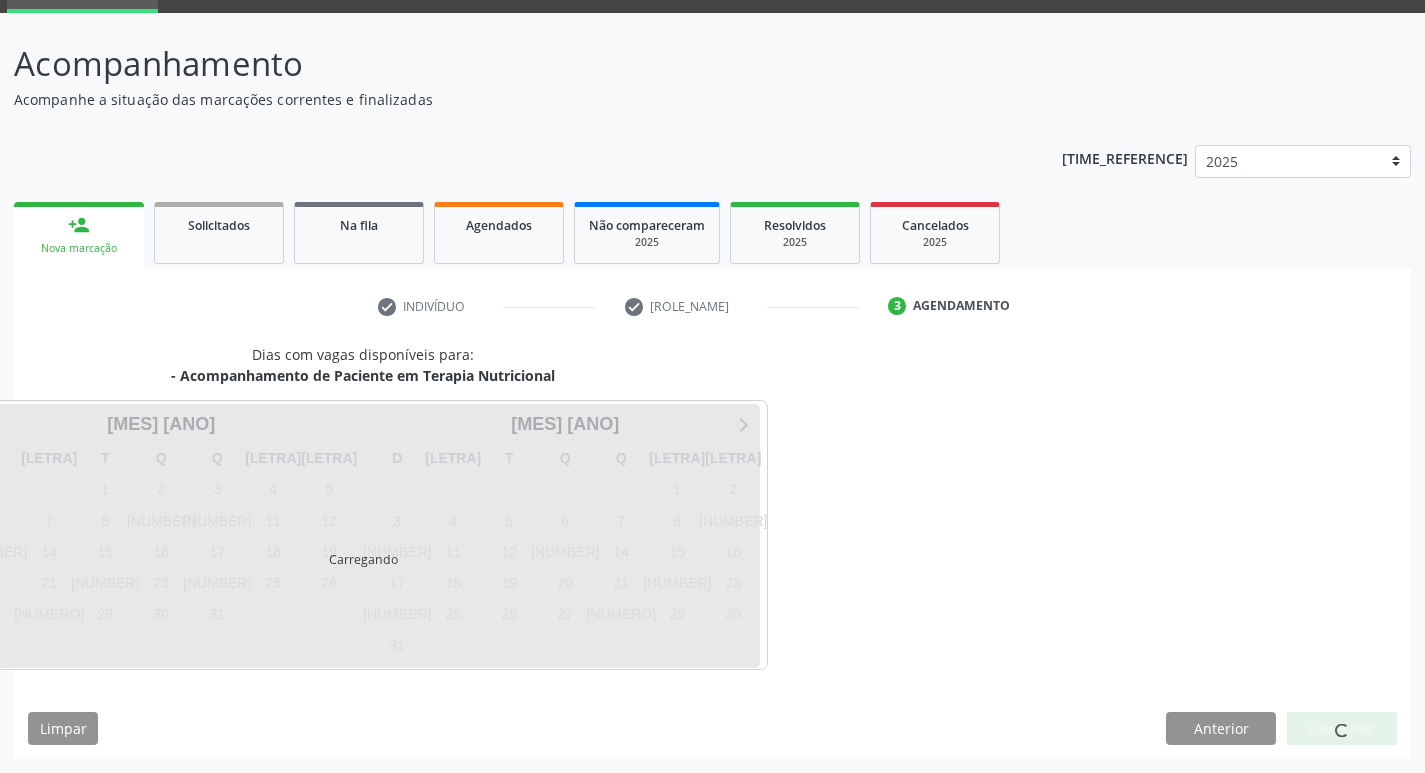 scroll, scrollTop: 97, scrollLeft: 0, axis: vertical 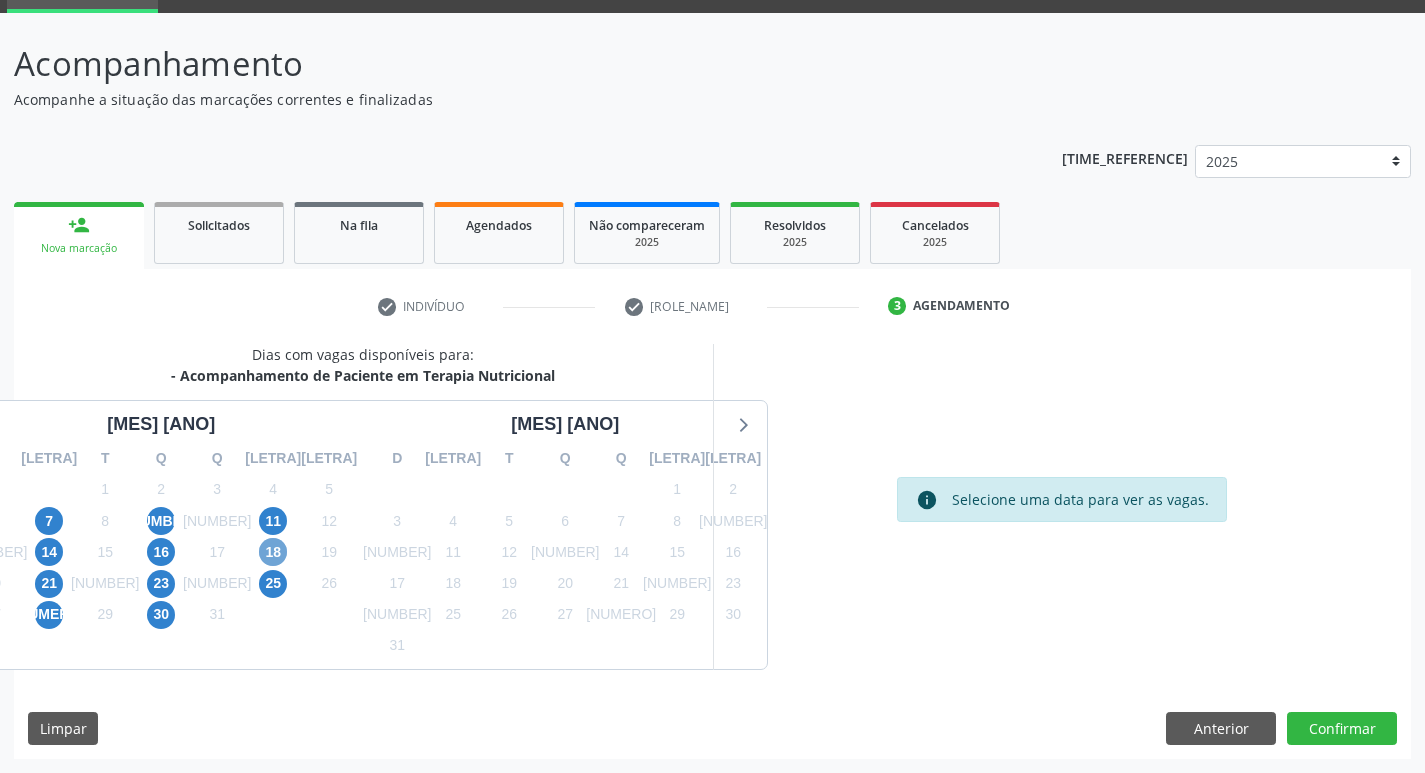 click on "18" at bounding box center (273, 552) 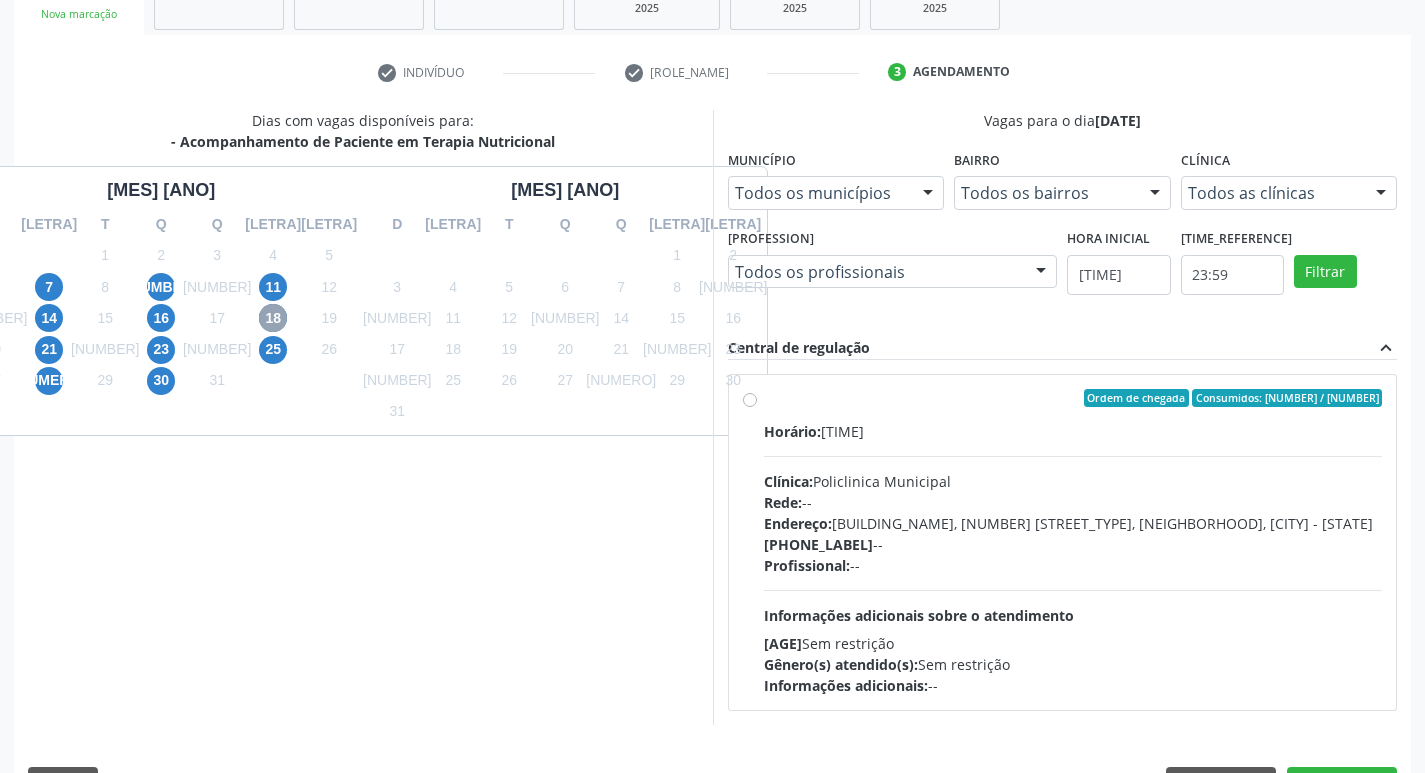 scroll, scrollTop: 386, scrollLeft: 0, axis: vertical 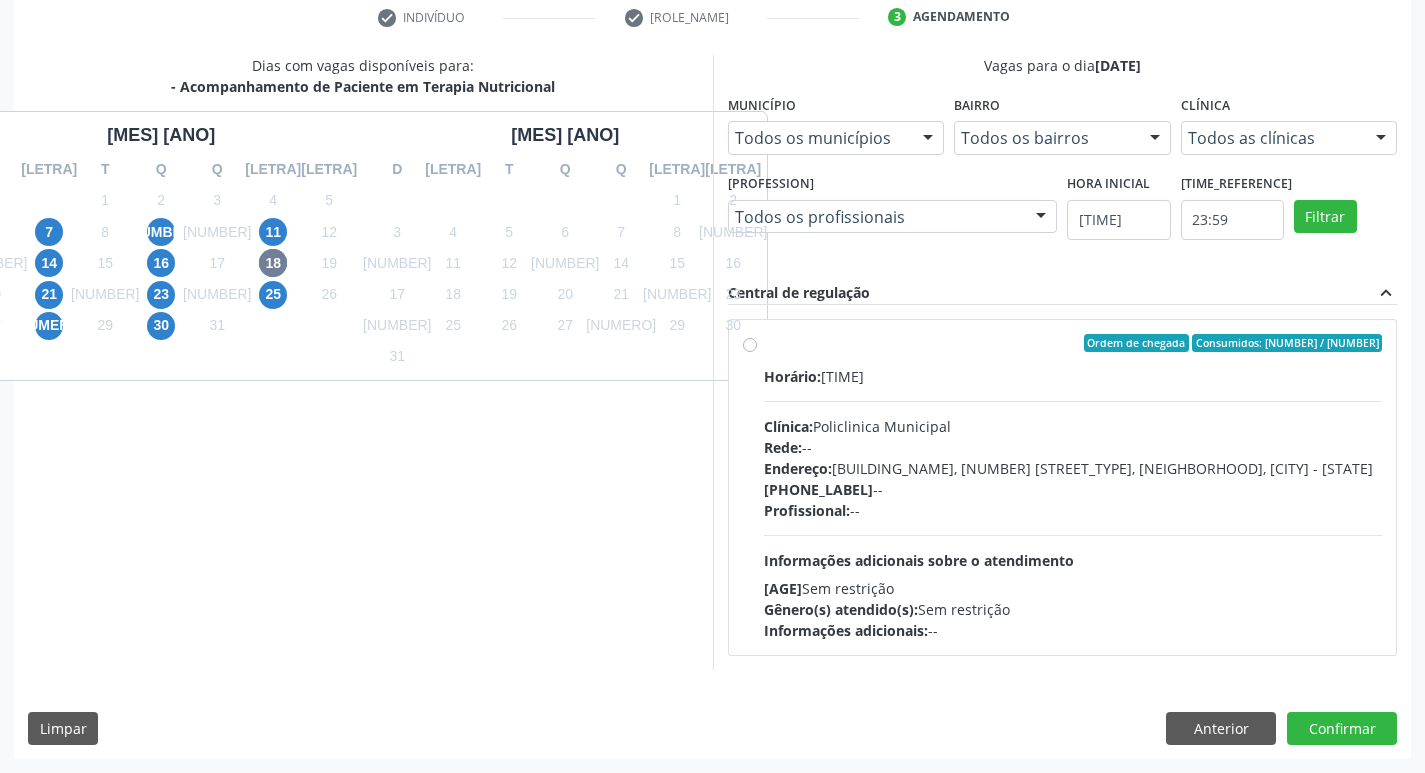click on "Phone: --" at bounding box center (1073, 489) 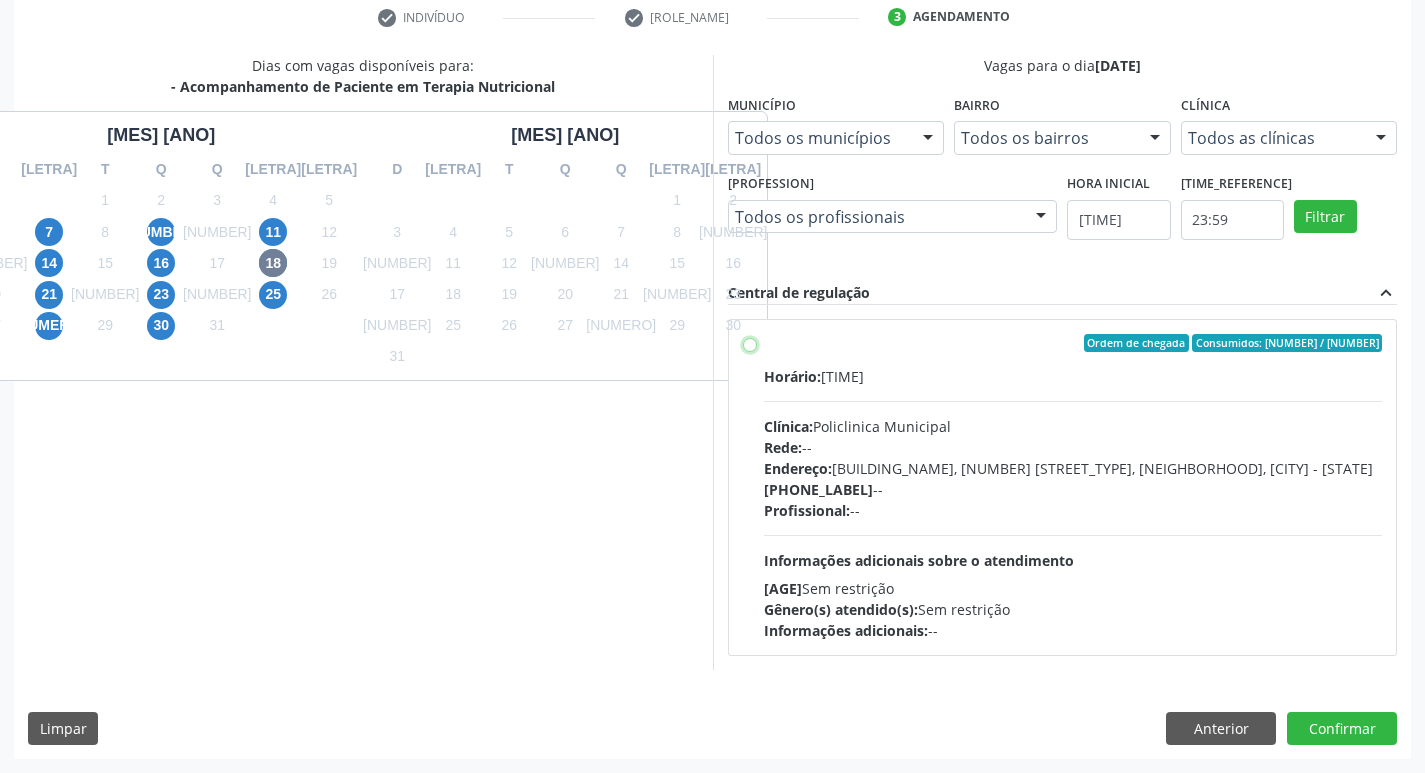 click on "Ordem de chegada
Consumidos: 1 / 10
Horário:   12:00
Clínica:  Policlinica Municipal
Rede:
--
Endereço:   Predio, nº S/N, [NEIGHBORHOOD], [CITY] - [STATE]
Telefone:   --
Profissional:
--
Informações adicionais sobre o atendimento
Idade de atendimento:
Sem restrição
Gênero(s) atendido(s):
Sem restrição
Informações adicionais:
--" at bounding box center [750, 343] 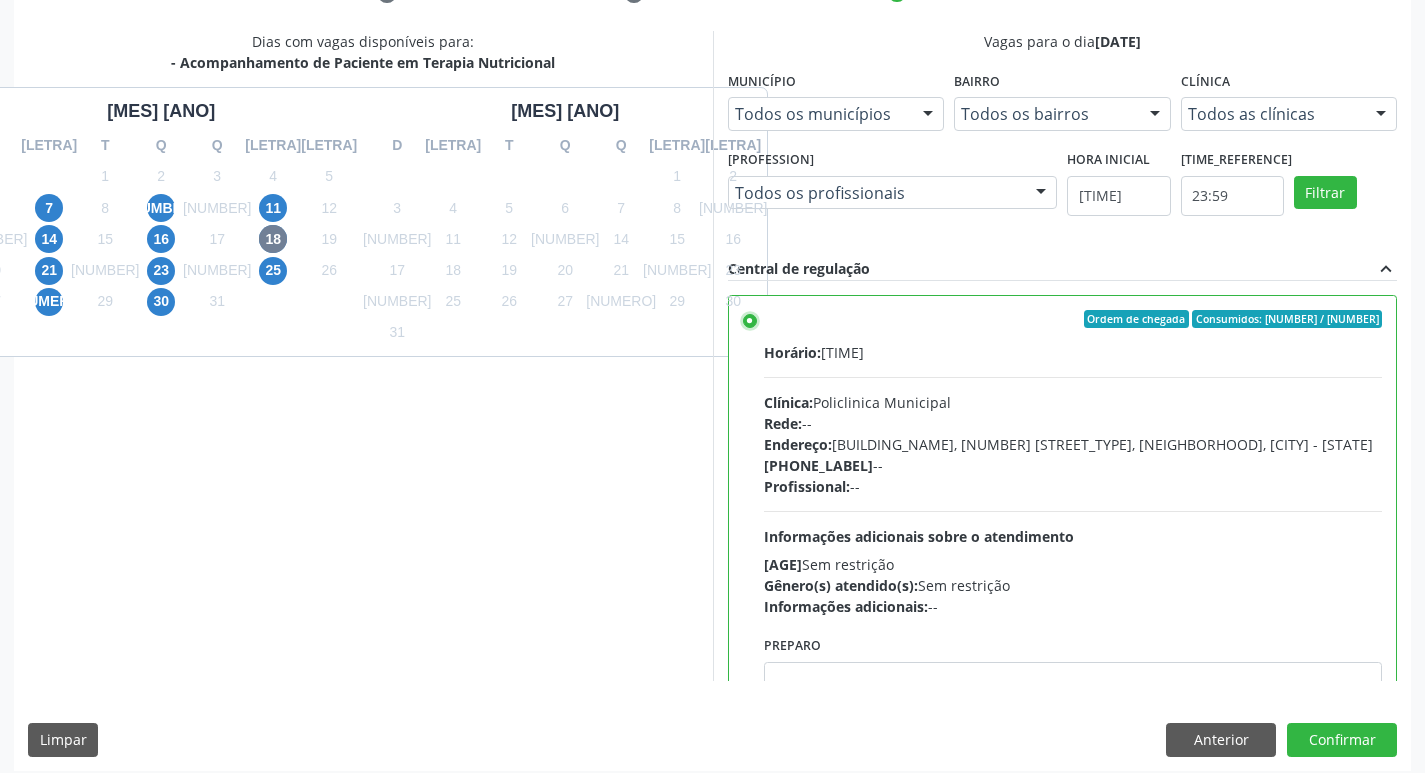 scroll, scrollTop: 422, scrollLeft: 0, axis: vertical 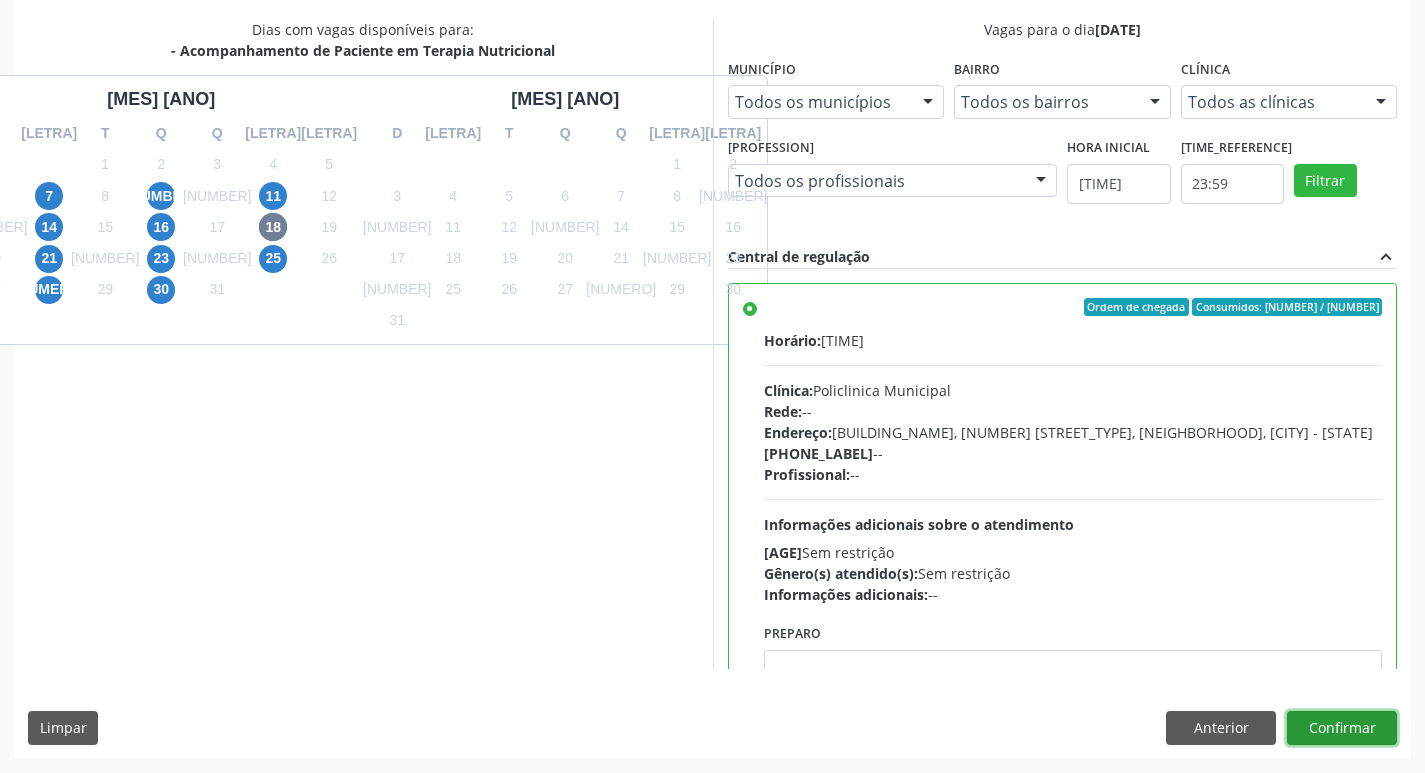 click on "Confirmar" at bounding box center (1342, 728) 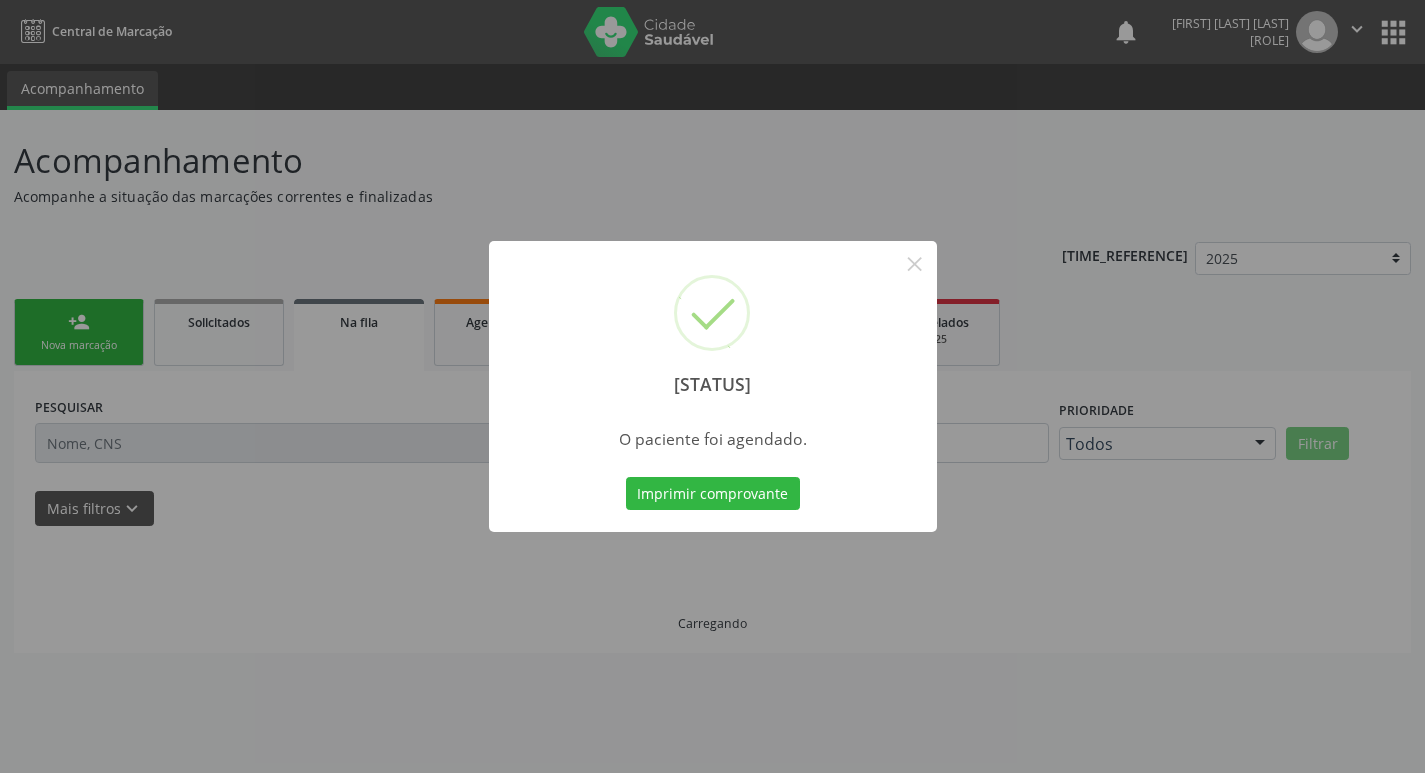 scroll, scrollTop: 0, scrollLeft: 0, axis: both 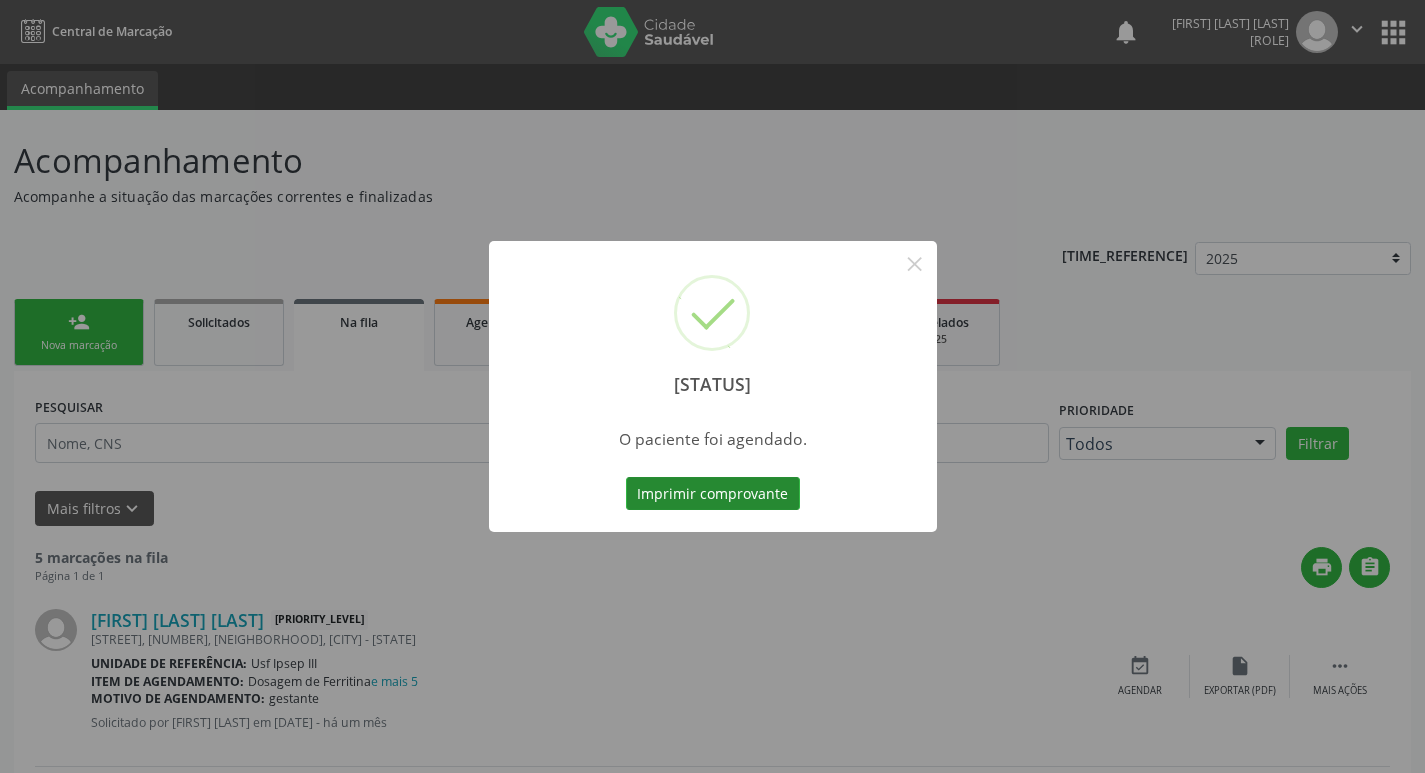 click on "Imprimir comprovante" at bounding box center (713, 494) 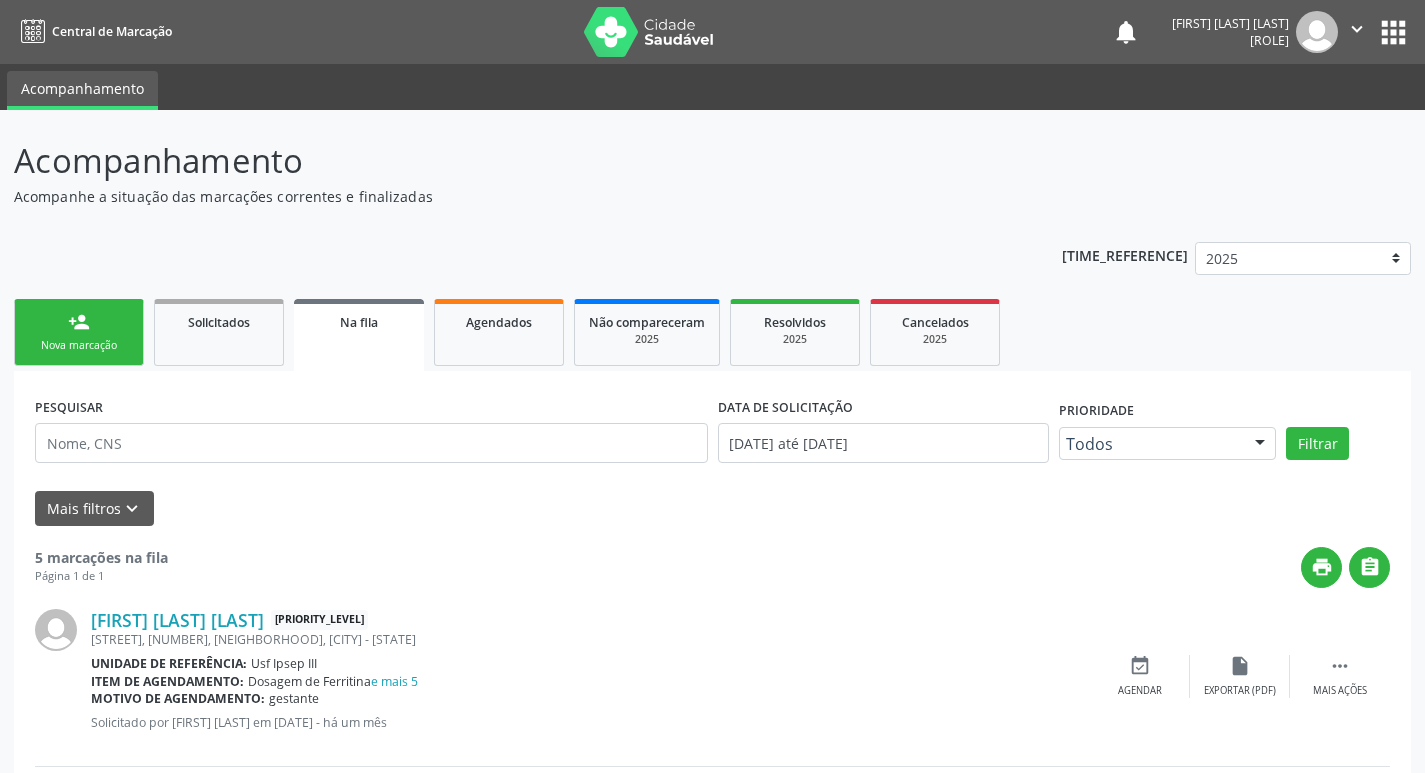 click on "person_add
Nova marcação" at bounding box center (79, 332) 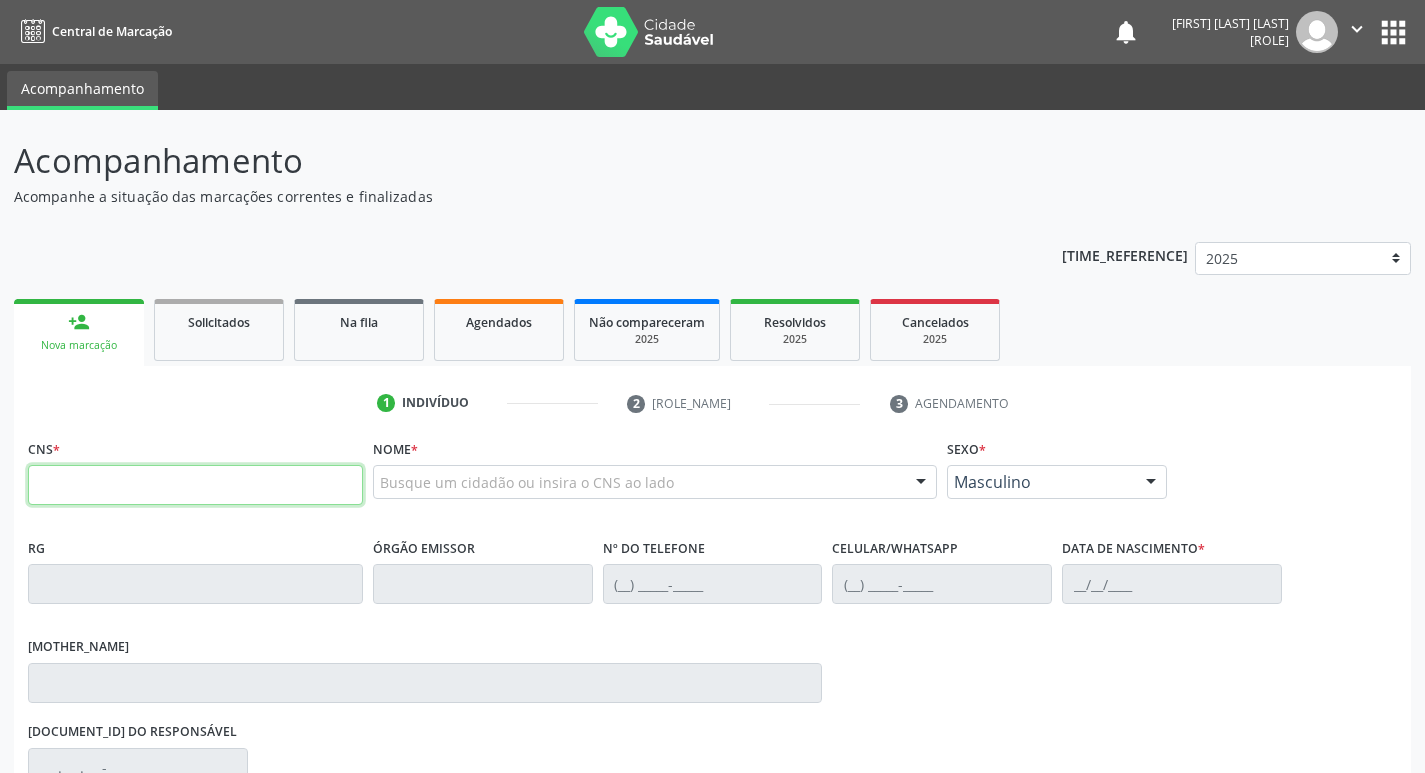 click at bounding box center [195, 485] 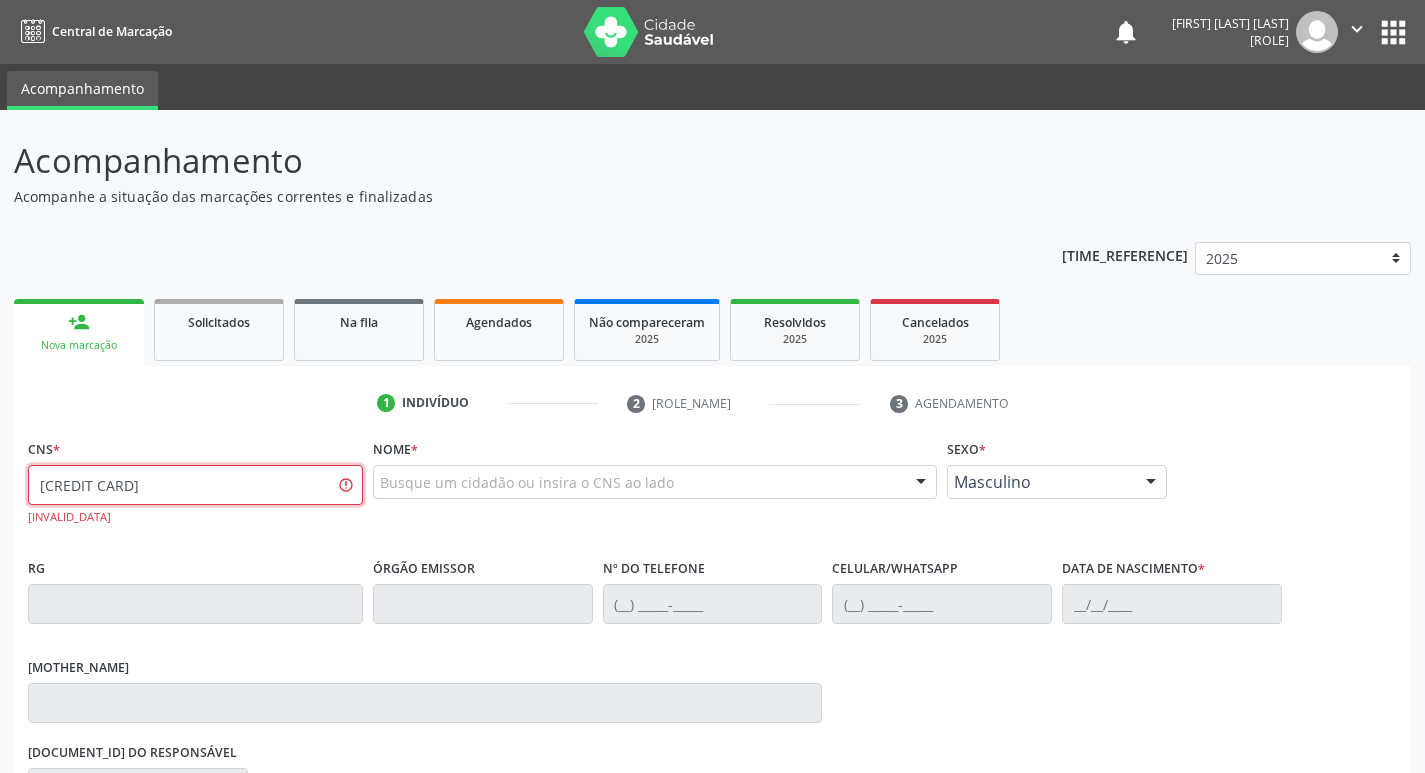 type on "[CREDIT CARD]" 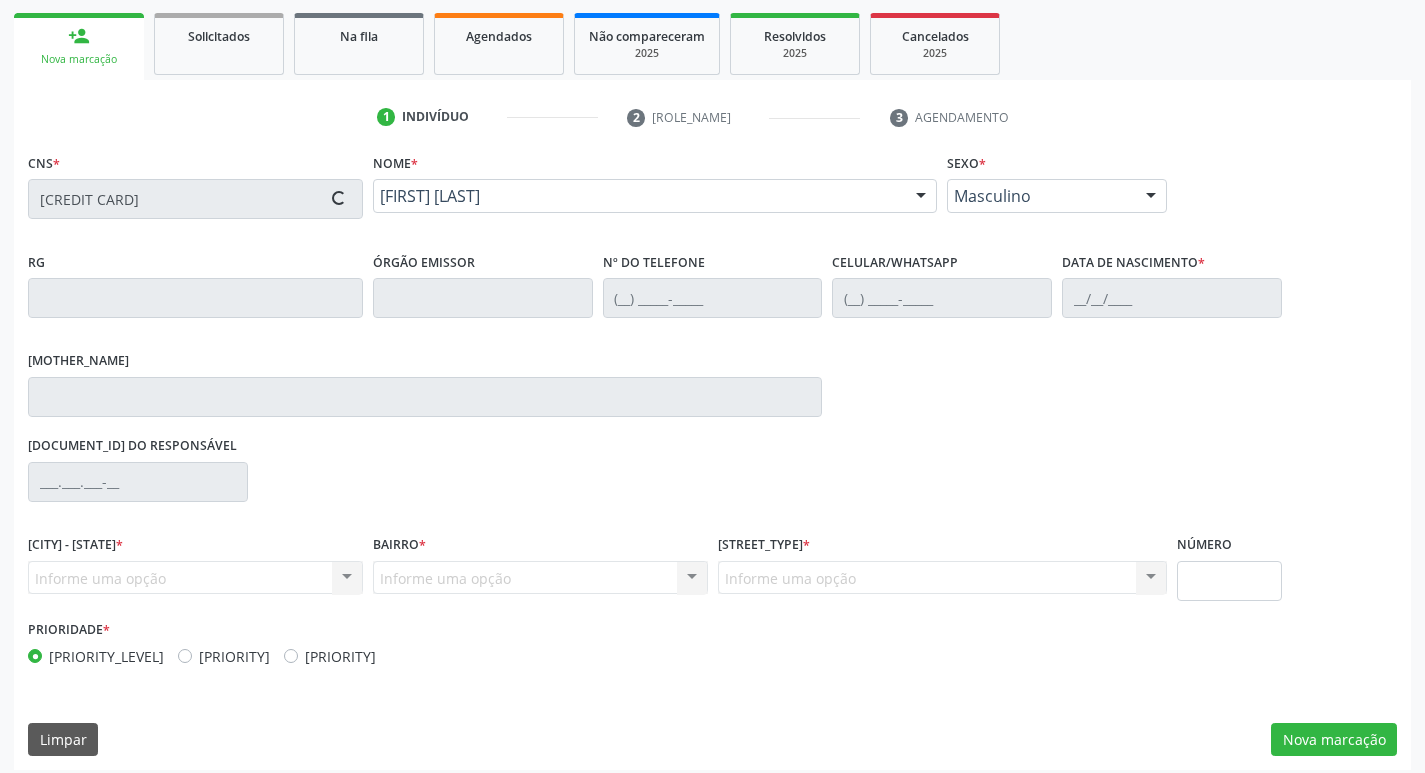 scroll, scrollTop: 297, scrollLeft: 0, axis: vertical 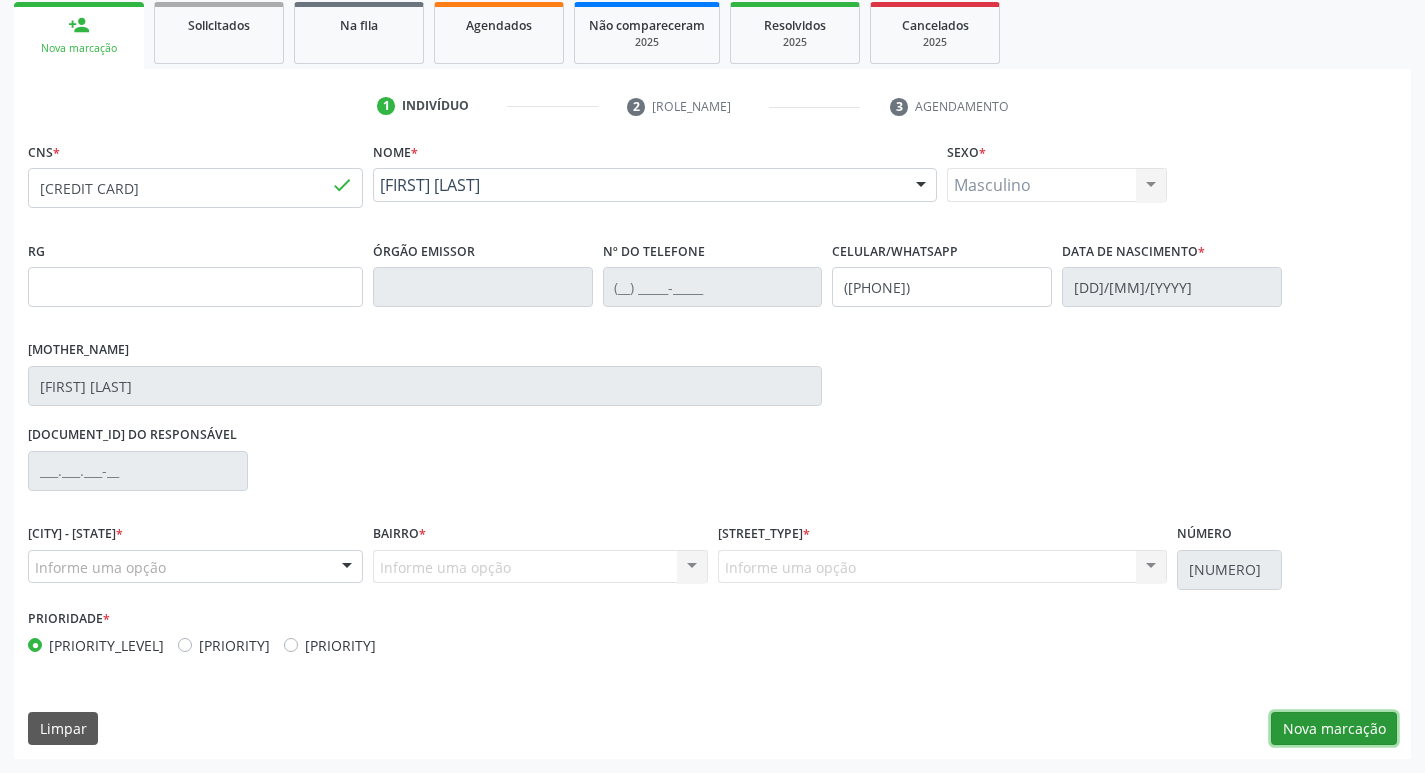click on "Nova marcação" at bounding box center [1334, 729] 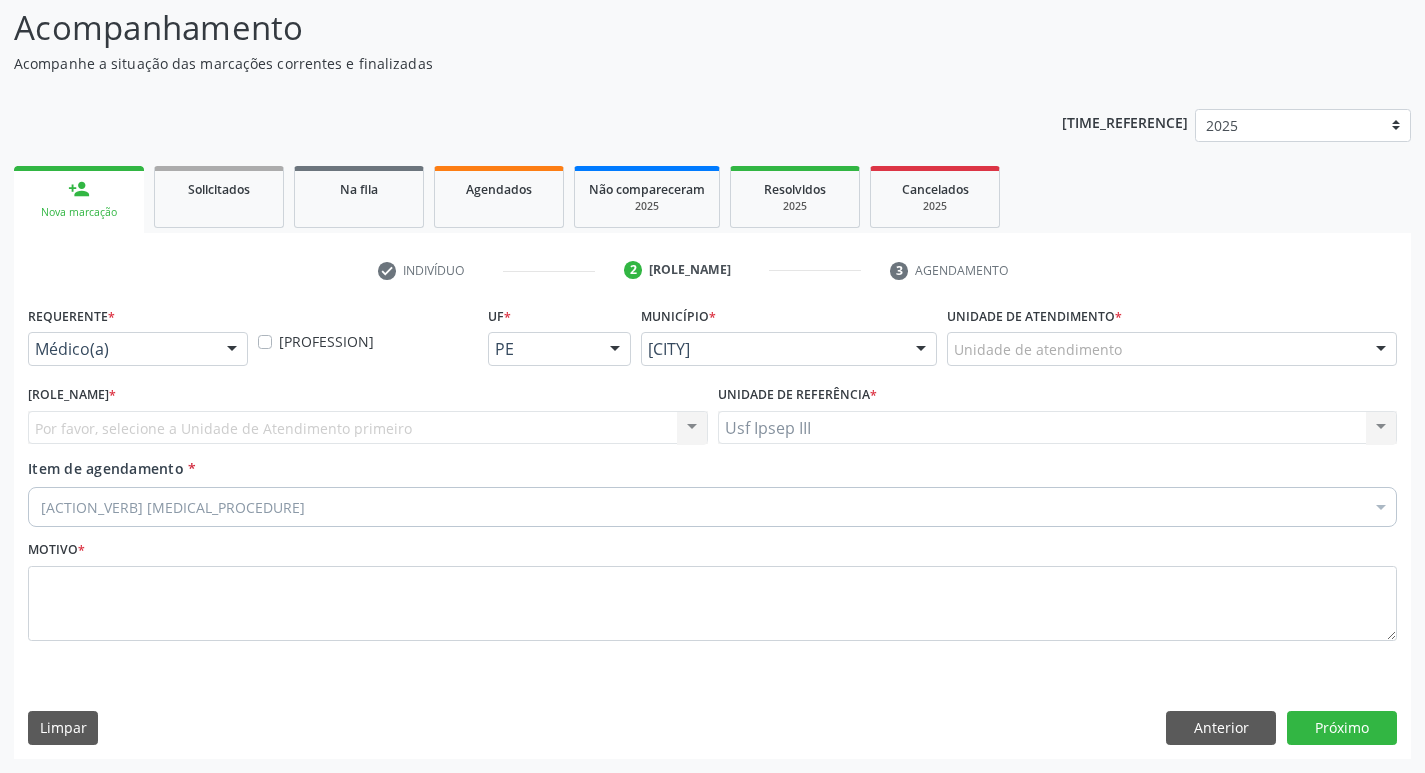 scroll, scrollTop: 133, scrollLeft: 0, axis: vertical 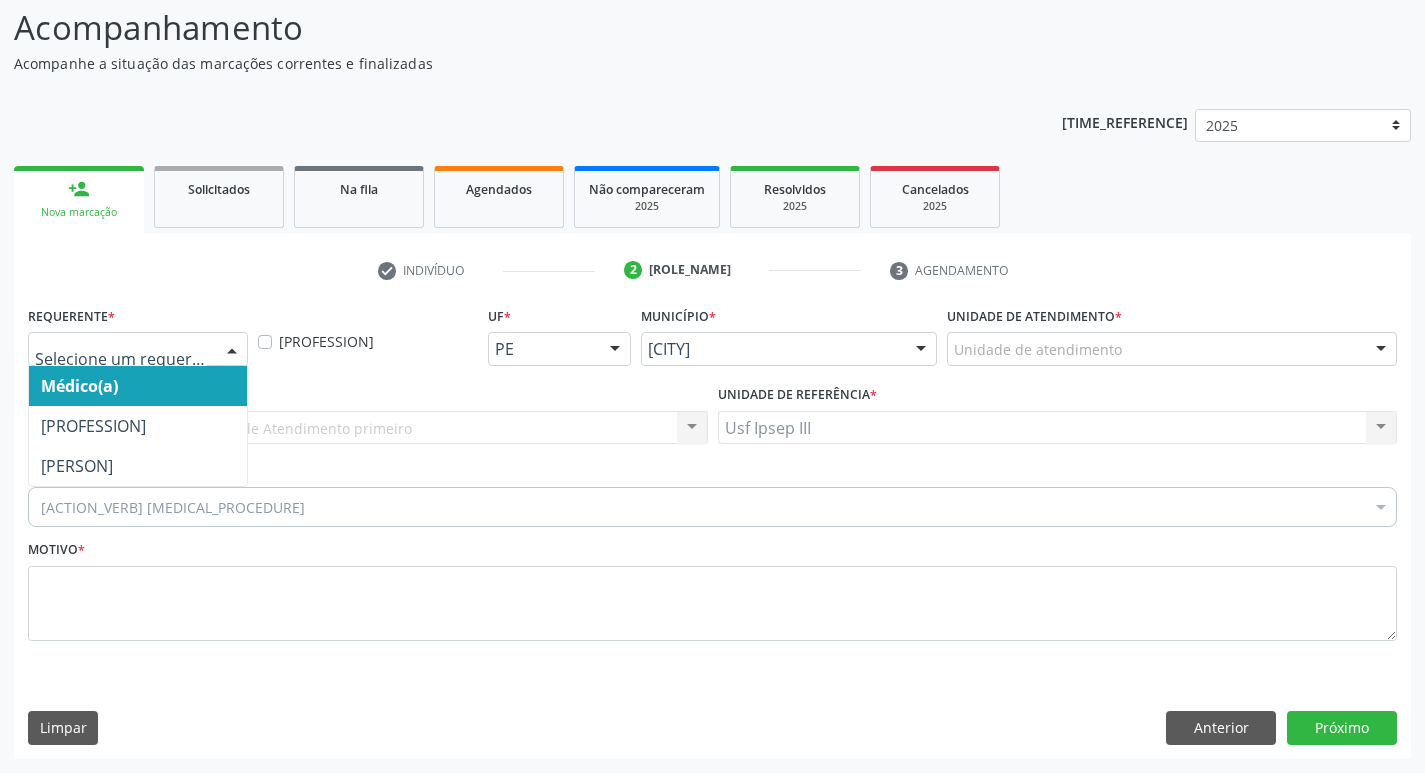 click at bounding box center [232, 350] 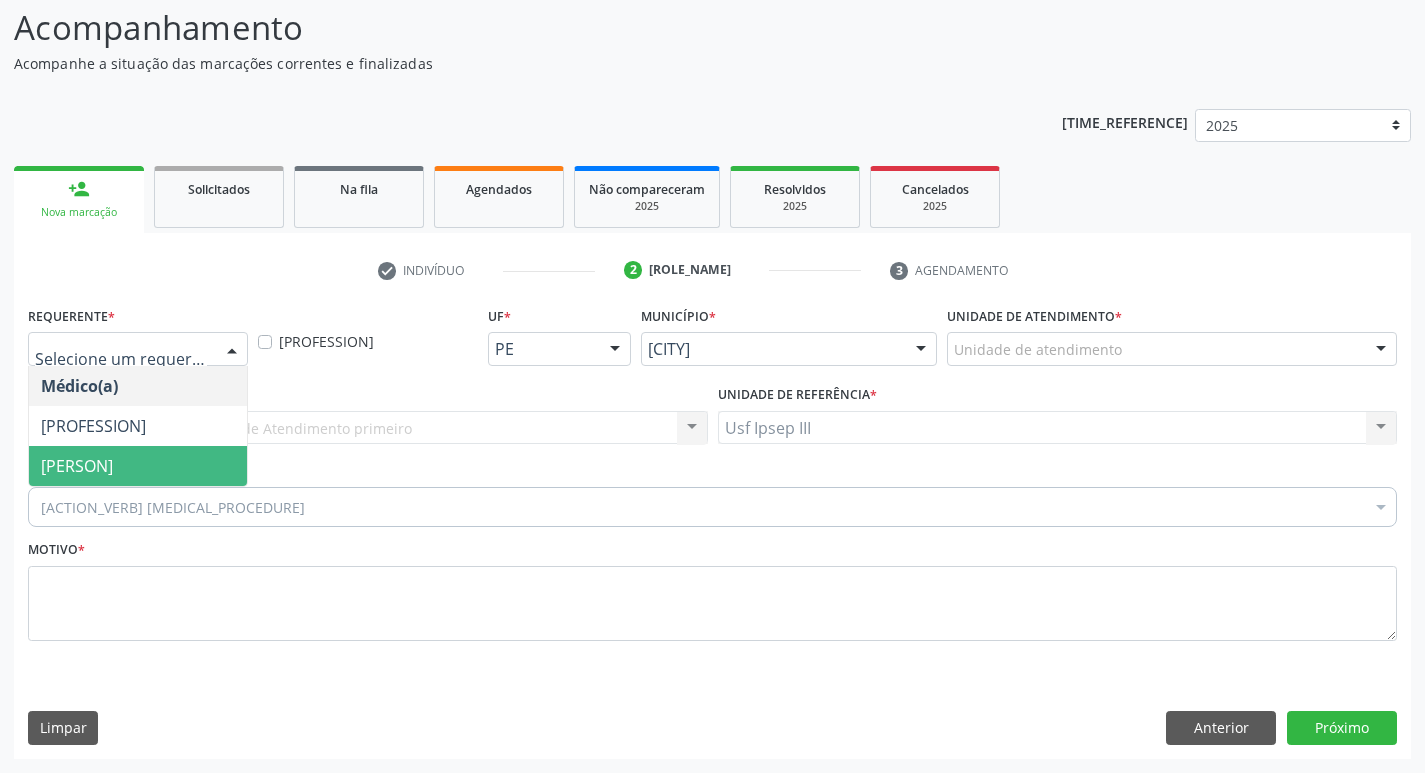 click on "[PERSON]" at bounding box center [138, 466] 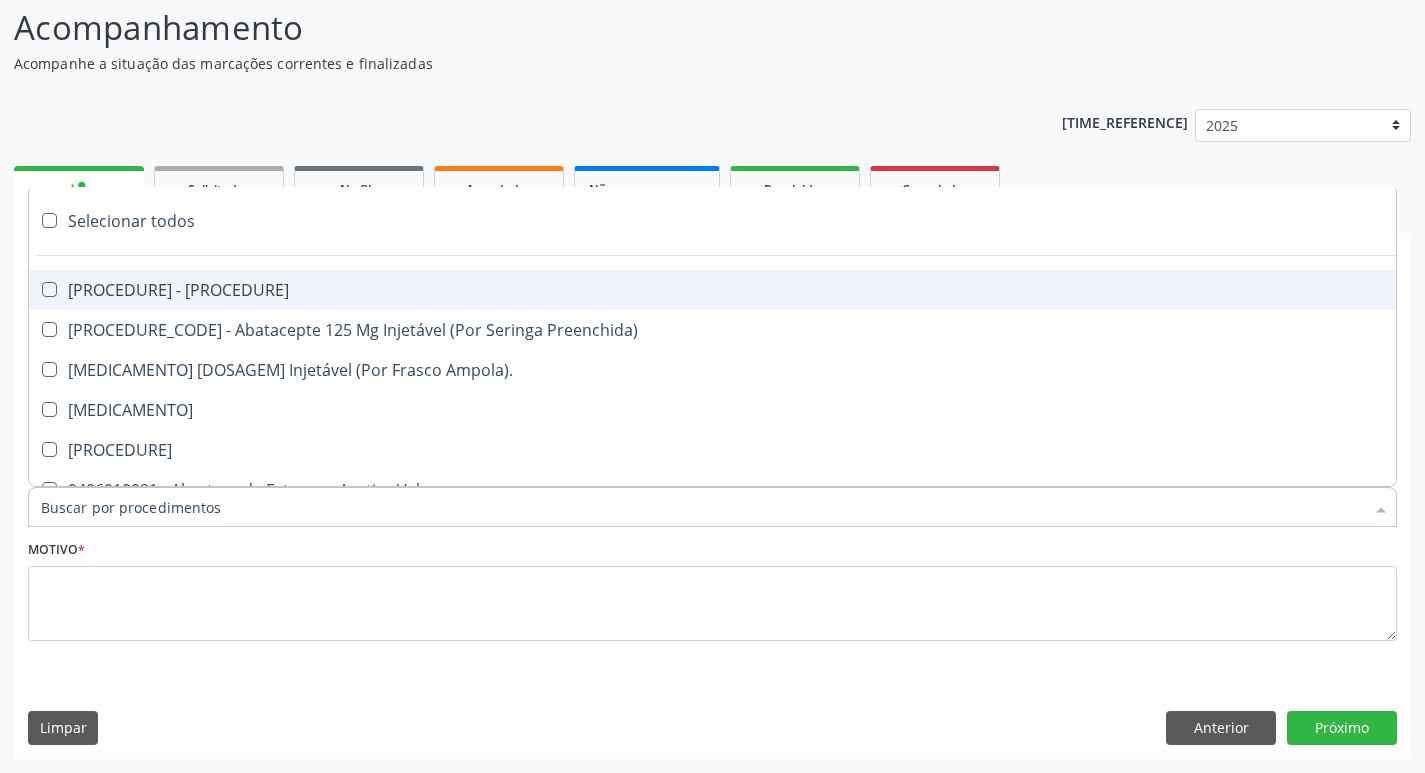 click at bounding box center [712, 507] 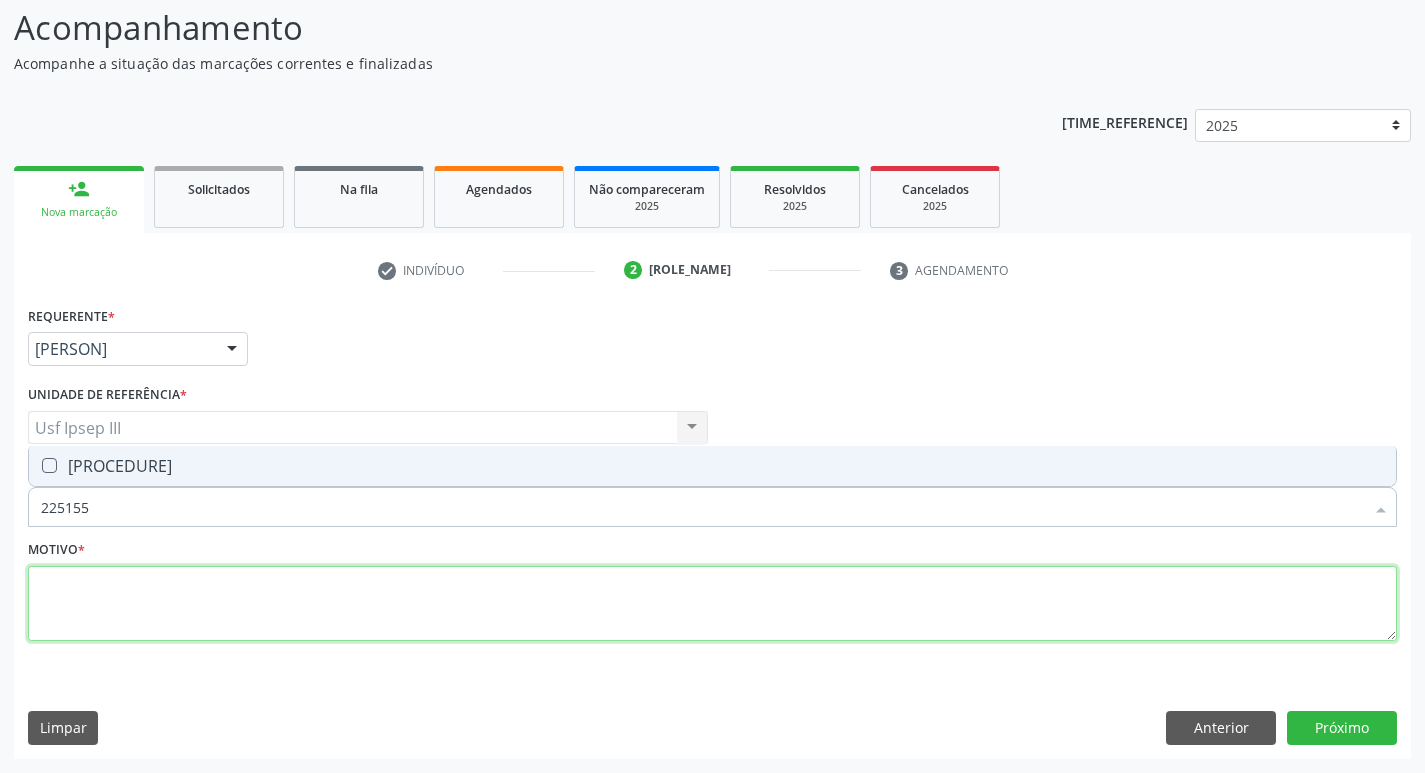 click at bounding box center (712, 604) 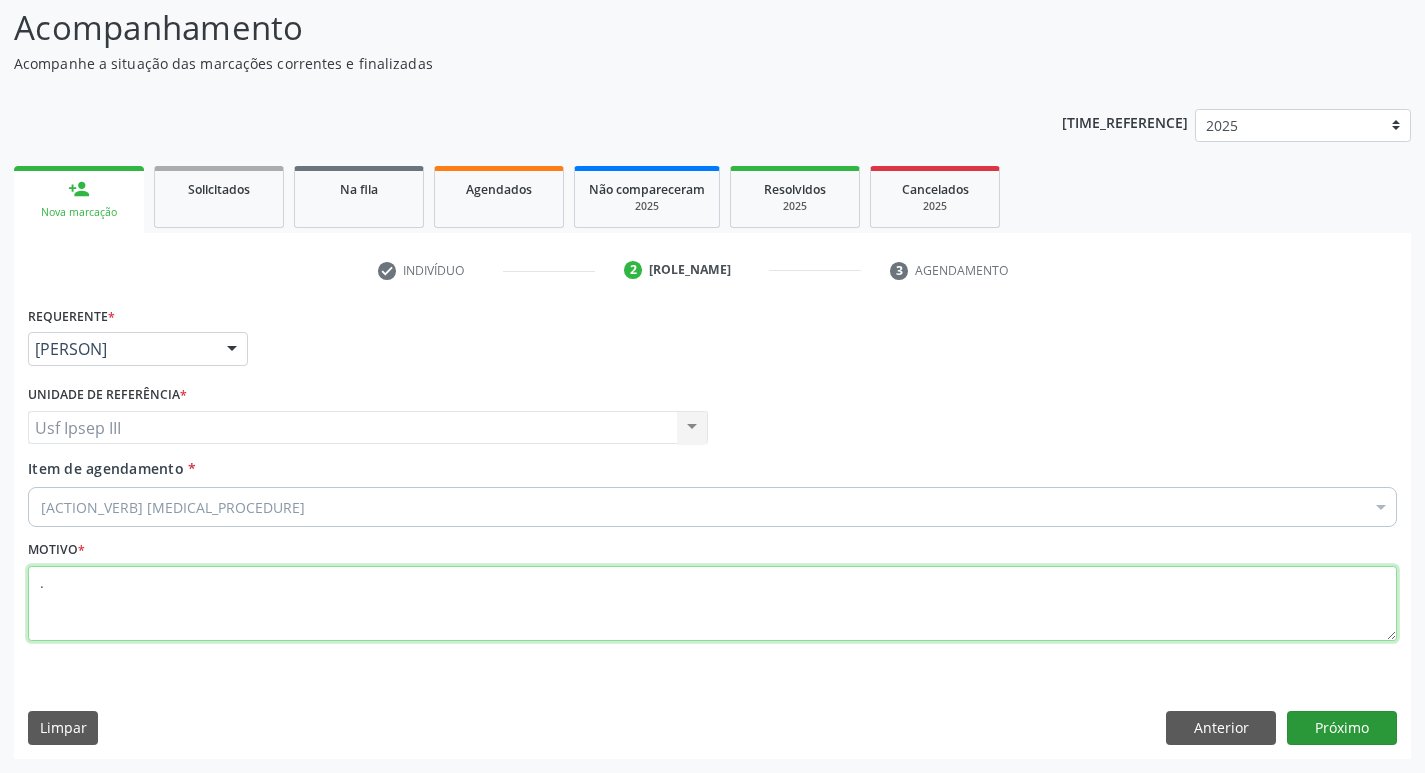 type on "." 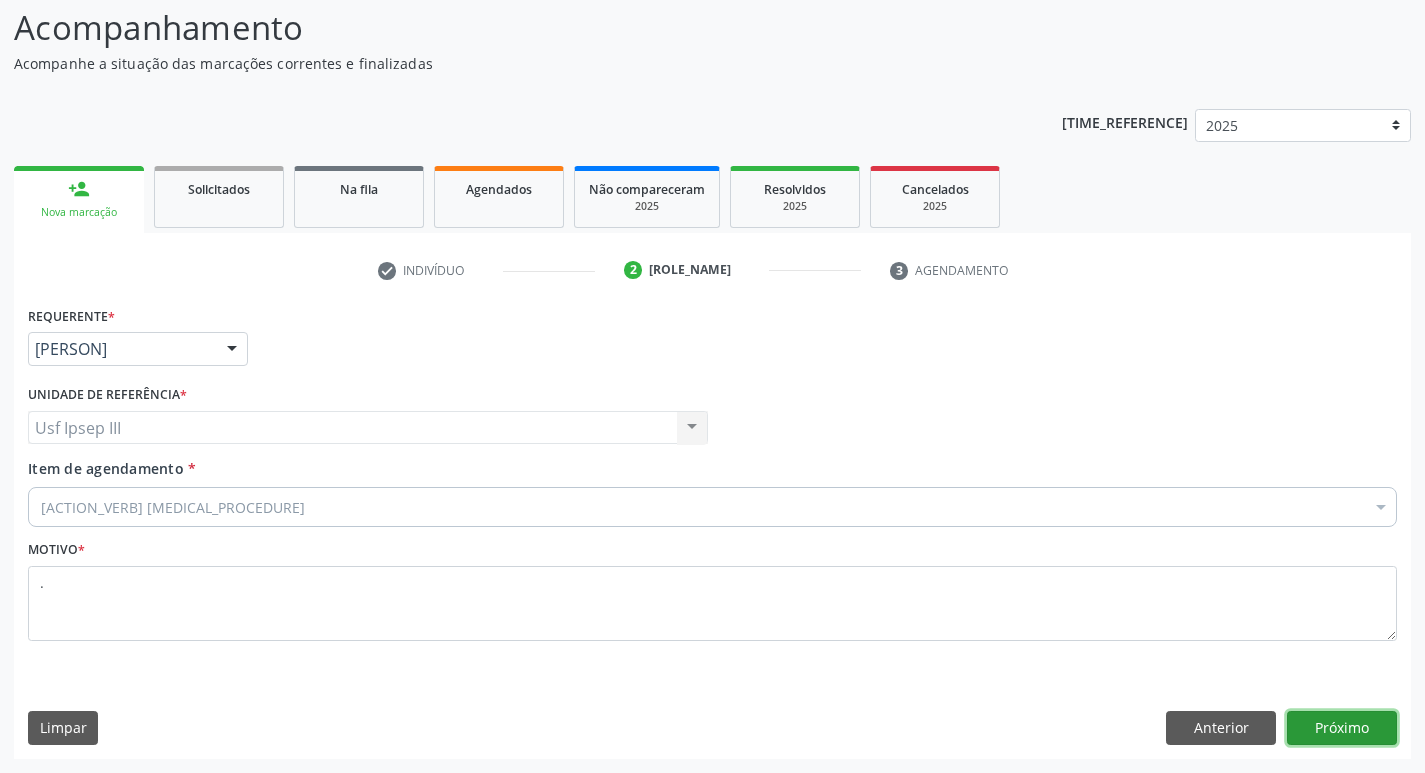 click on "Próximo" at bounding box center (1342, 728) 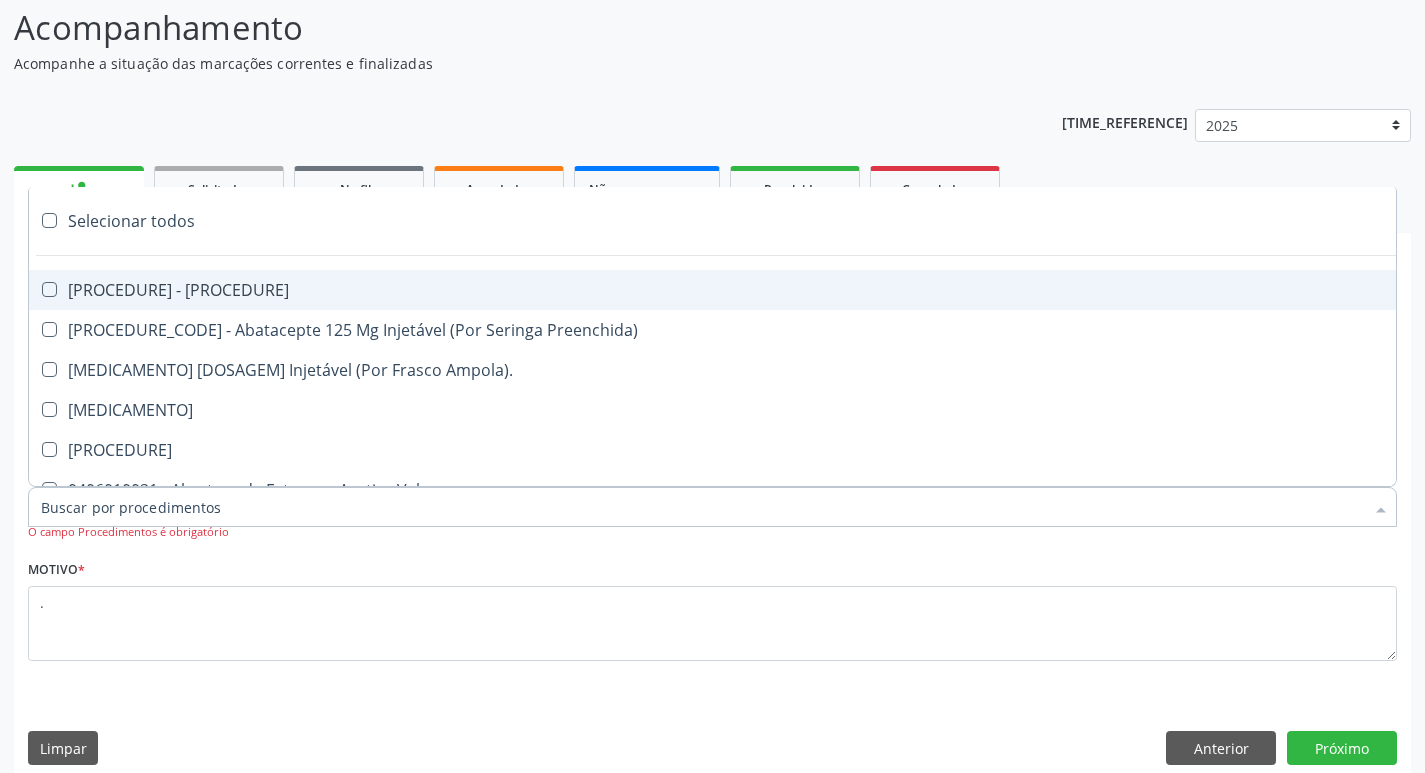 click at bounding box center (712, 507) 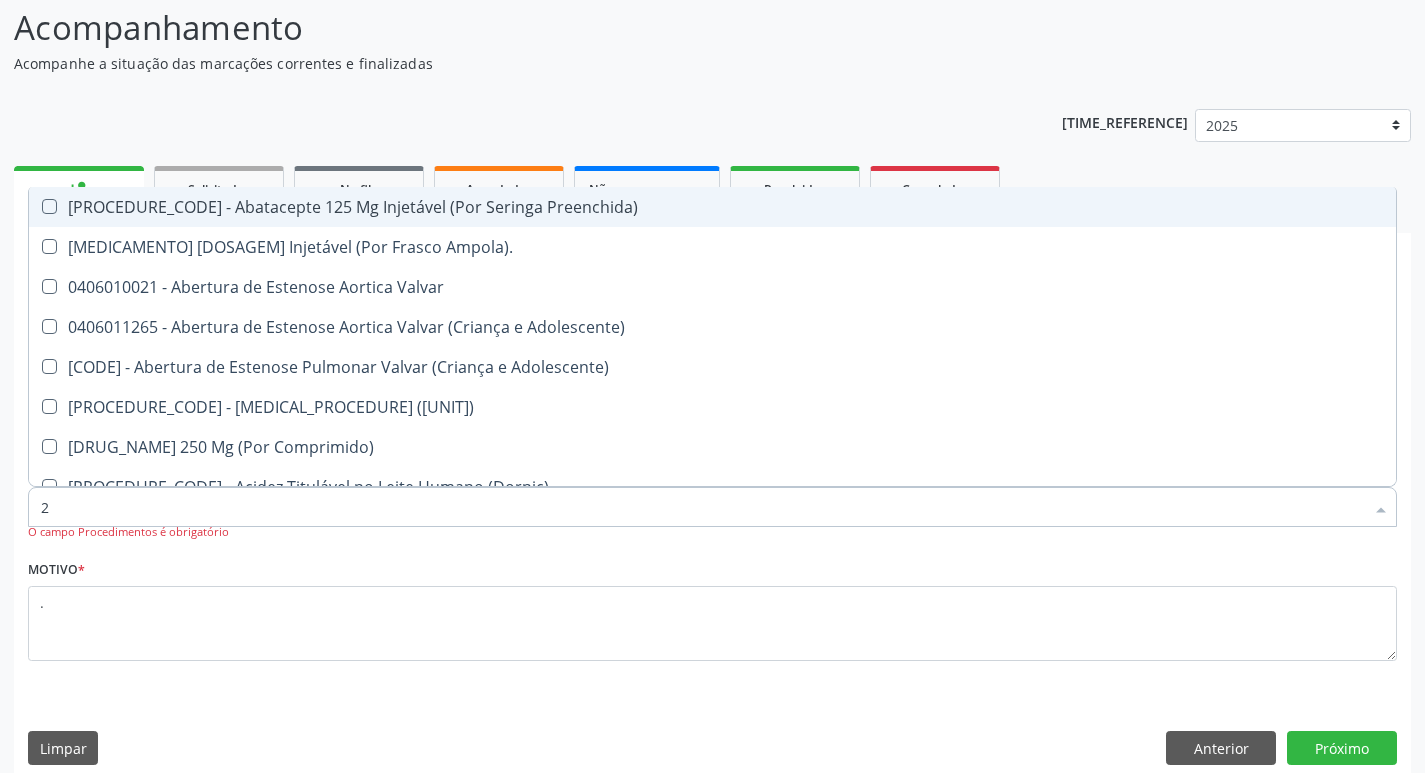 type on "[NUMBER]" 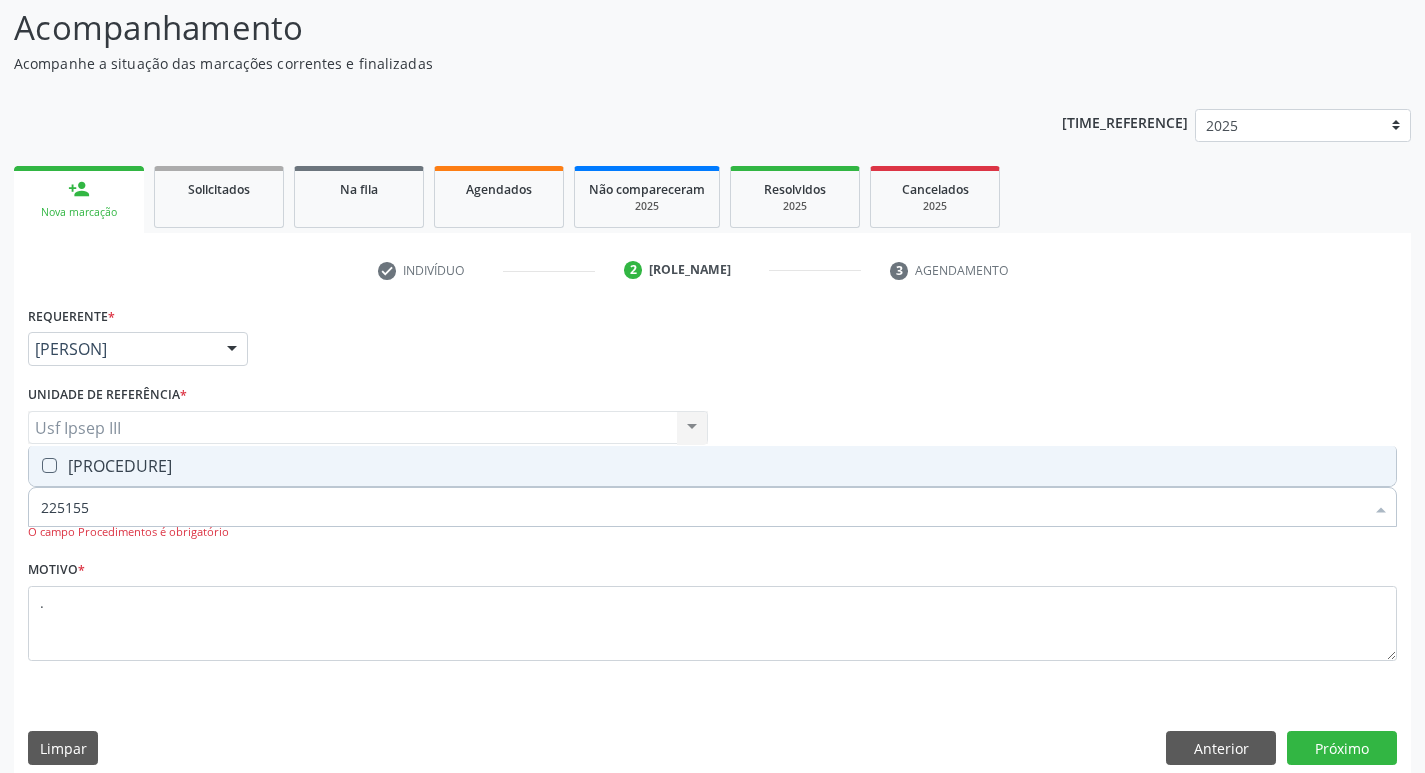 click on "[PROCEDURE]" at bounding box center (712, 466) 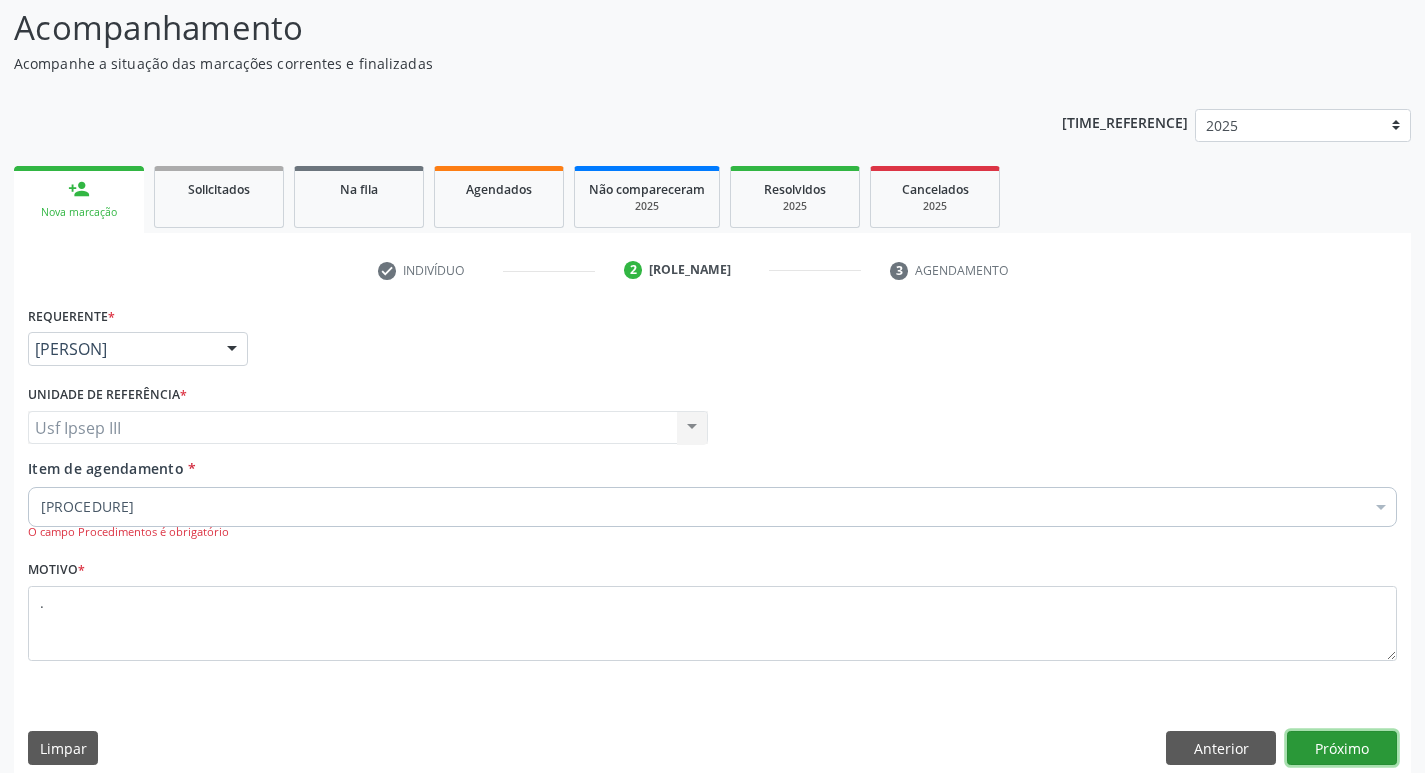 click on "Próximo" at bounding box center (1342, 748) 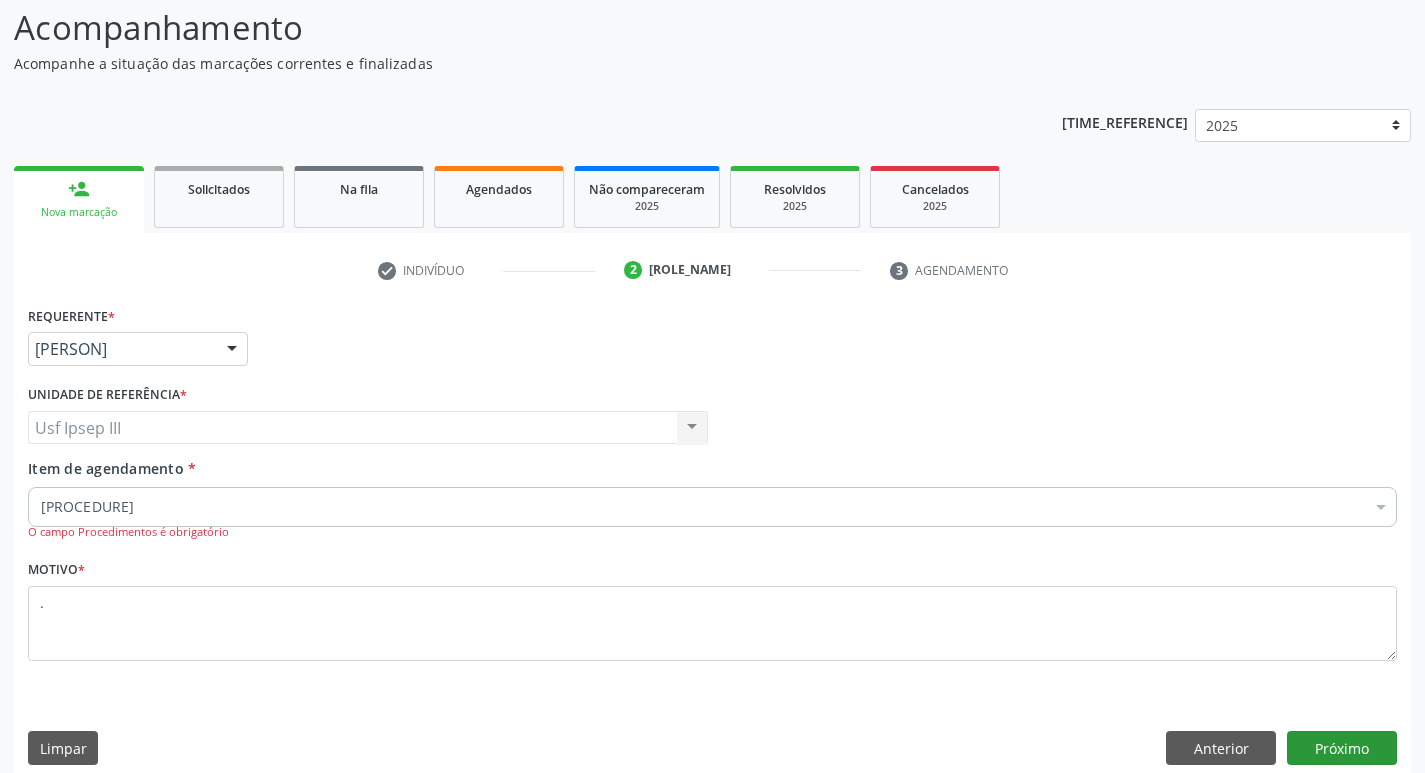 scroll, scrollTop: 97, scrollLeft: 0, axis: vertical 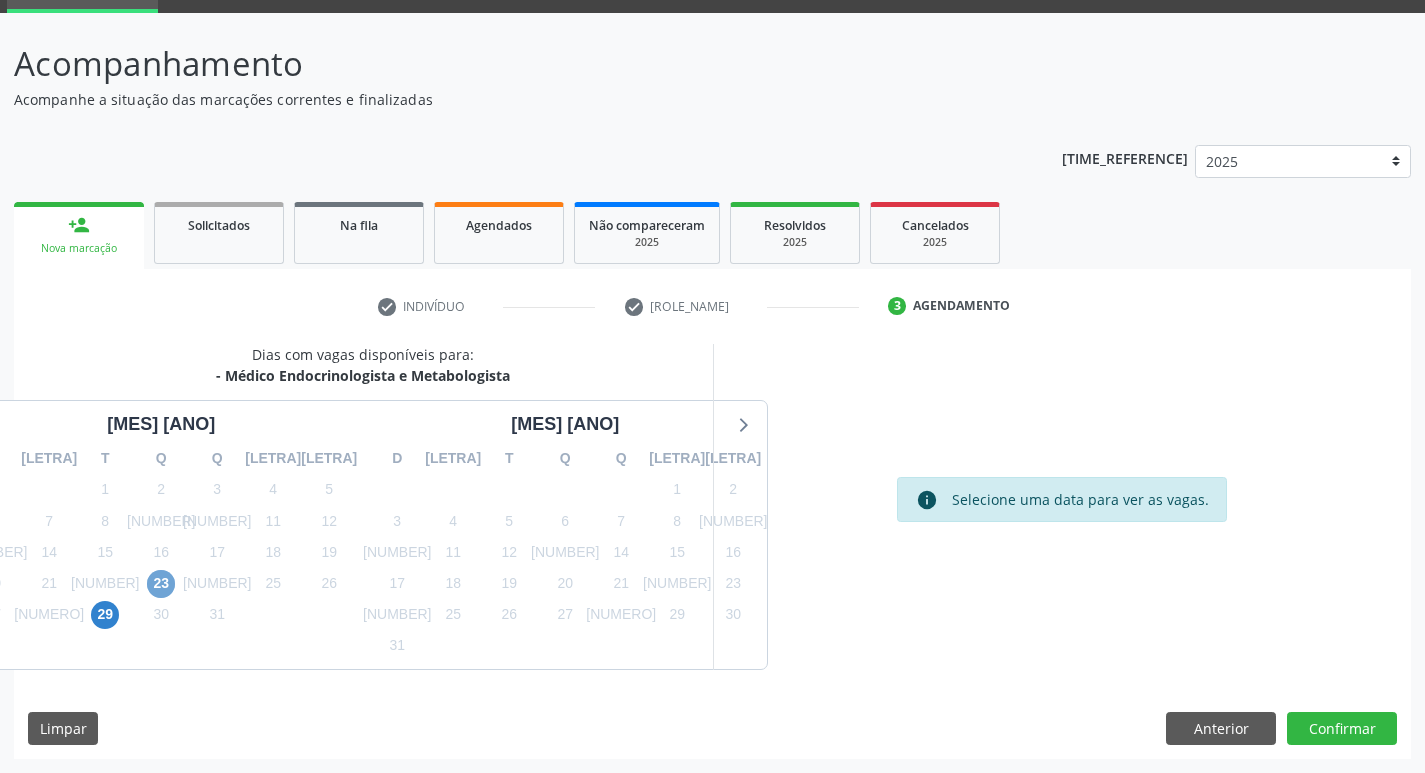 click on "23" at bounding box center (161, 584) 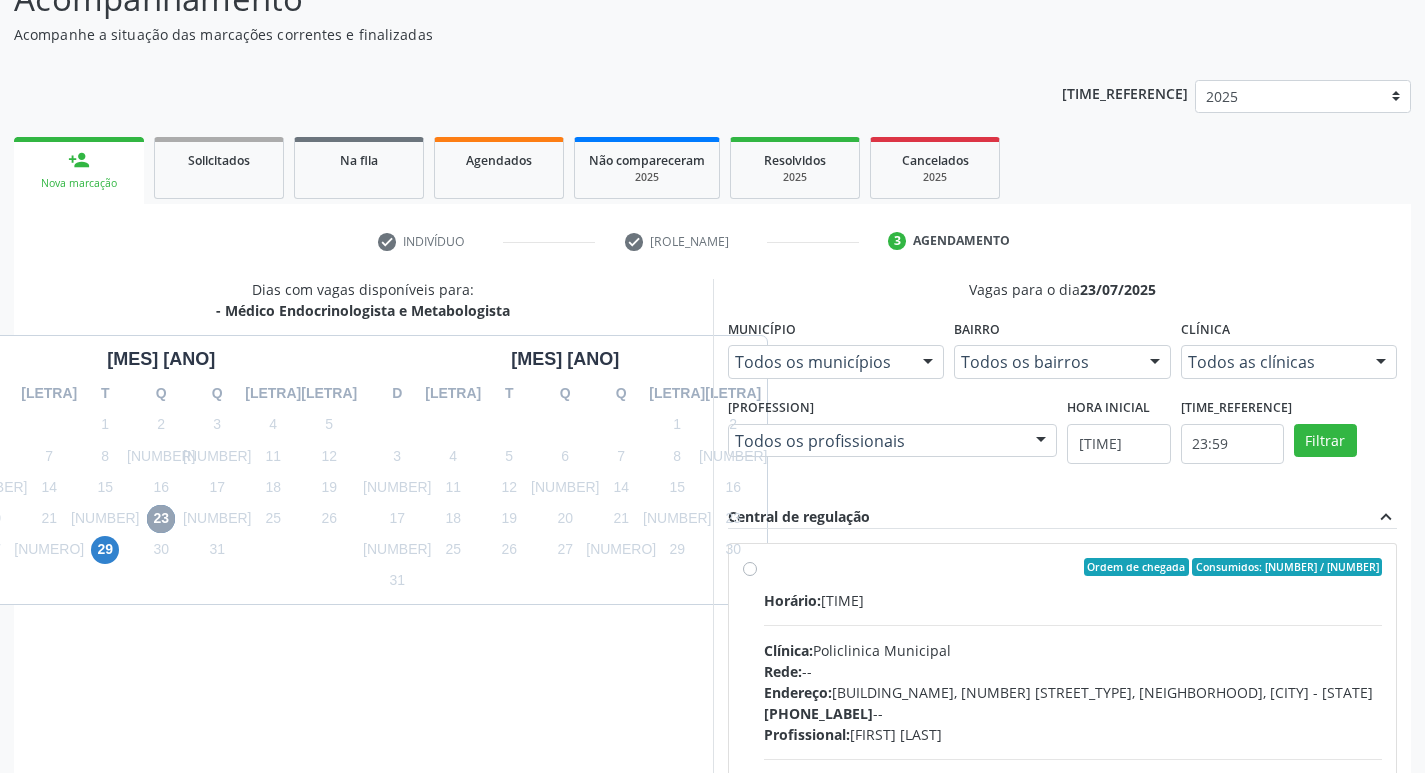 scroll, scrollTop: 197, scrollLeft: 0, axis: vertical 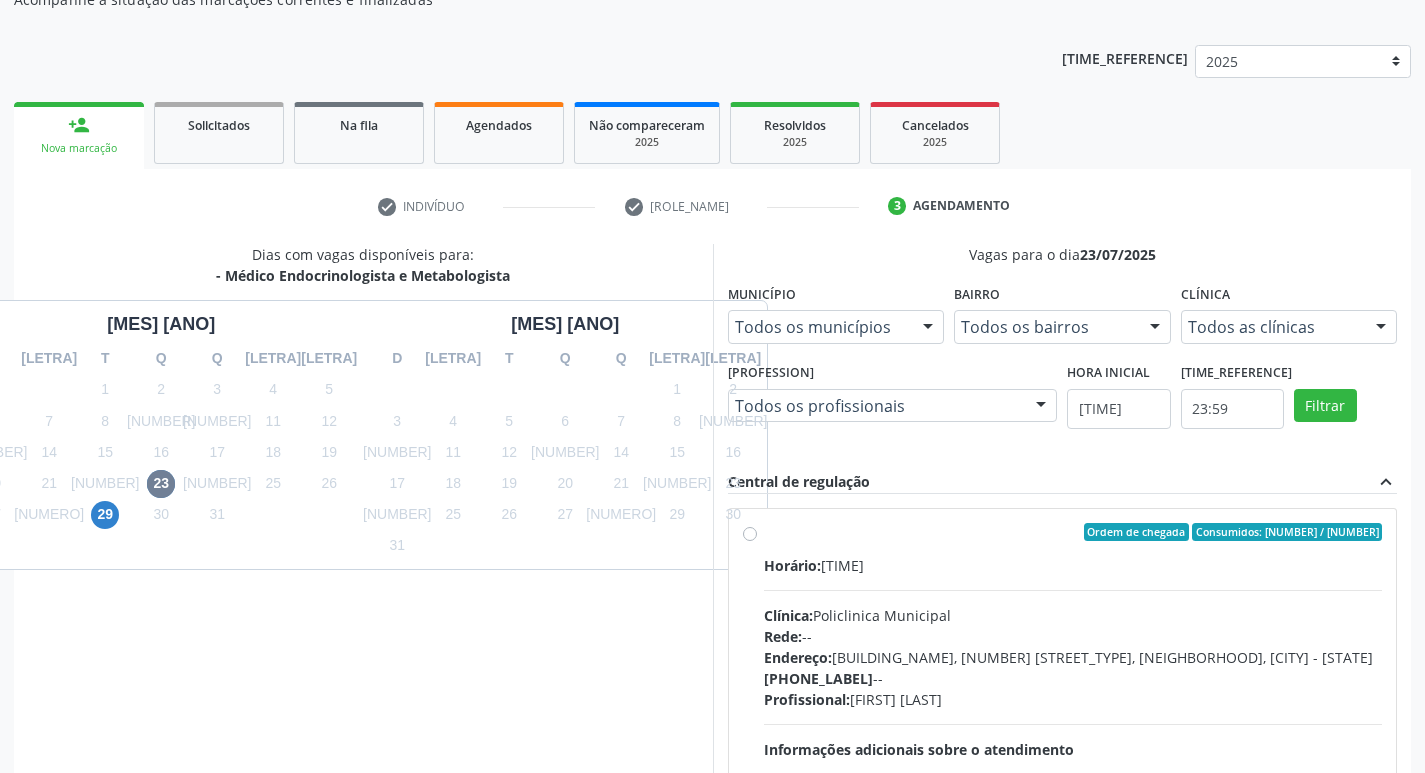 click on "Clínica: Policlinica Municipal" at bounding box center (1073, 615) 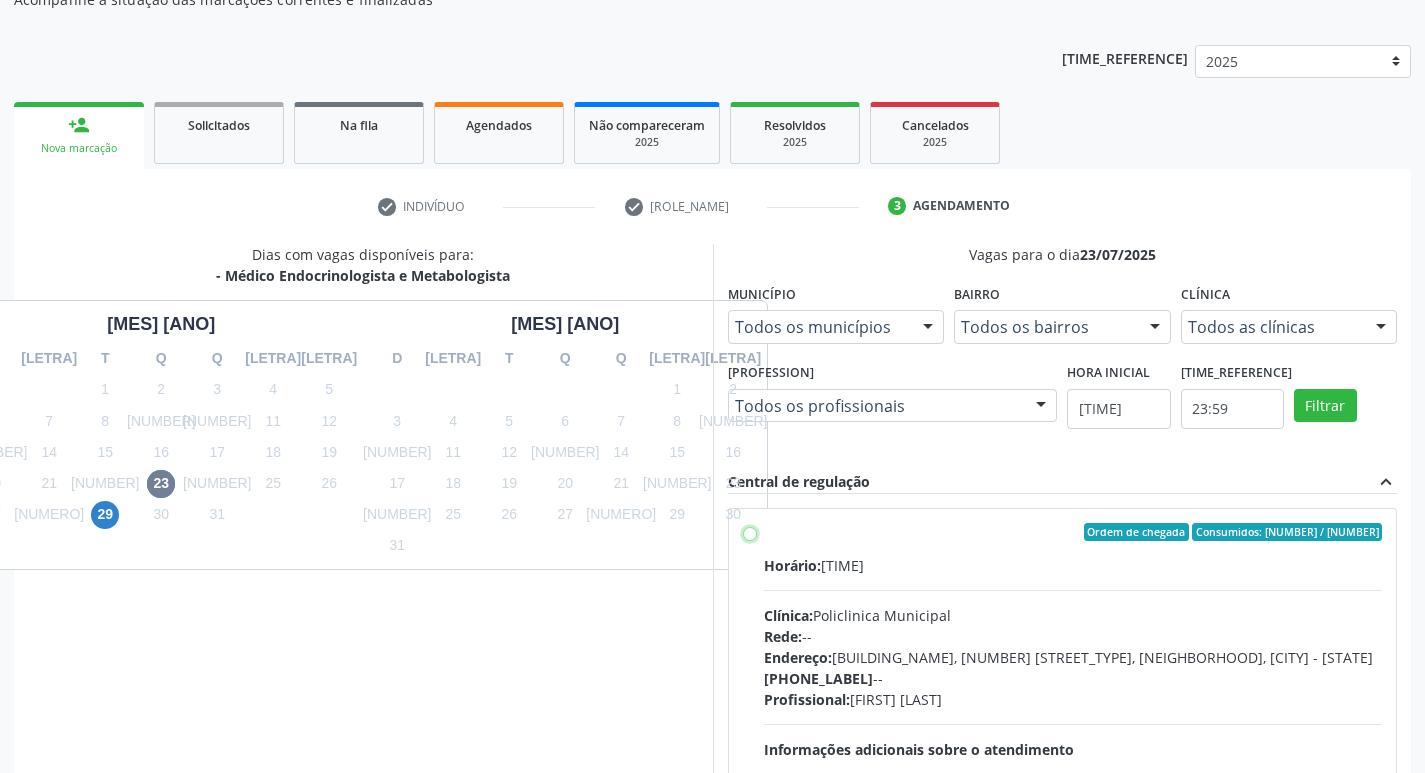 click on "Ordem de chegada
Consumidos: 0 / 10
Horário:   14:00
Clínica:  Policlinica Municipal
Rede:
--
Endereço:   Predio, nº S/N, Ipsep, [CITY] - PE
Telefone:   --
Profissional:
[FIRST] [MIDDLE] [LAST]
Informações adicionais sobre o atendimento
Idade de atendimento:
de 0 a 120 anos
Gênero(s) atendido(s):
Masculino e Feminino
Informações adicionais:
--" at bounding box center [750, 532] 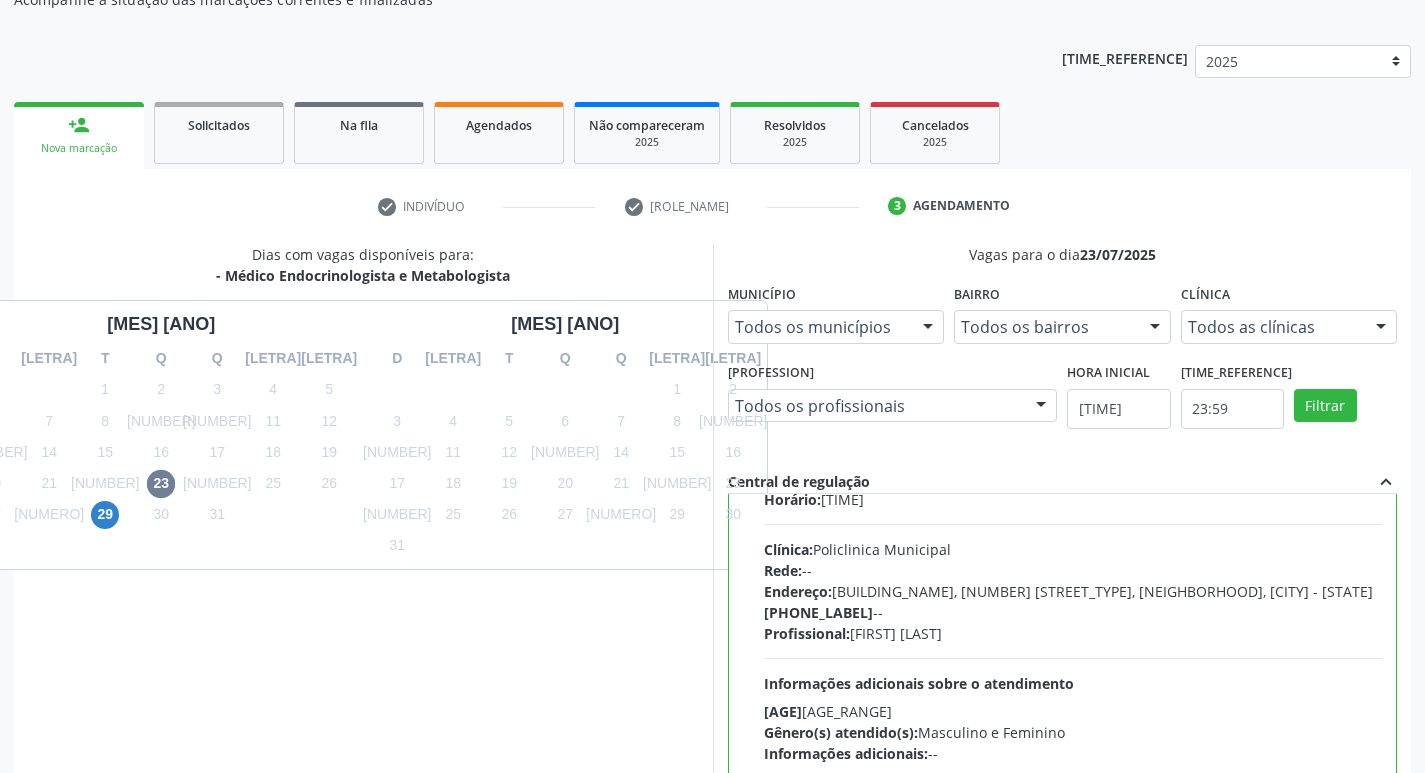 scroll, scrollTop: 99, scrollLeft: 0, axis: vertical 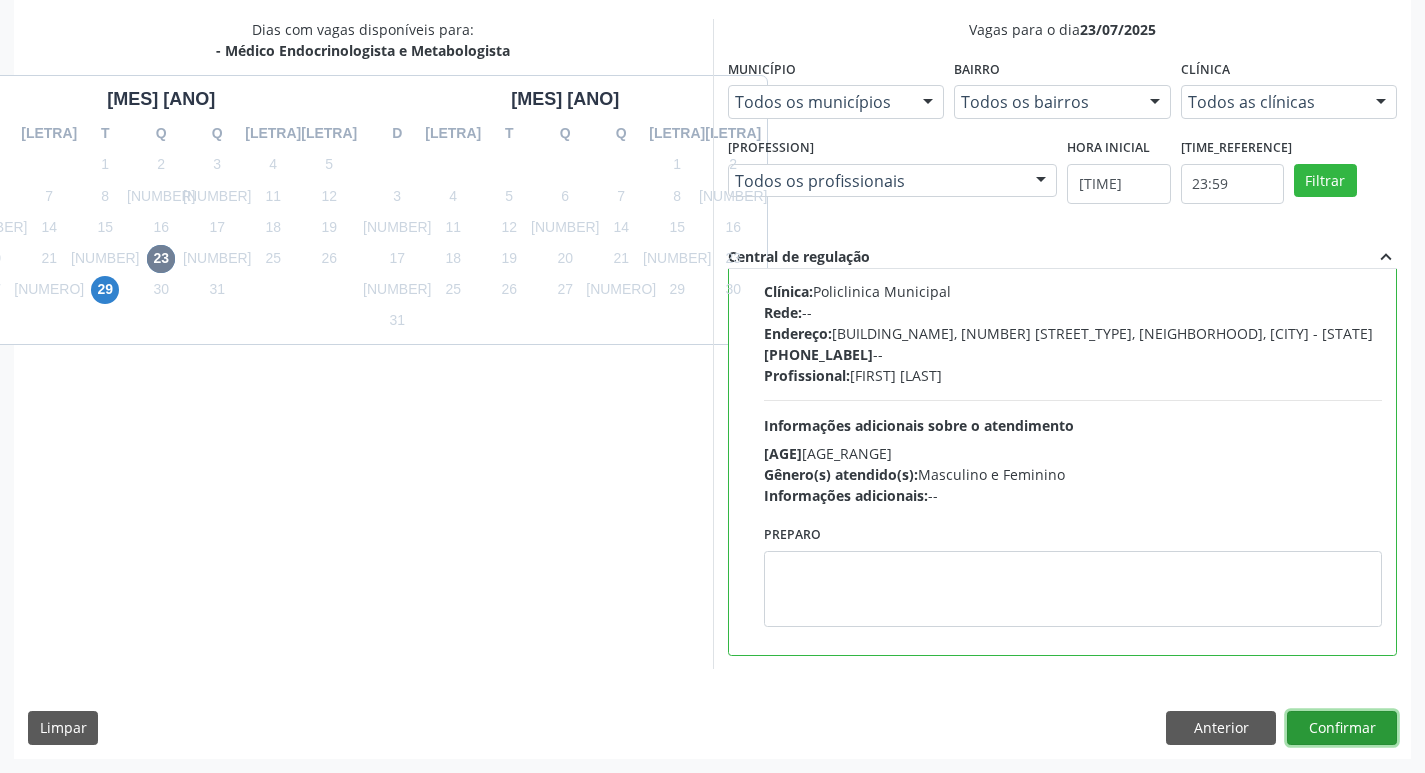 click on "Confirmar" at bounding box center (1342, 728) 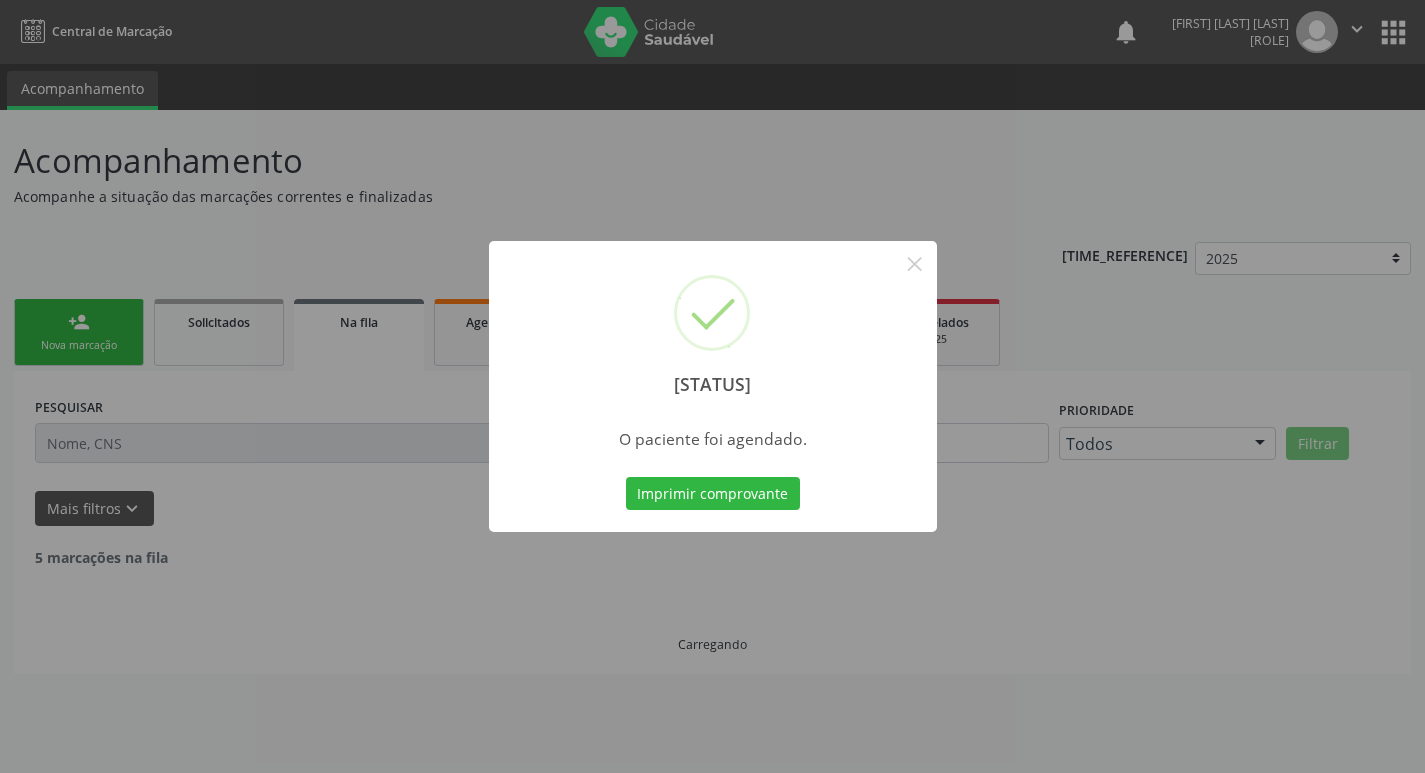 scroll, scrollTop: 0, scrollLeft: 0, axis: both 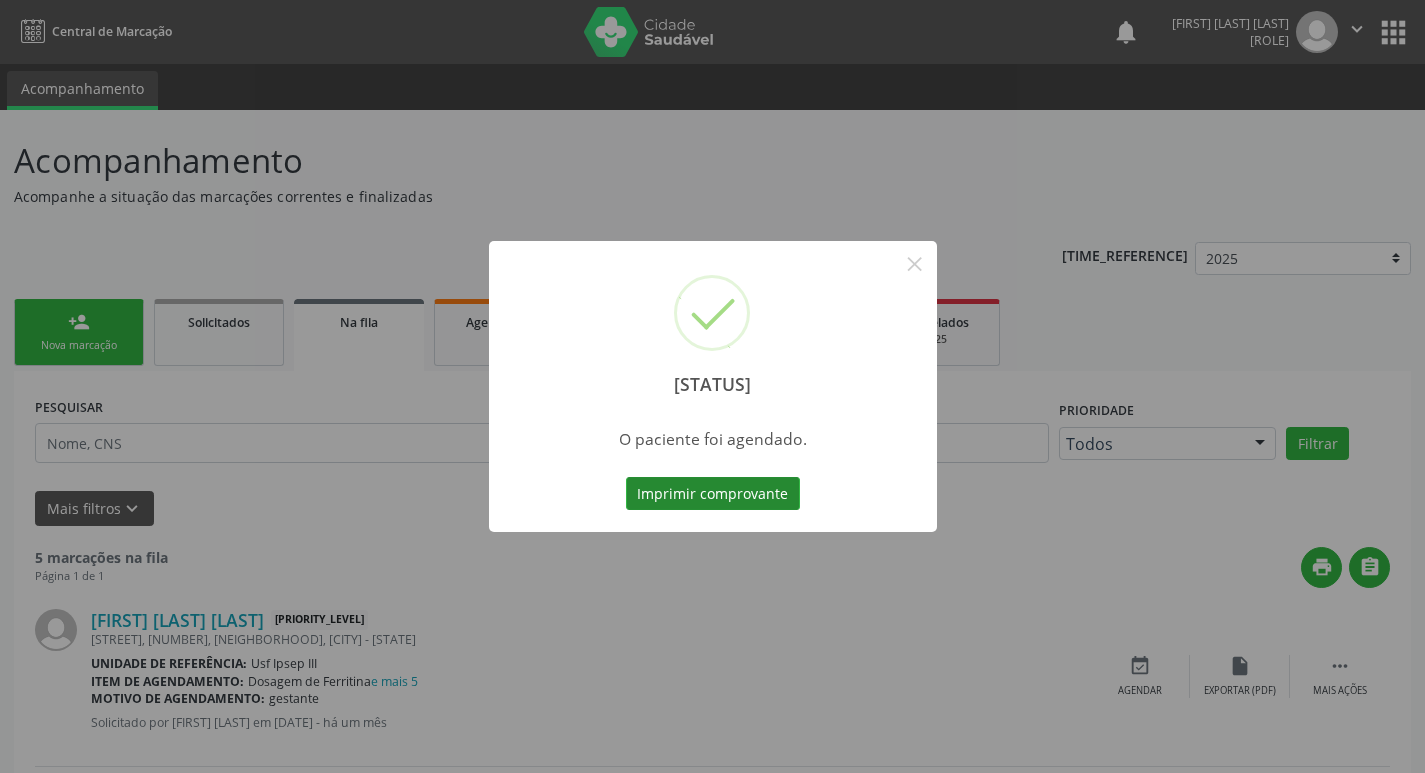 click on "Imprimir comprovante" at bounding box center [713, 494] 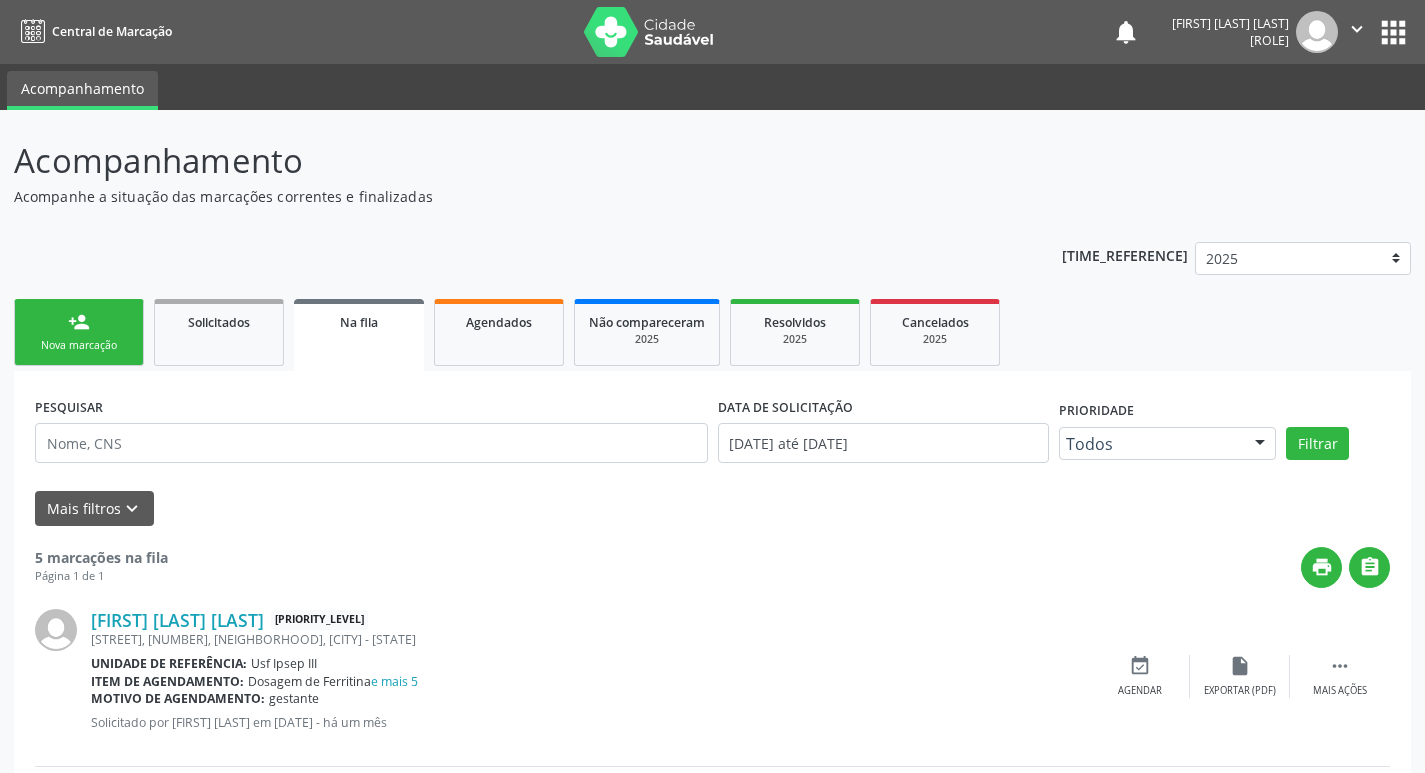 click on "Nova marcação" at bounding box center (79, 345) 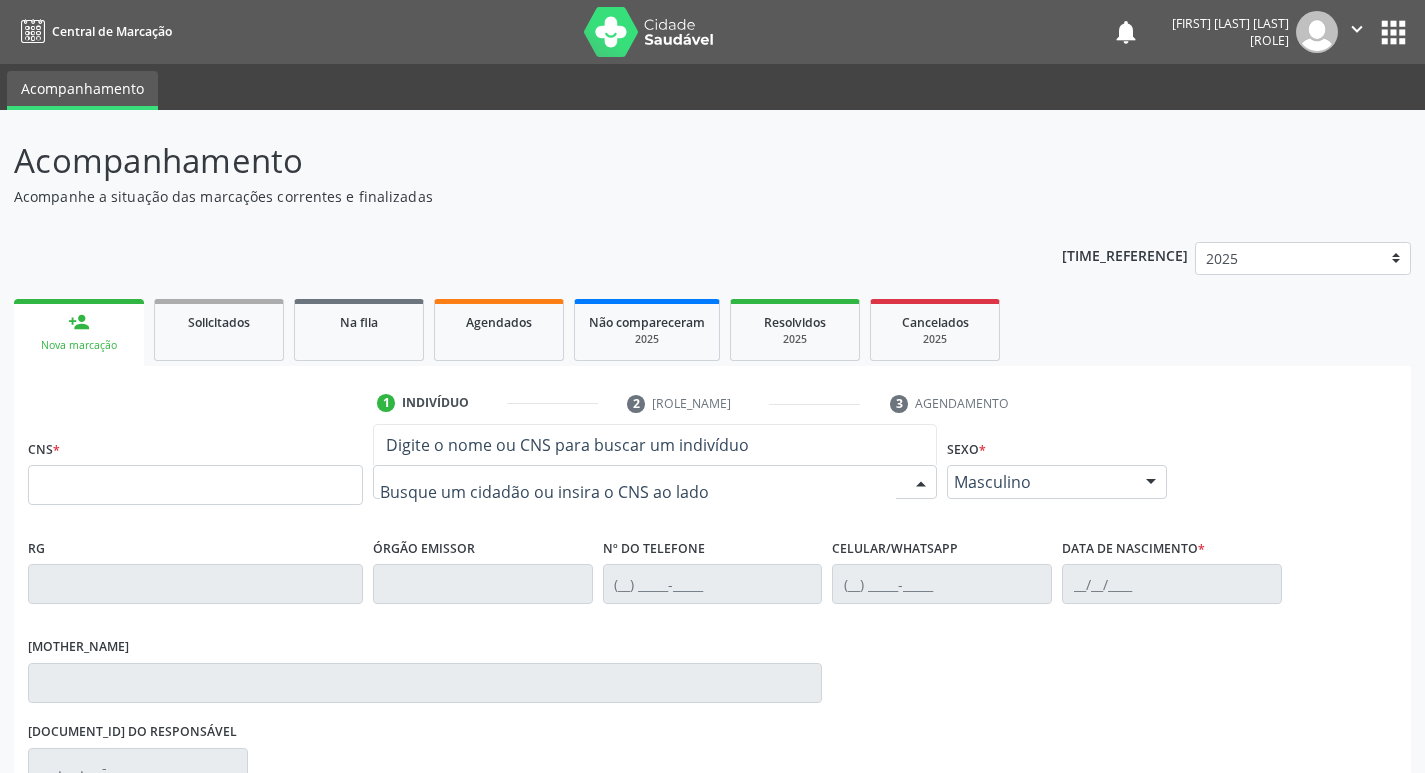 click on "Digite o nome ou CNS para buscar um indivíduo" at bounding box center (0, 0) 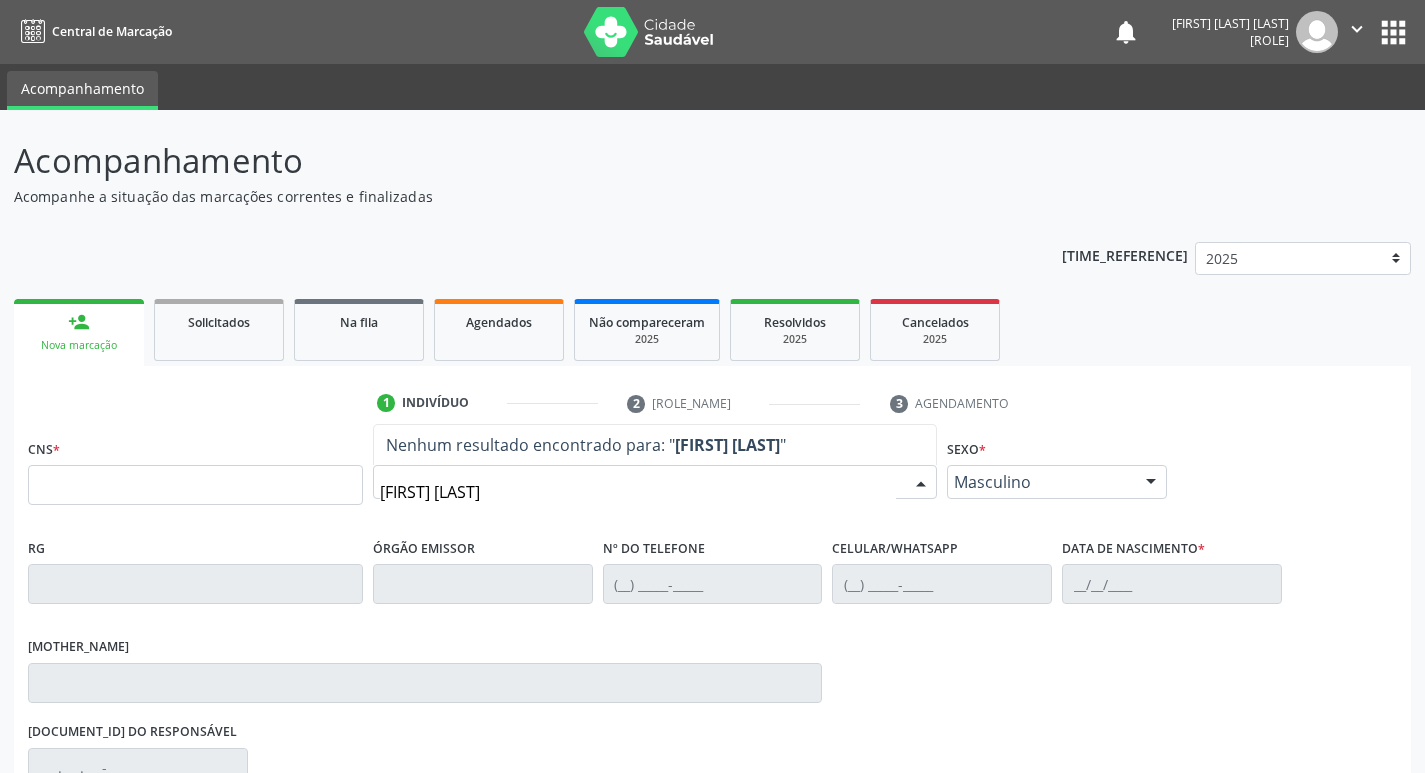 type on "[FIRST] [LAST]" 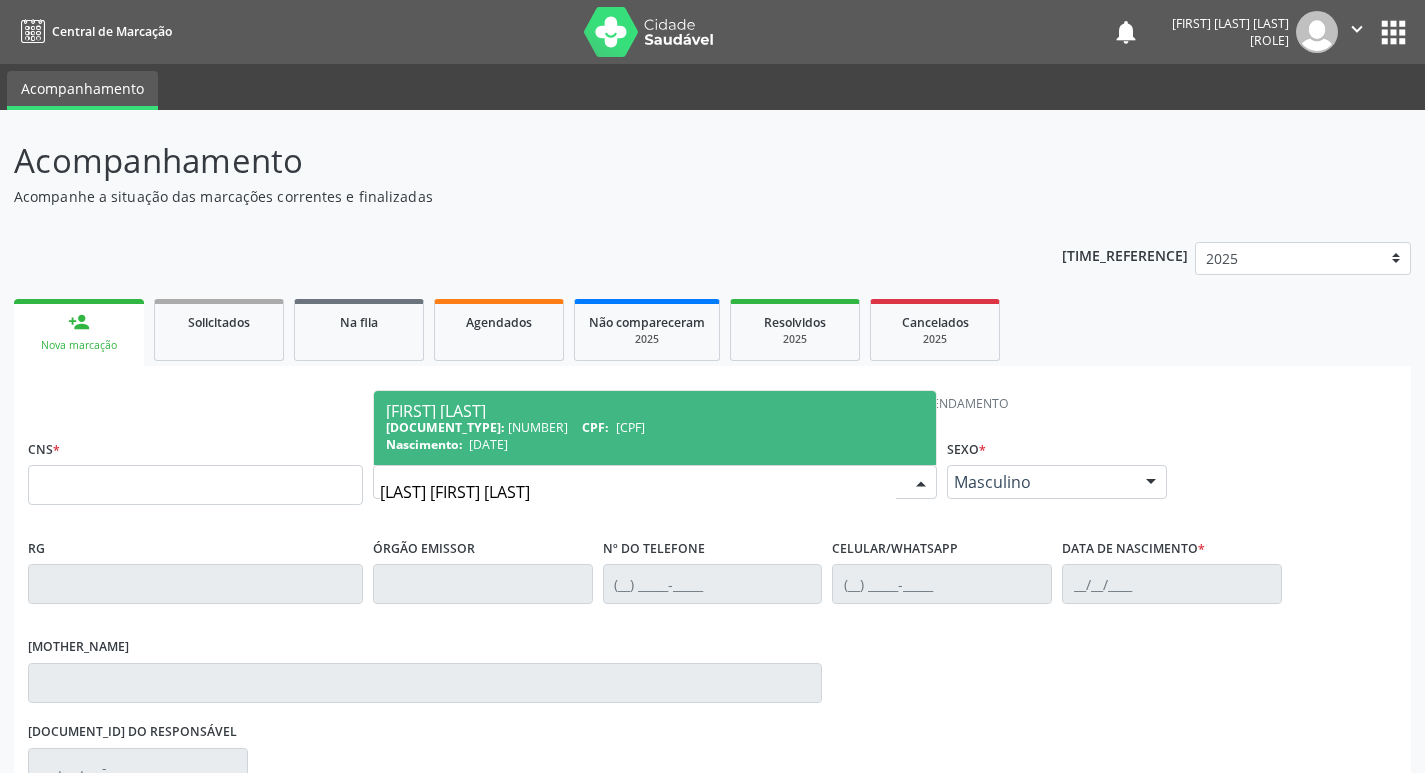 click on "Nascimento:" at bounding box center (445, 427) 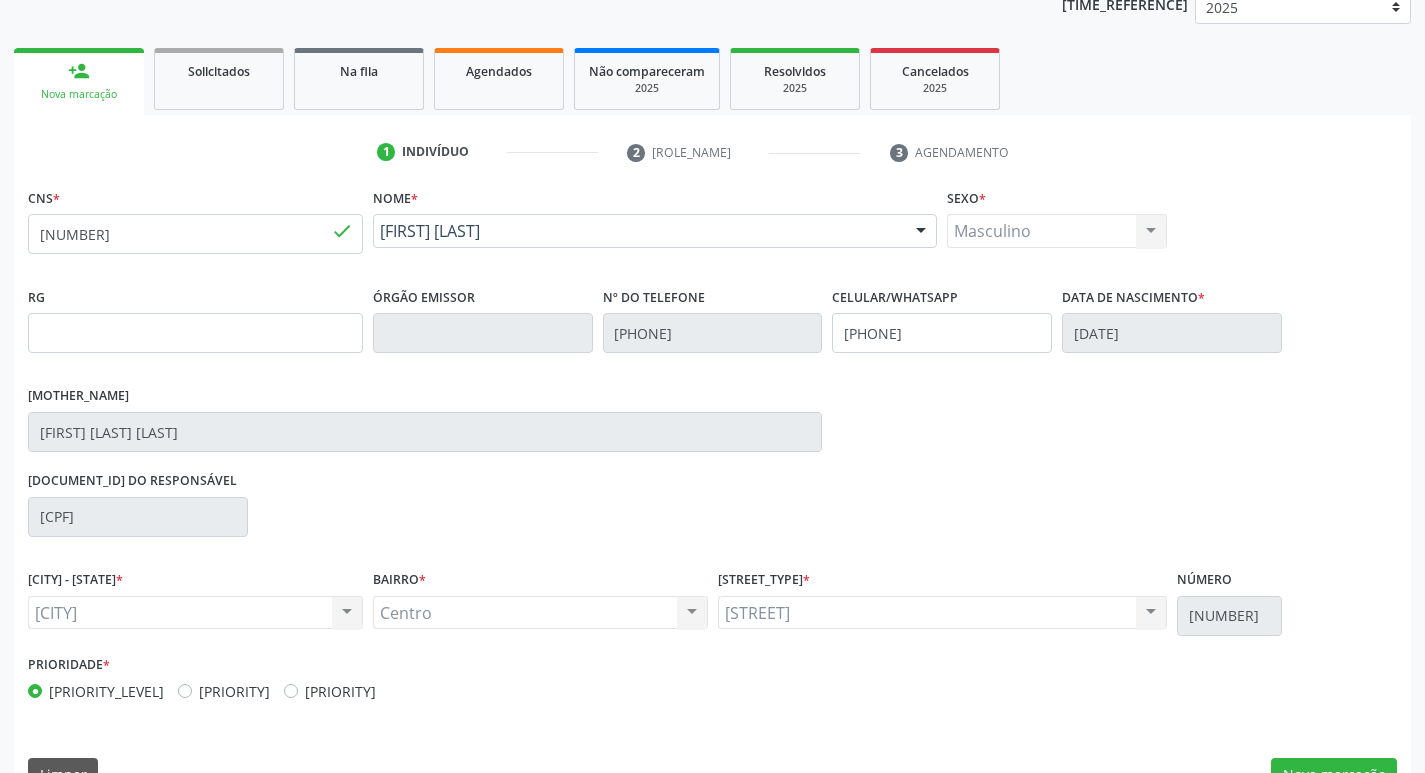 scroll, scrollTop: 297, scrollLeft: 0, axis: vertical 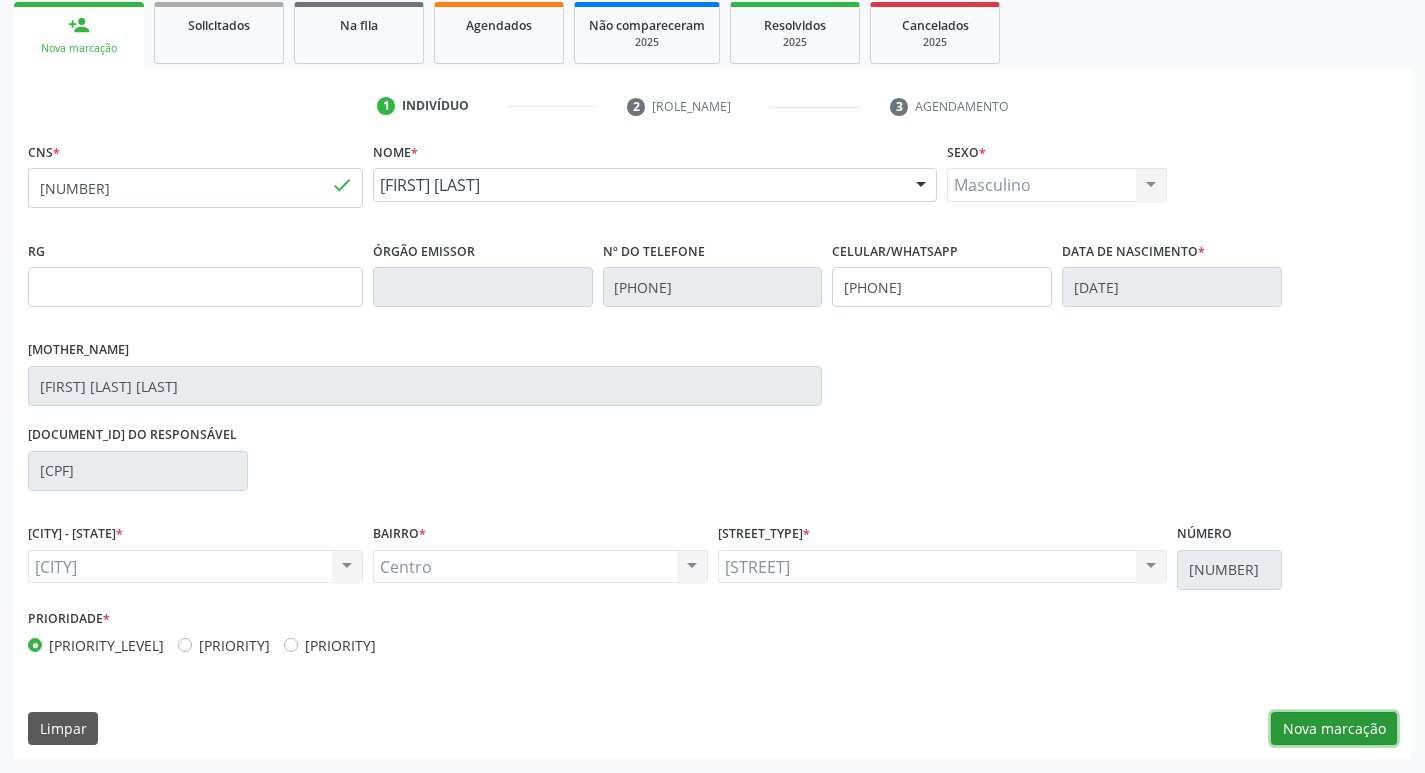 click on "Nova marcação" at bounding box center [1334, 729] 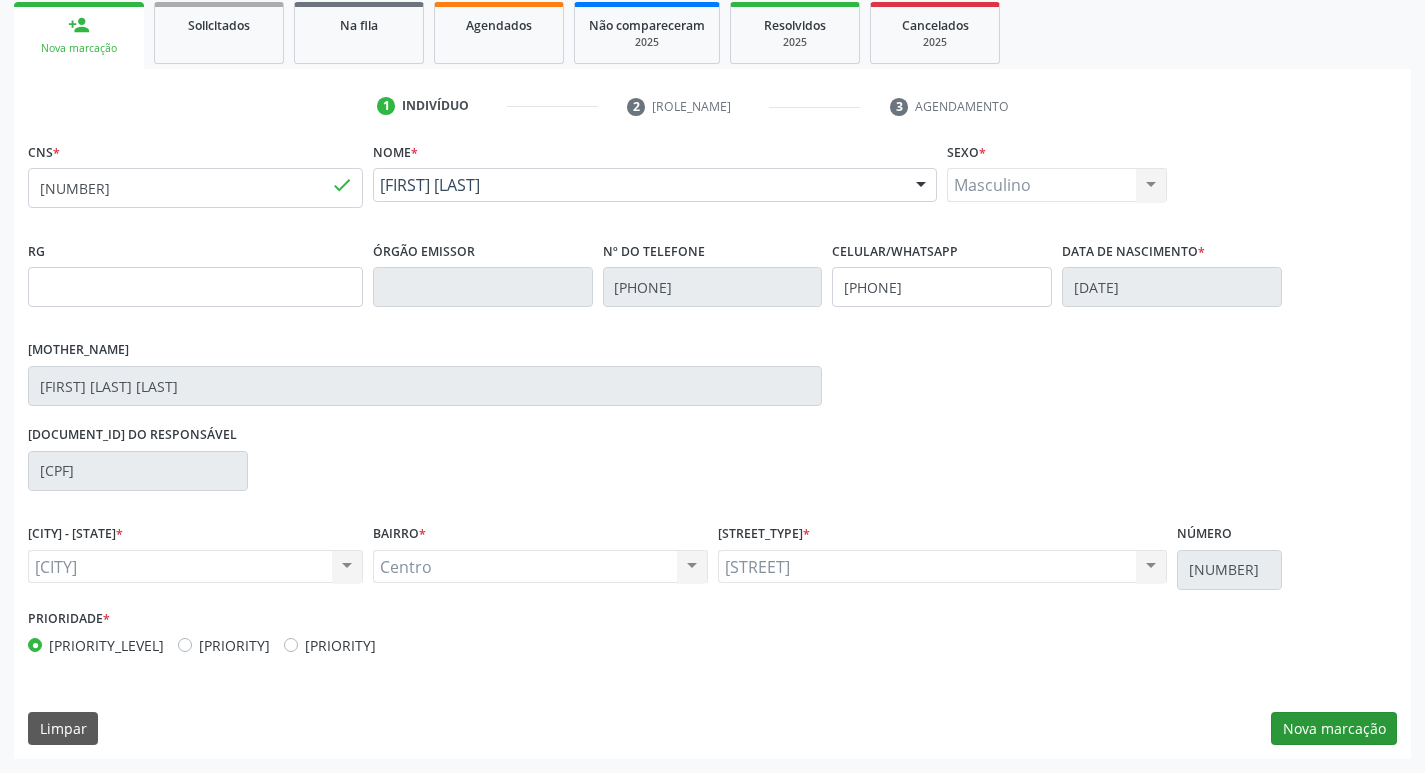 scroll, scrollTop: 133, scrollLeft: 0, axis: vertical 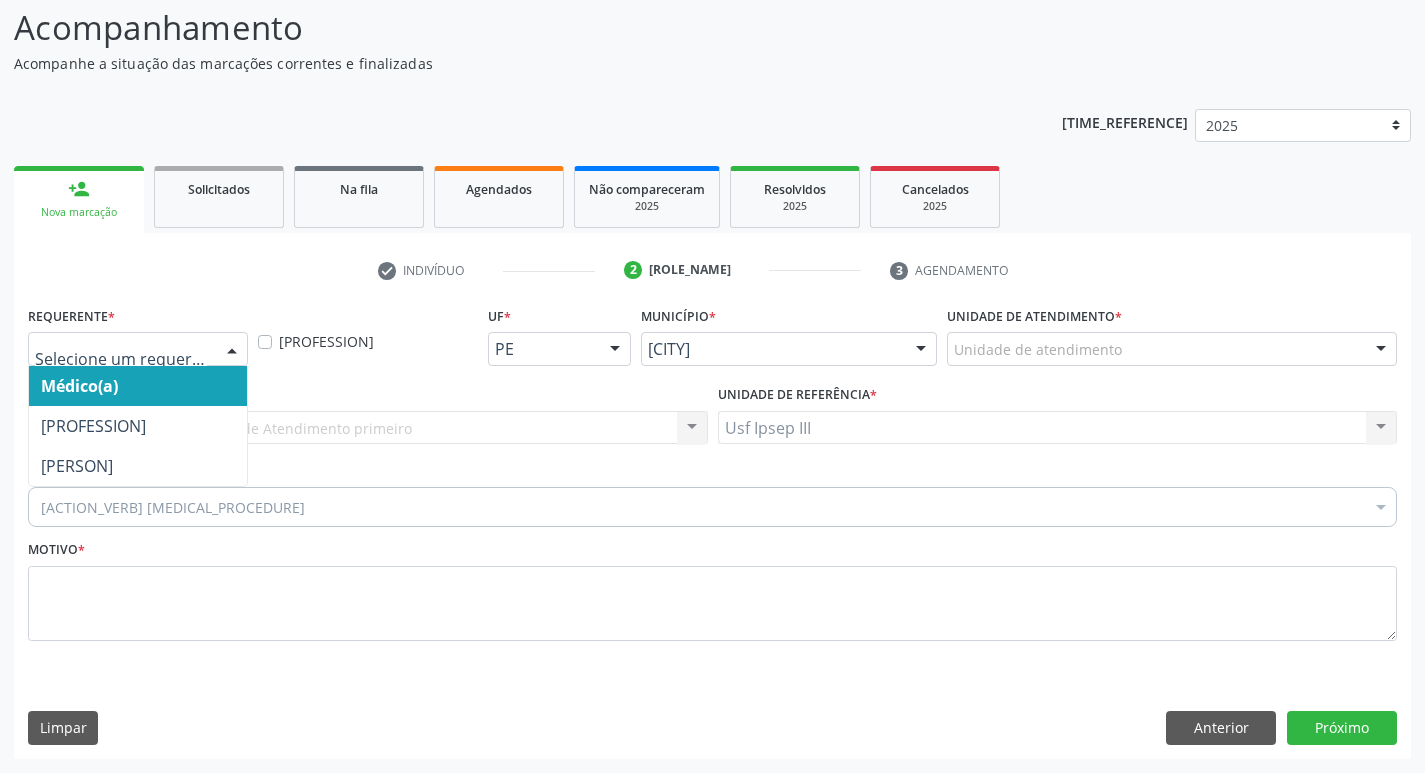 click at bounding box center (232, 350) 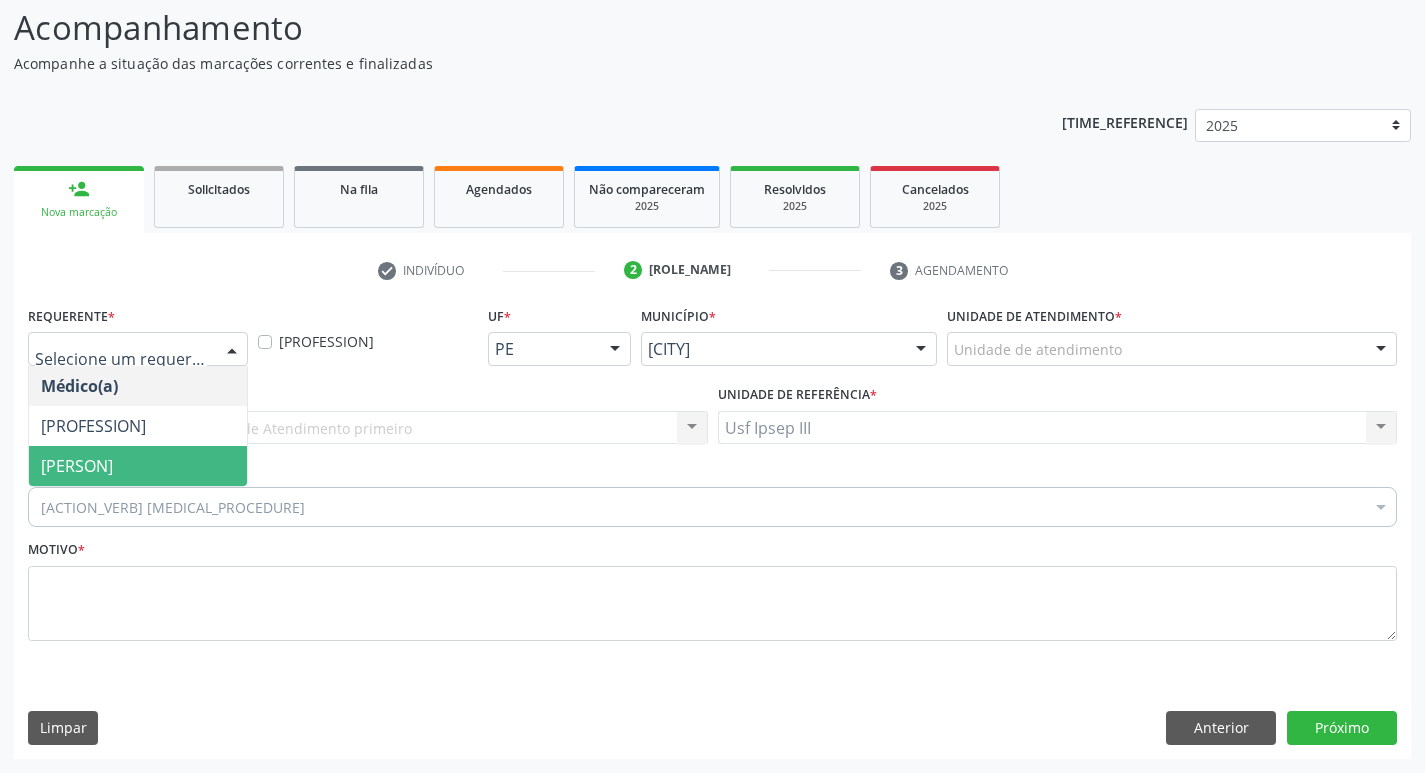 click on "[PERSON]" at bounding box center [138, 466] 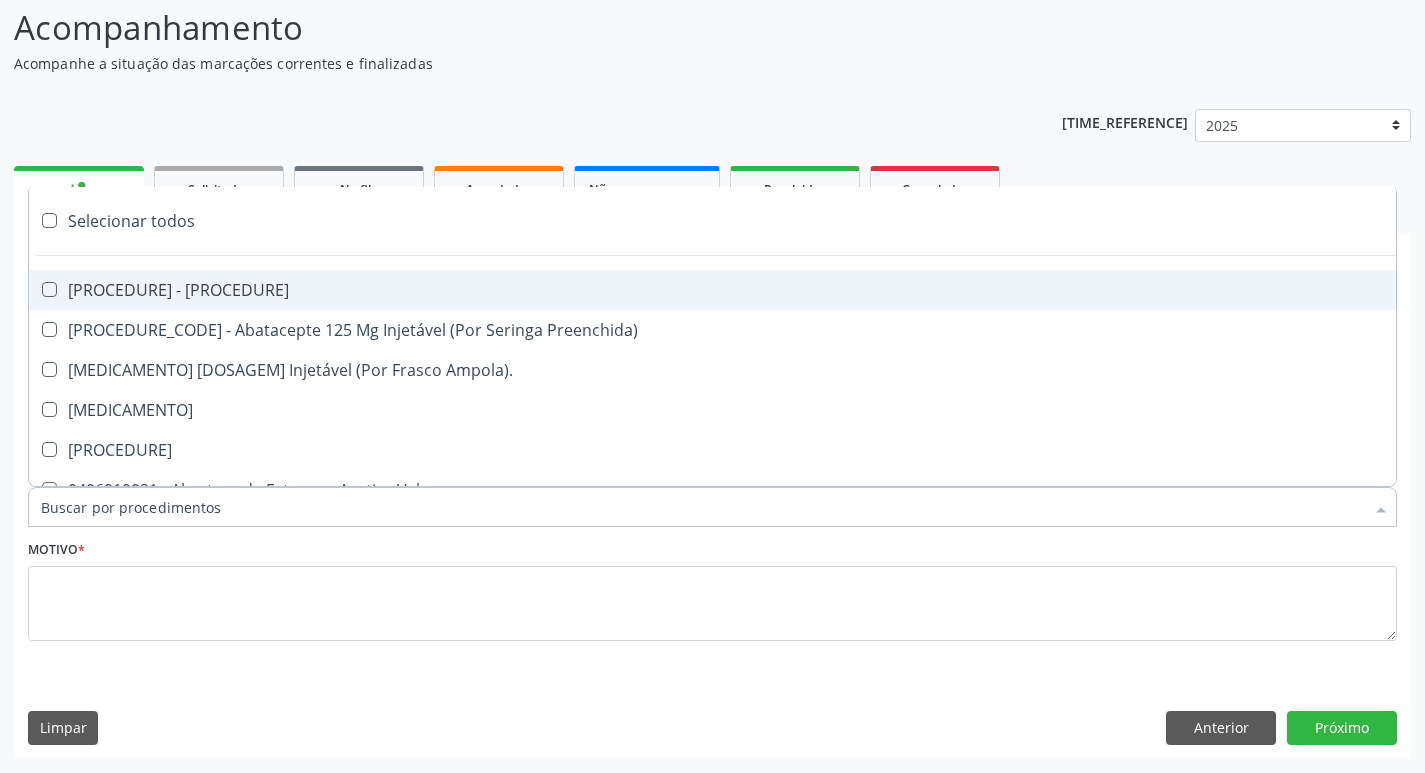 type on "2" 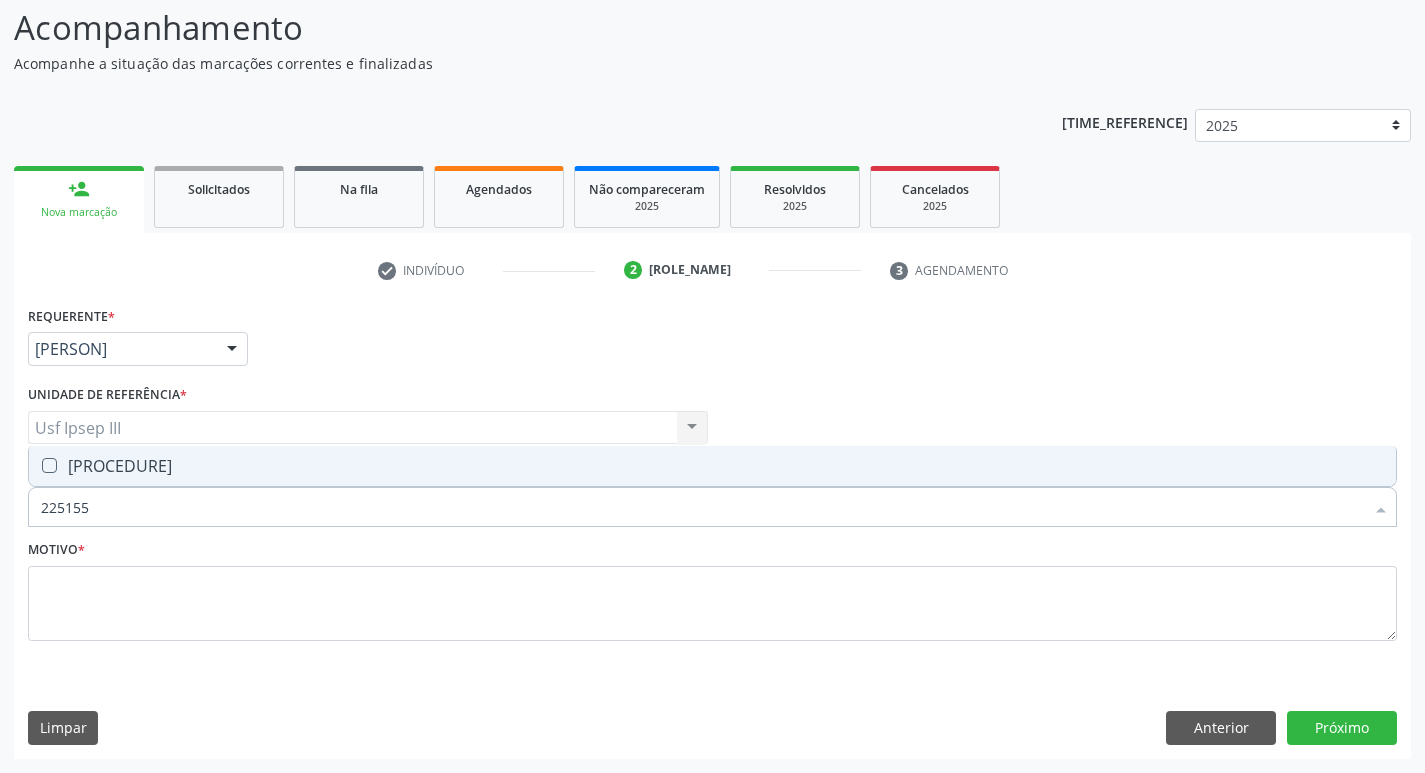 click on "[PROCEDURE]" at bounding box center (712, 466) 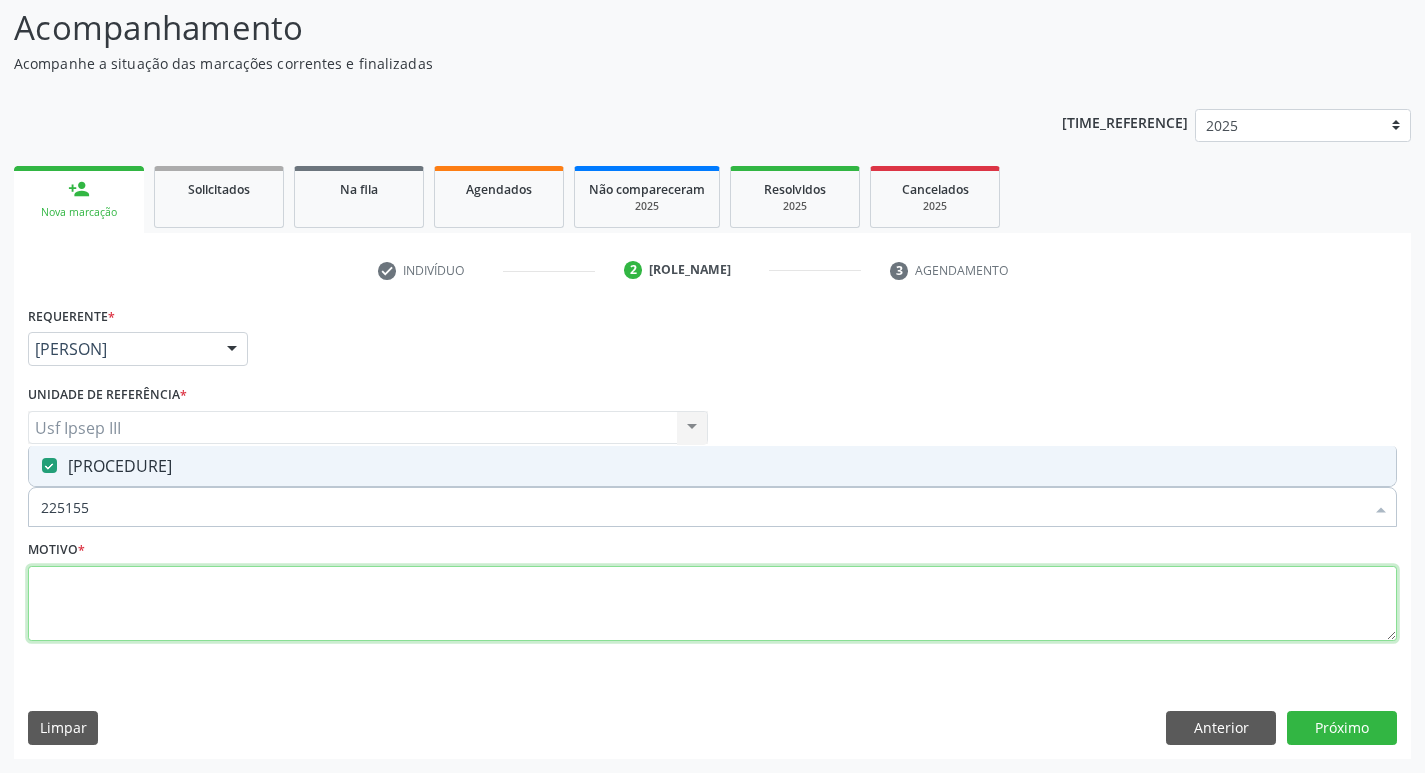 click at bounding box center (712, 604) 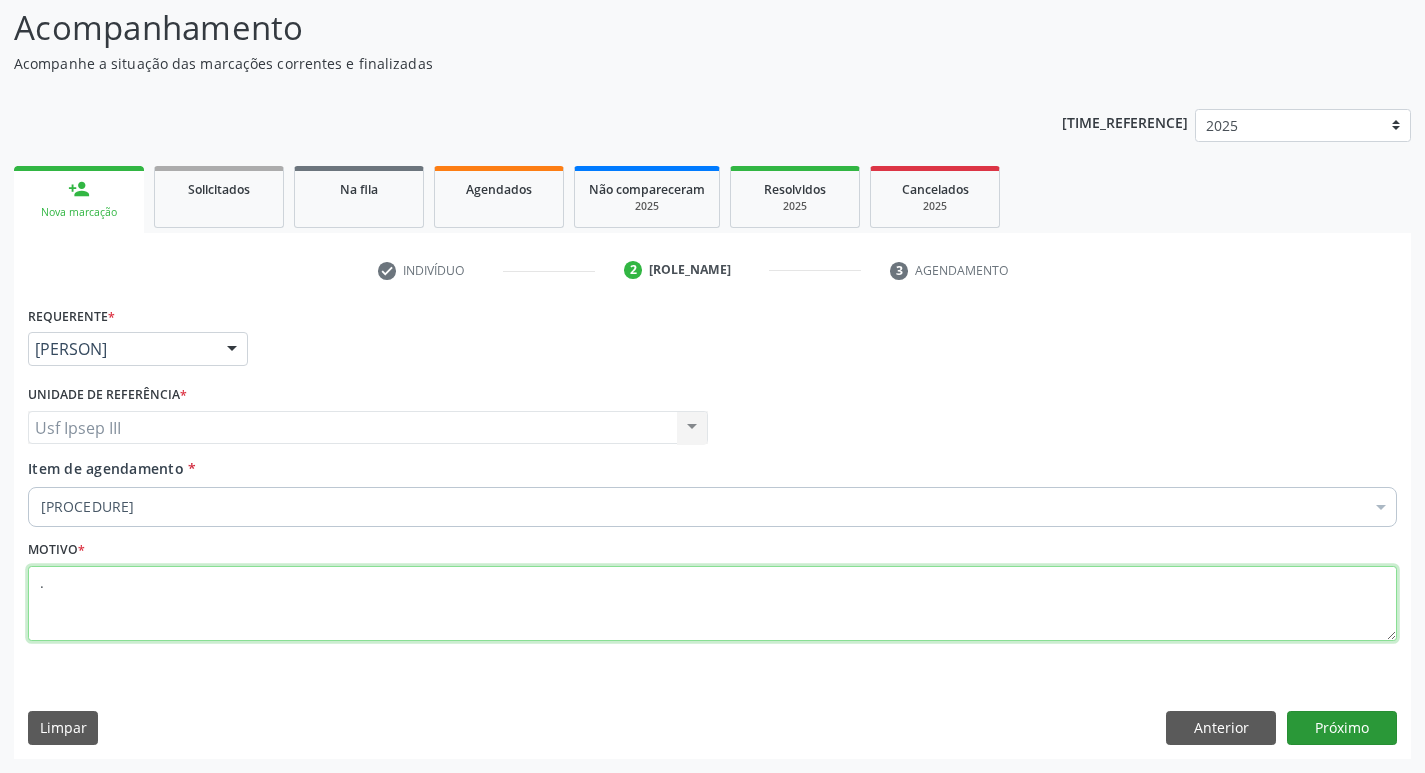 type on "." 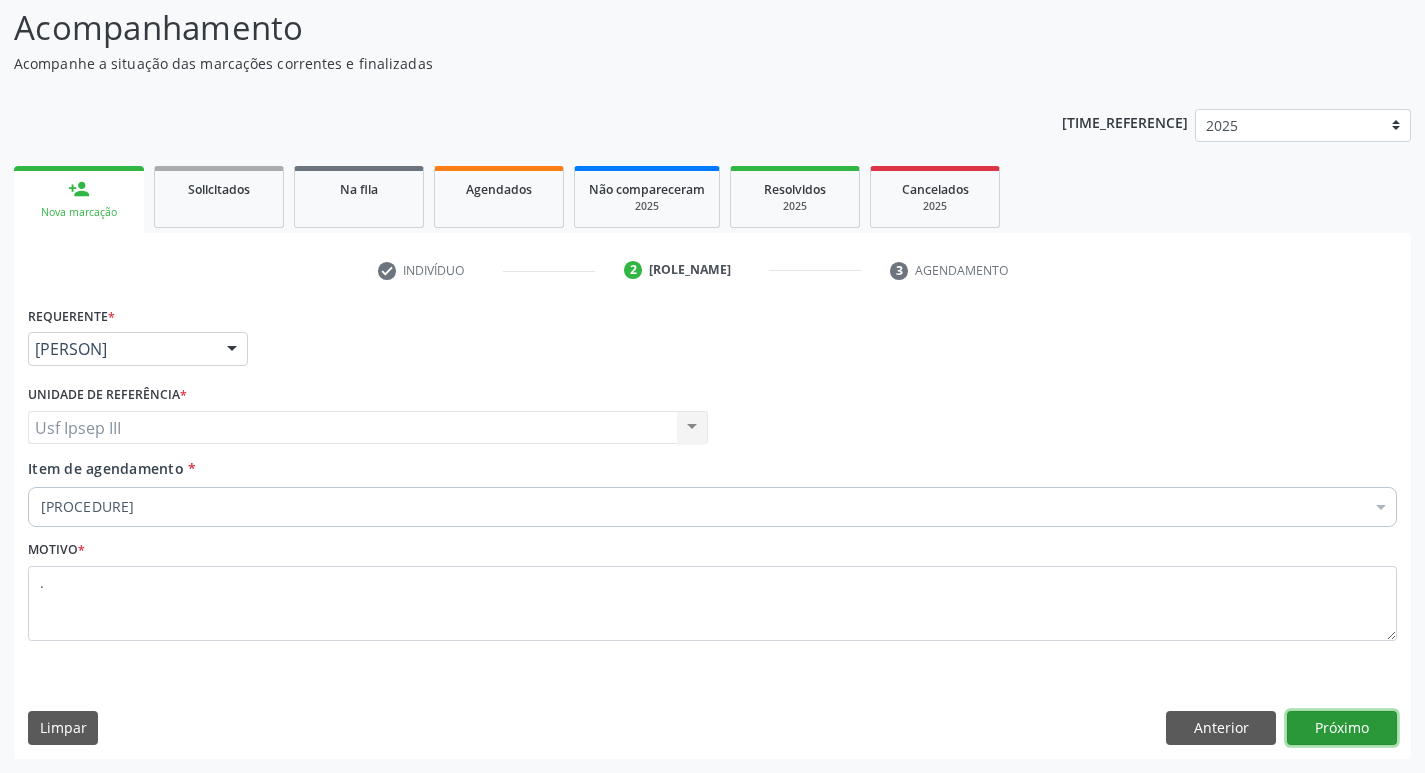 click on "Próximo" at bounding box center (1342, 728) 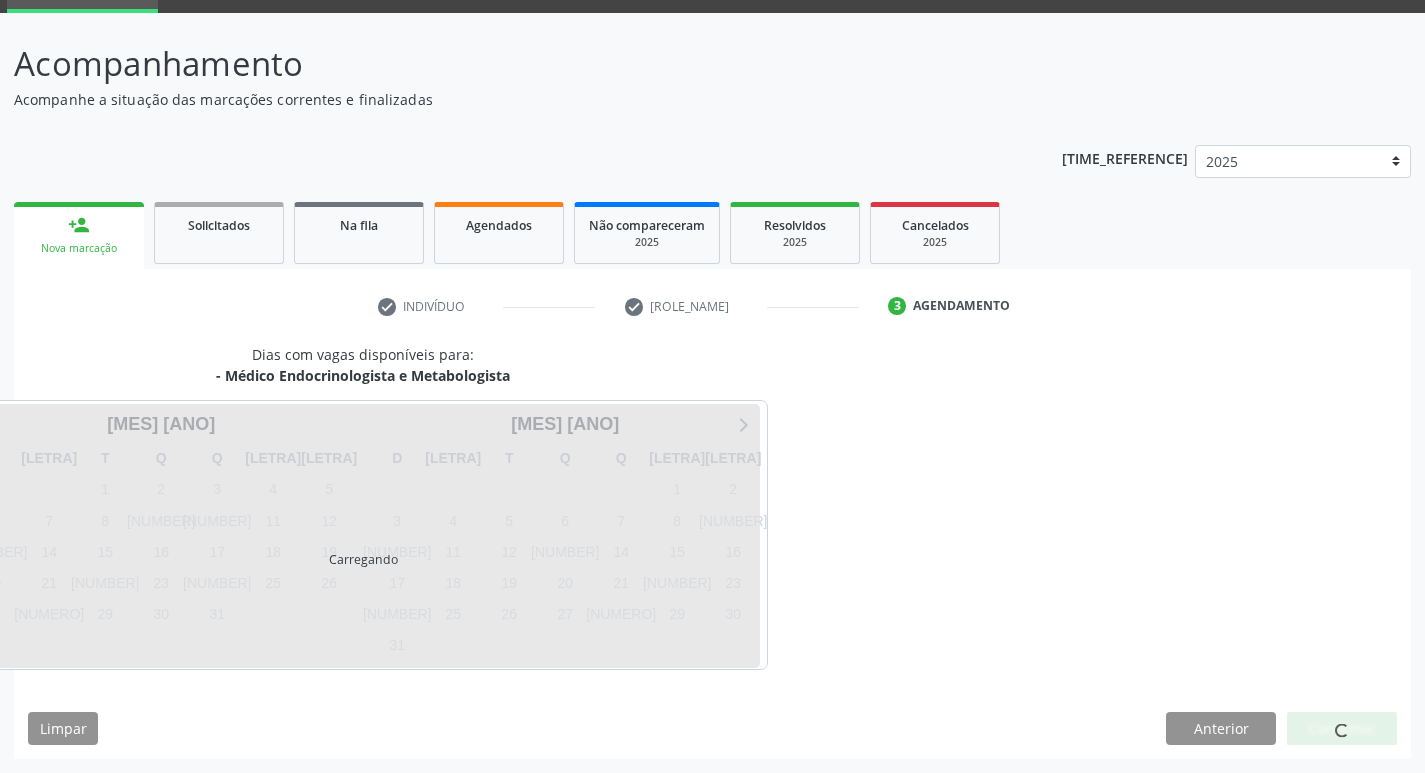 scroll, scrollTop: 97, scrollLeft: 0, axis: vertical 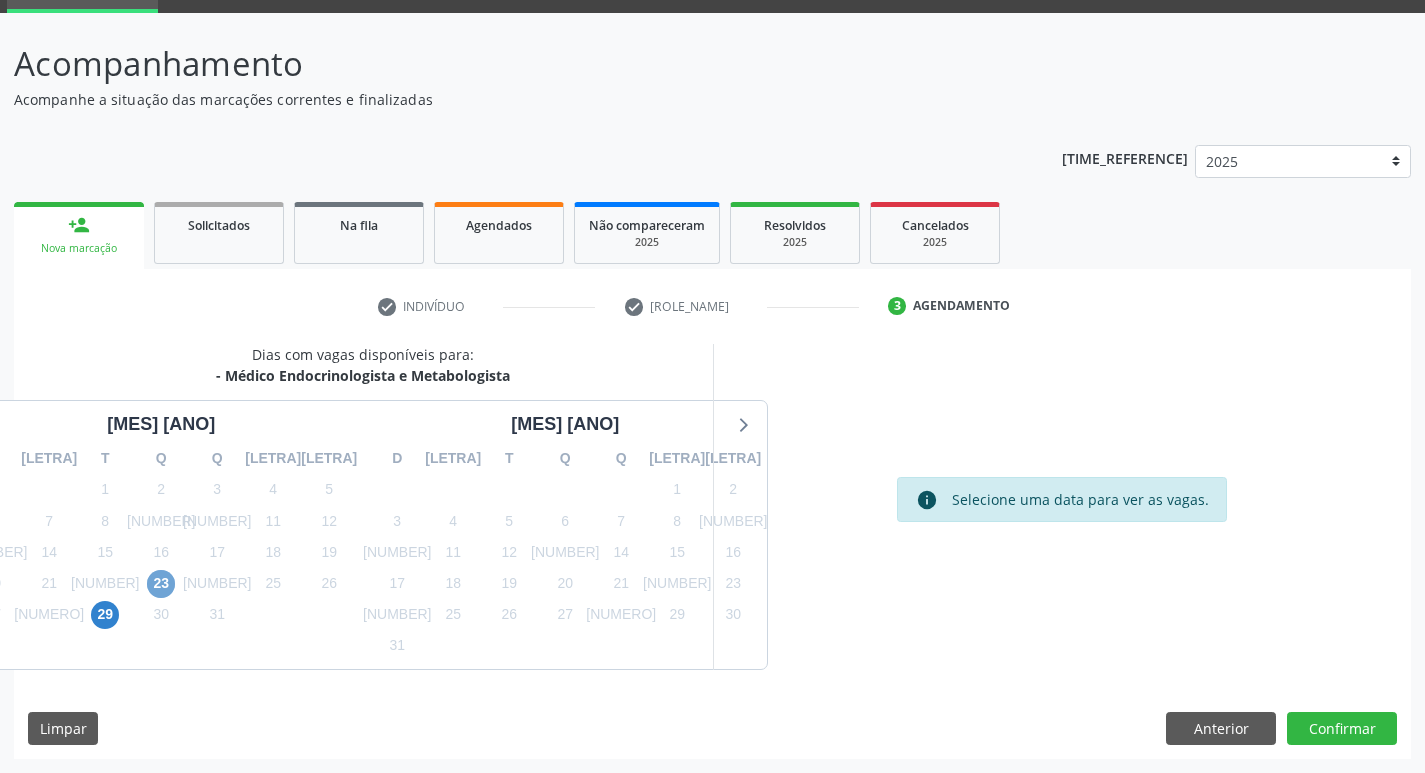 click on "23" at bounding box center (161, 584) 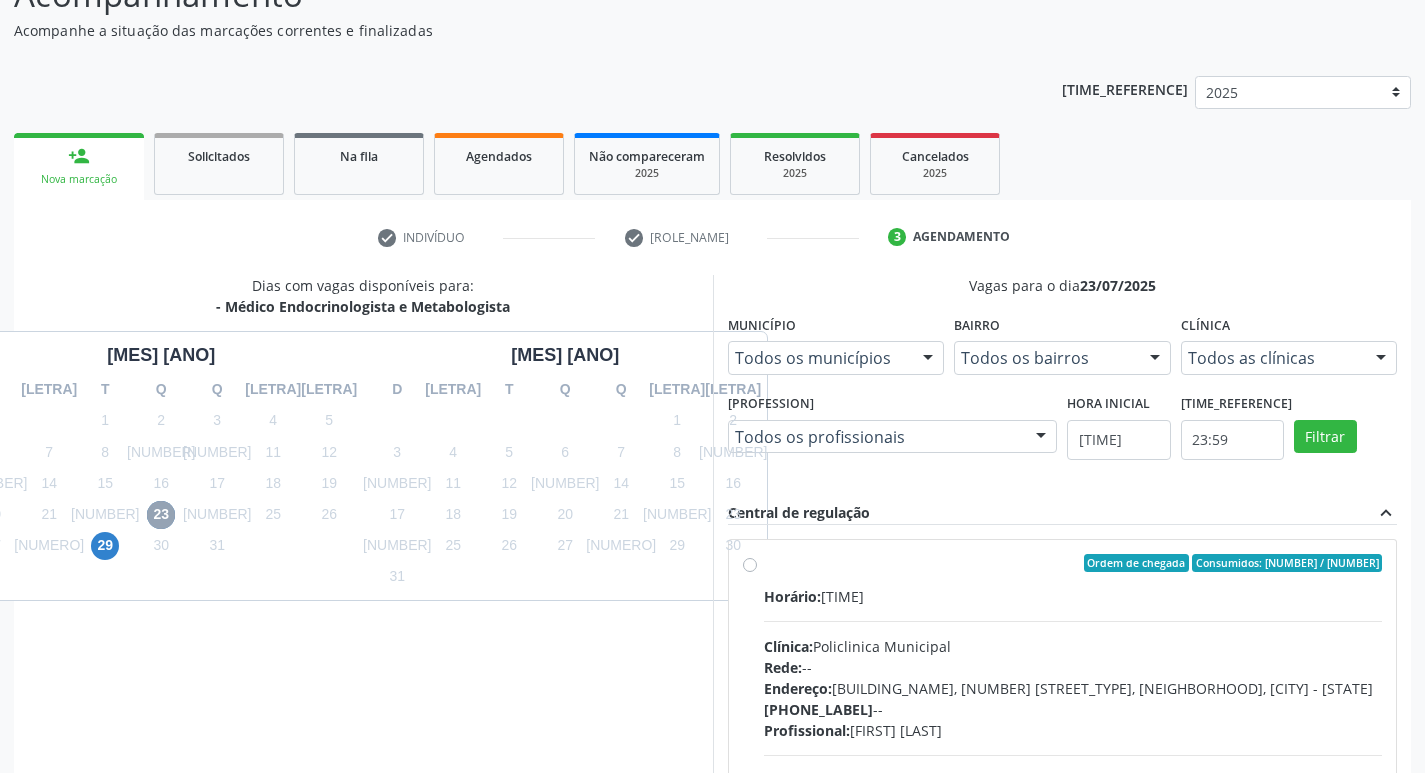 scroll, scrollTop: 386, scrollLeft: 0, axis: vertical 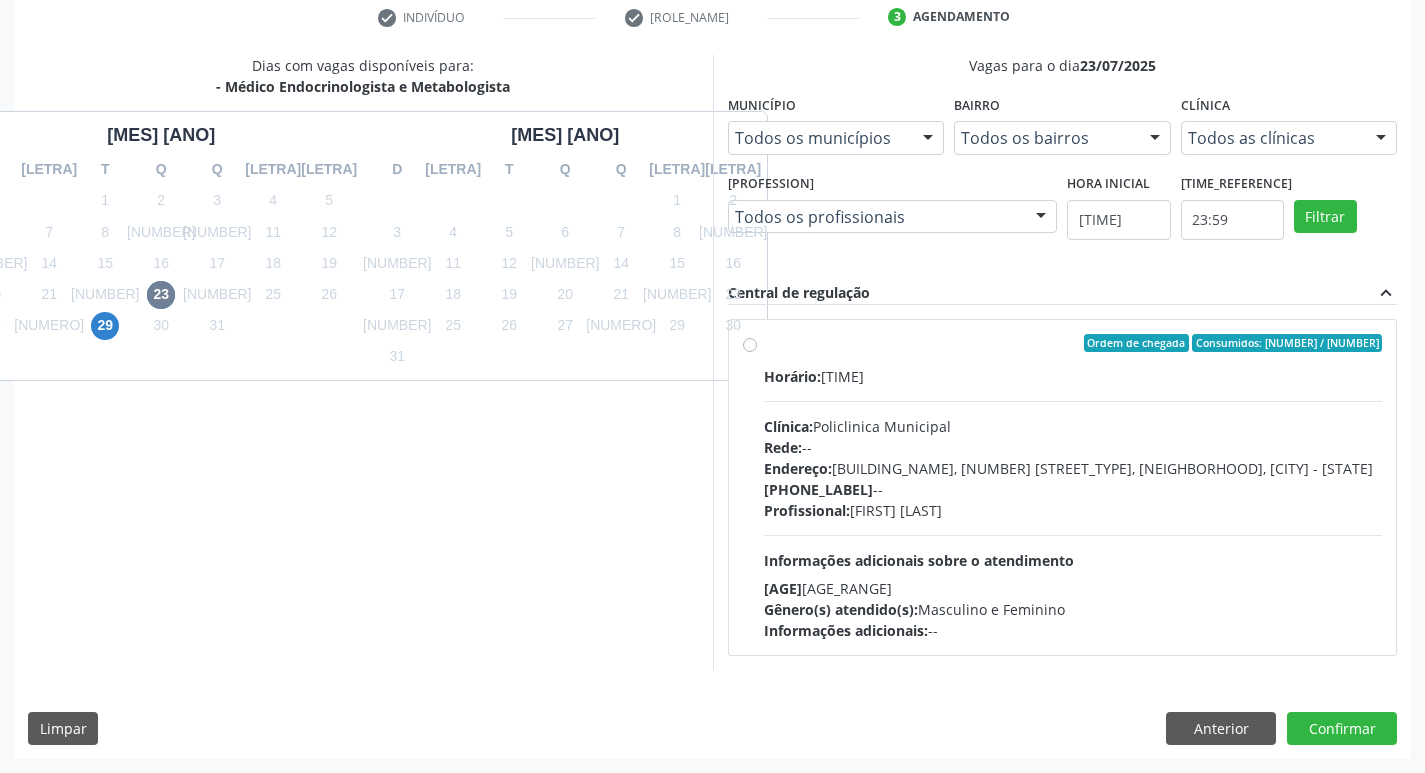 click on "Profissional: [FIRST] [LAST]" at bounding box center [1073, 510] 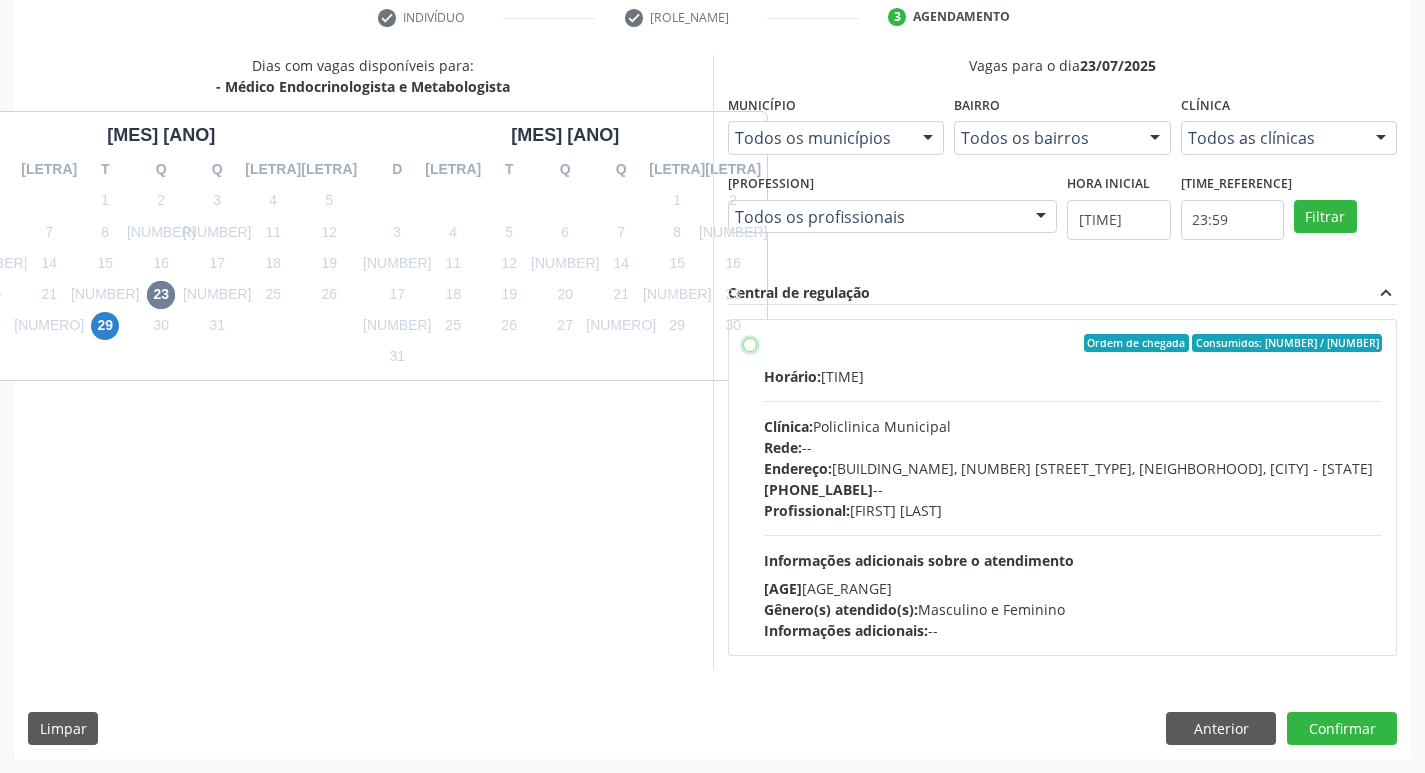 click on "Ordem de chegada
Consumidos: 1 / 10
Horário:   14:00
Clínica:  Policlinica Municipal
Rede:
--
Endereço:   Predio, nº S/N, Ipsep, [CITY] - PE
Telefone:   --
Profissional:
[FIRST] [MIDDLE] [LAST]
Informações adicionais sobre o atendimento
Idade de atendimento:
de 0 a 120 anos
Gênero(s) atendido(s):
Masculino e Feminino
Informações adicionais:
--" at bounding box center [750, 343] 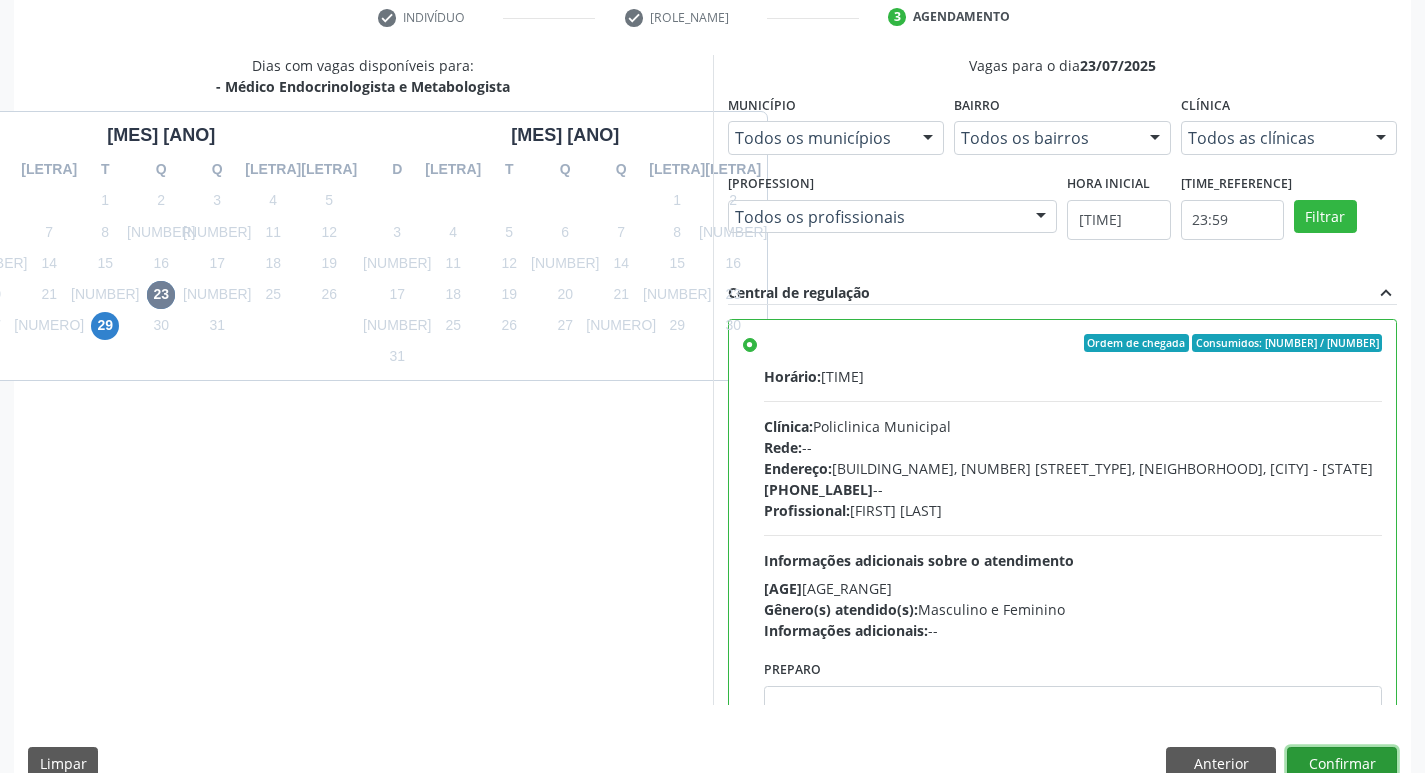 click on "Confirmar" at bounding box center [1342, 764] 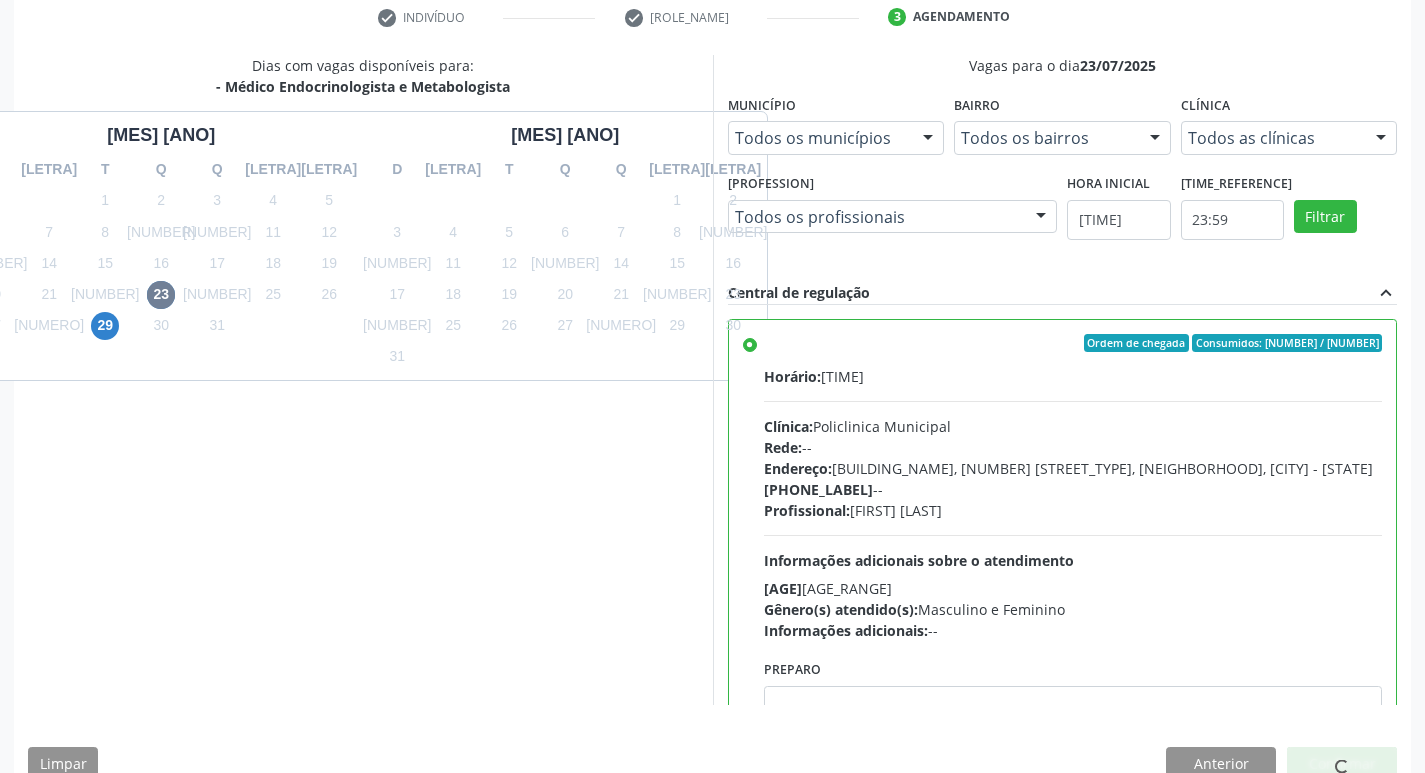 scroll, scrollTop: 0, scrollLeft: 0, axis: both 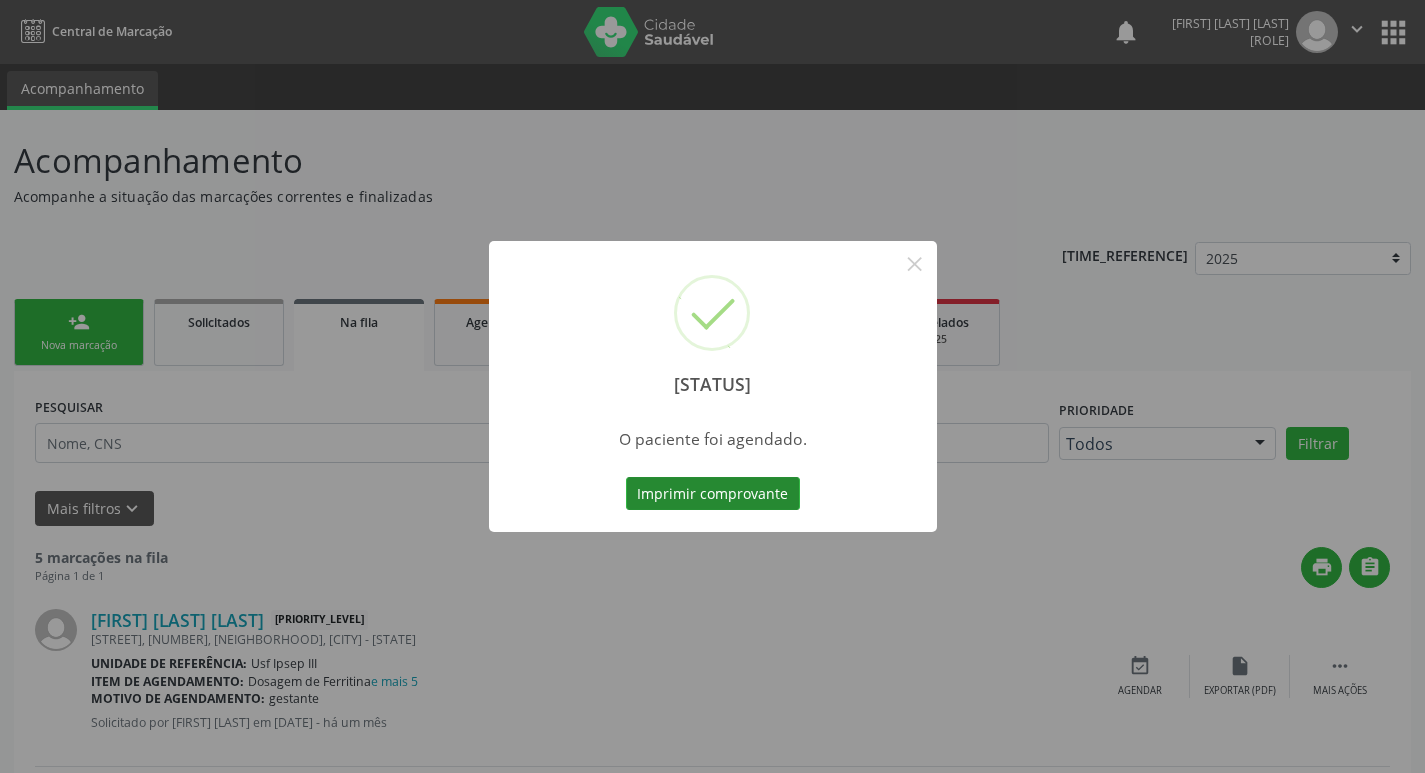 click on "Imprimir comprovante" at bounding box center (713, 494) 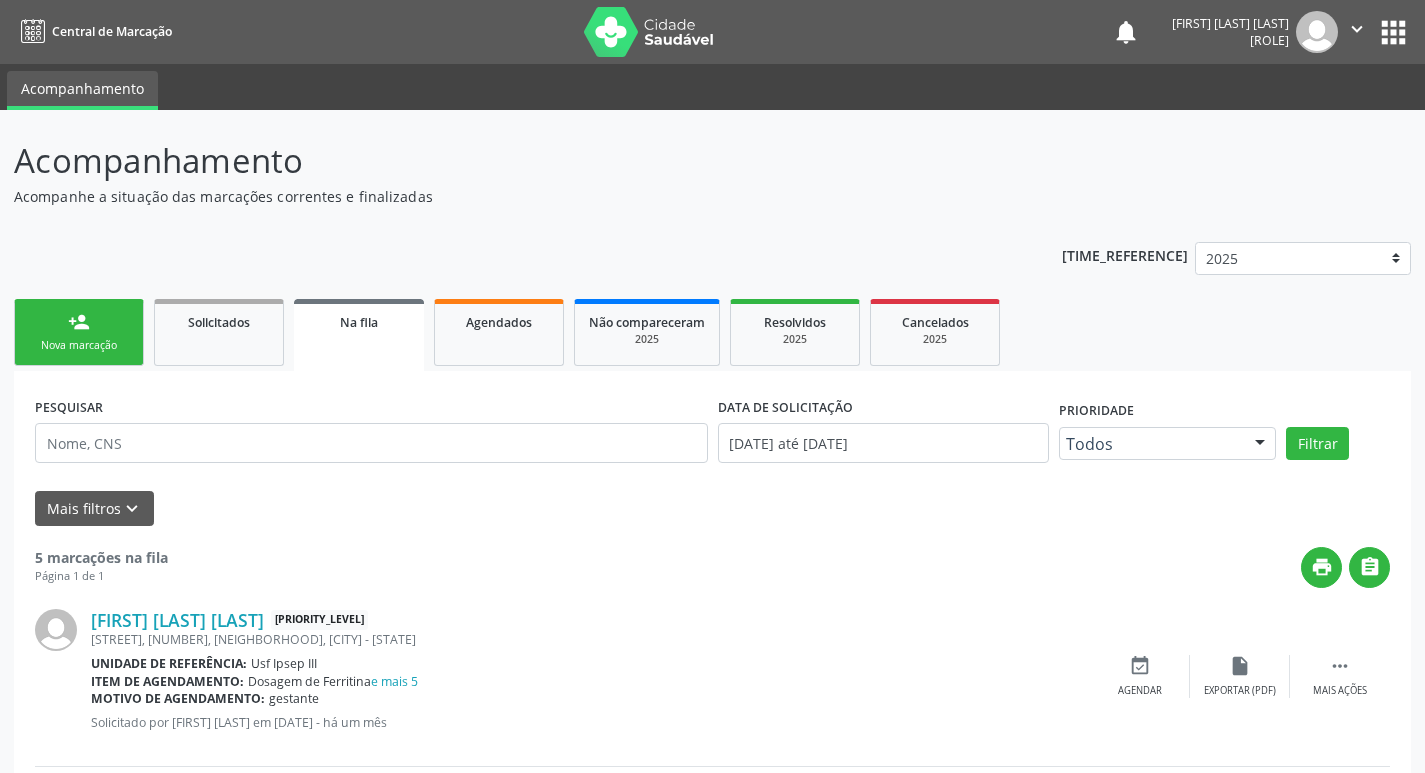 click on "person_add" at bounding box center (79, 322) 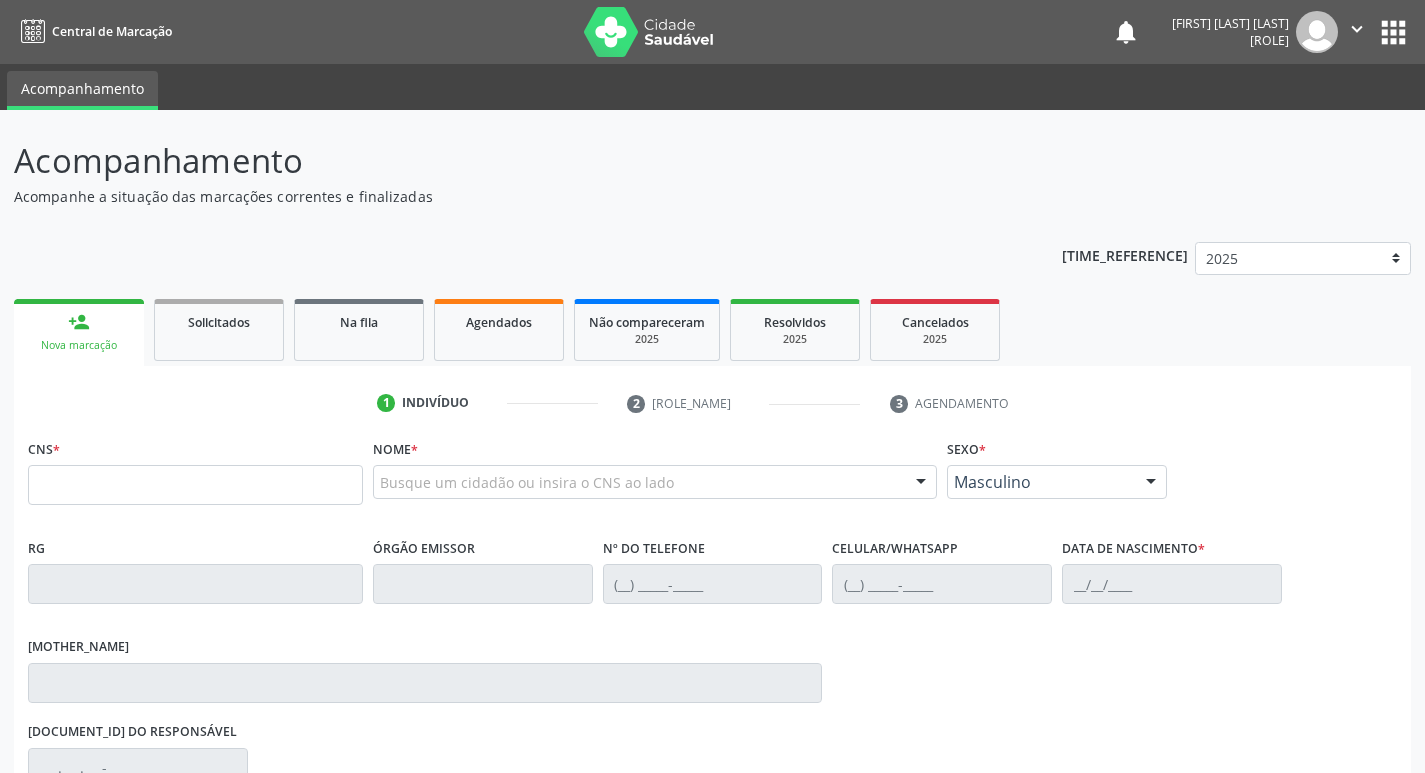 click on "person_add
Nova marcação" at bounding box center (79, 332) 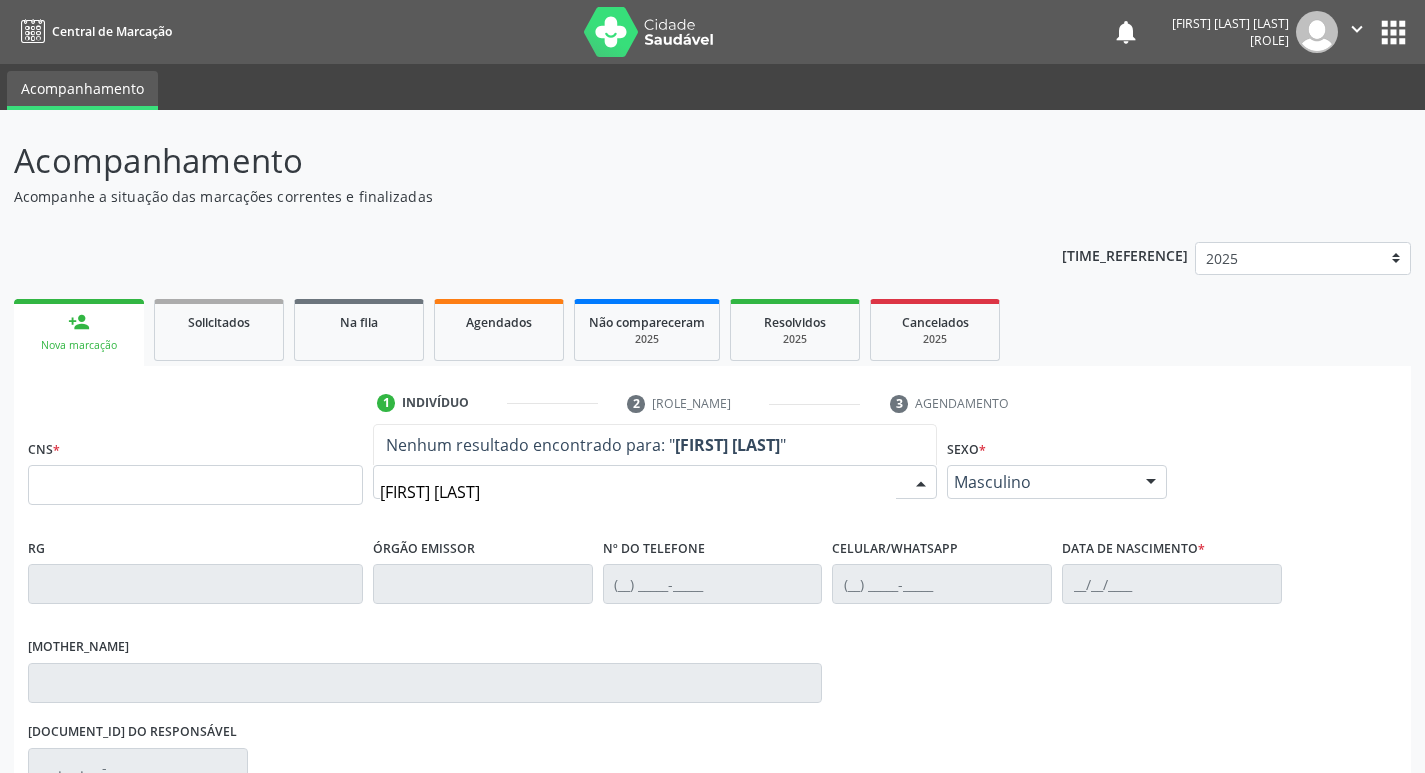 type on "[FIRST] [LAST]" 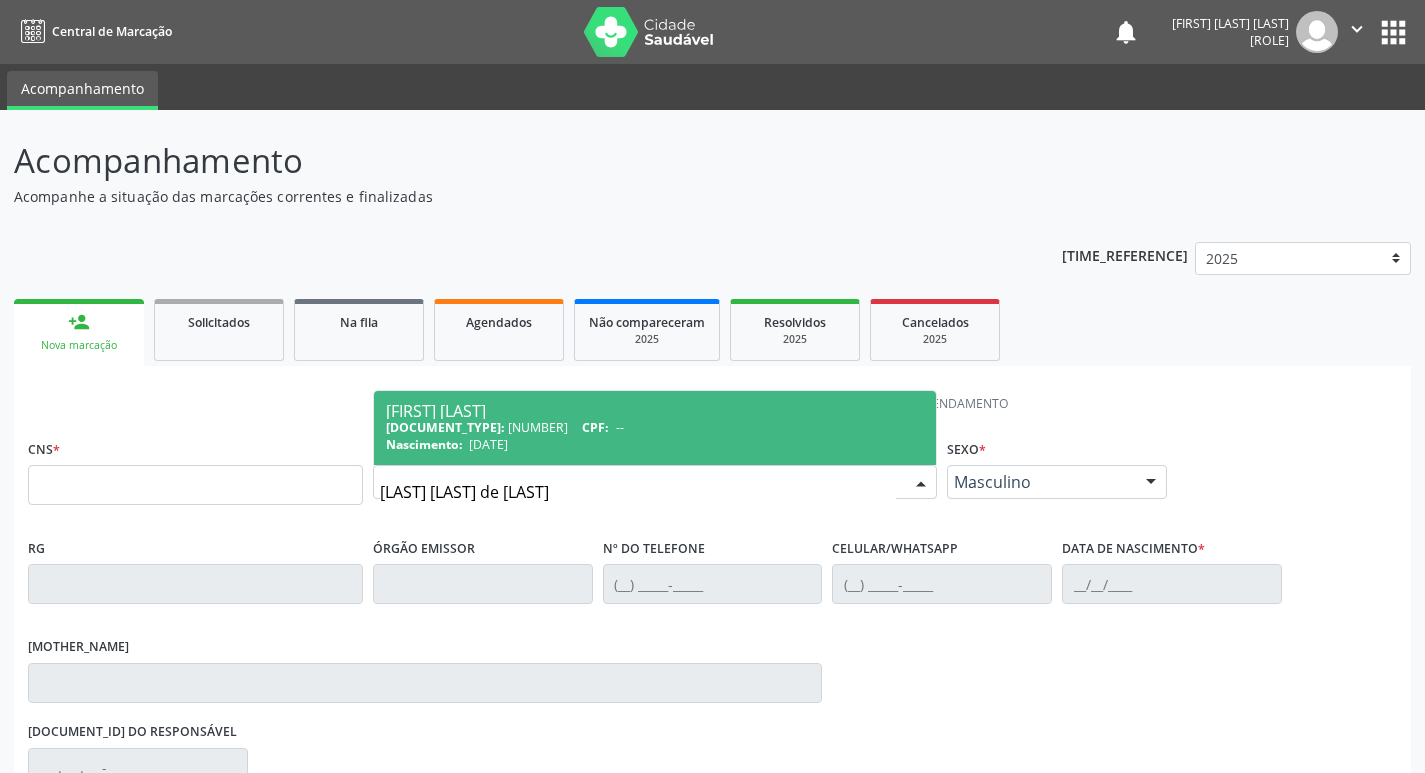 click on "CNS:
[DOCUMENT_NUMBER]
CPF:    --" at bounding box center (655, 427) 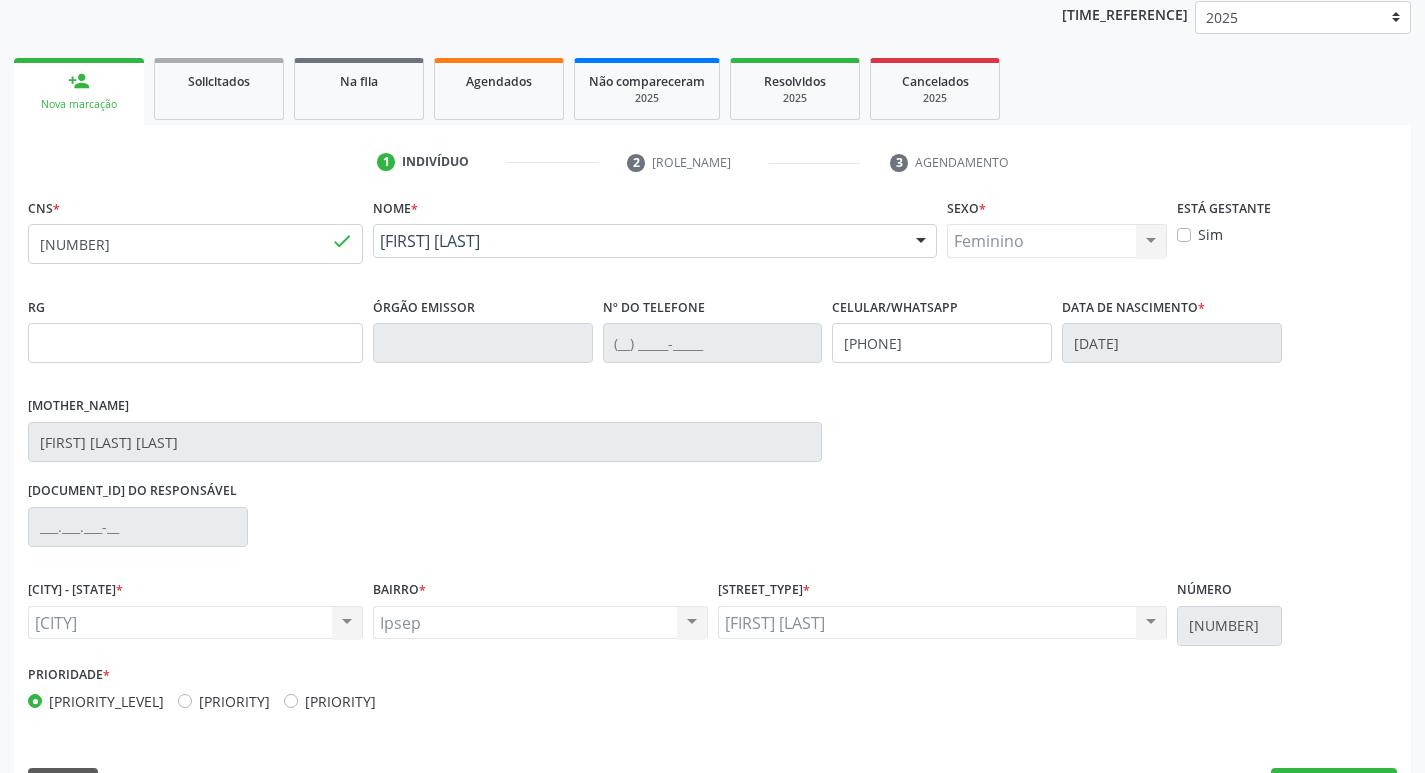 scroll, scrollTop: 297, scrollLeft: 0, axis: vertical 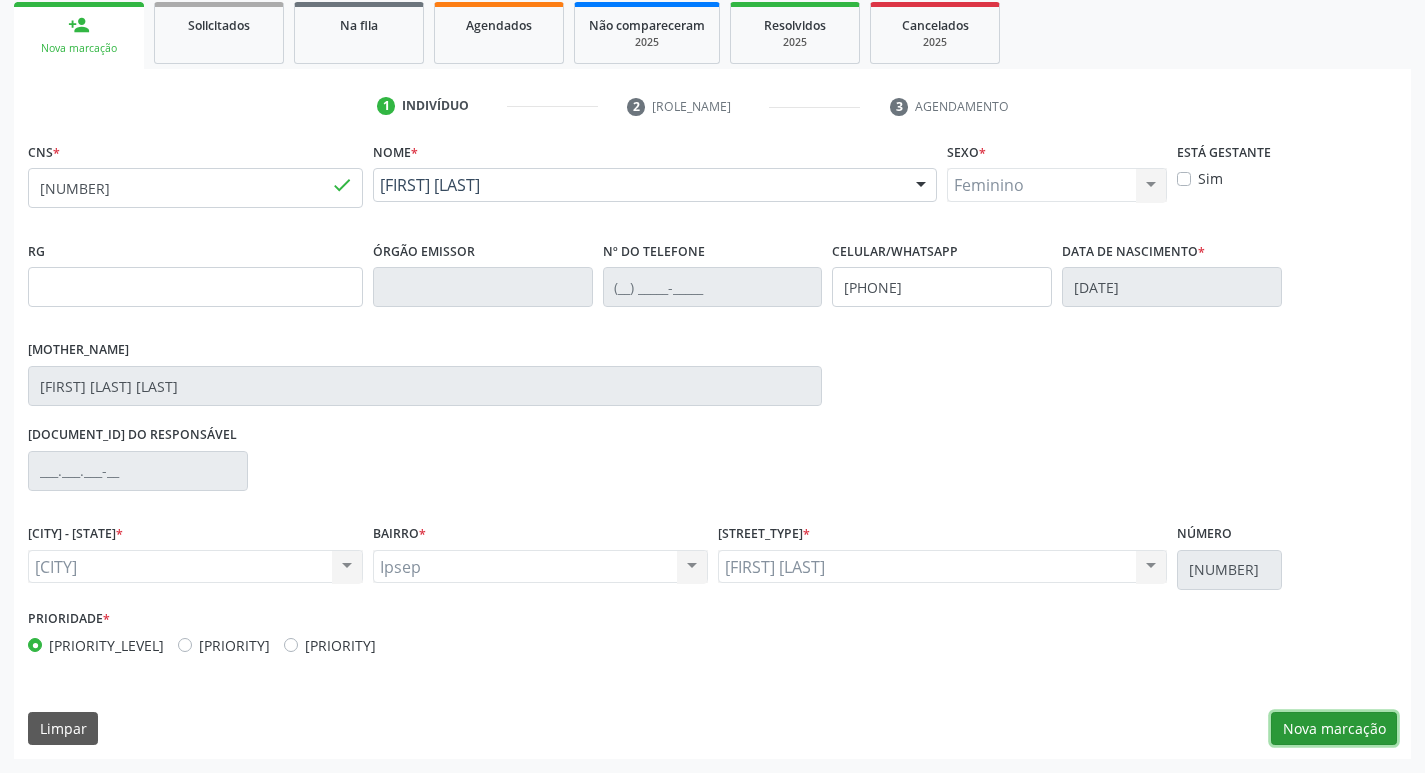click on "Nova marcação" at bounding box center (1334, 729) 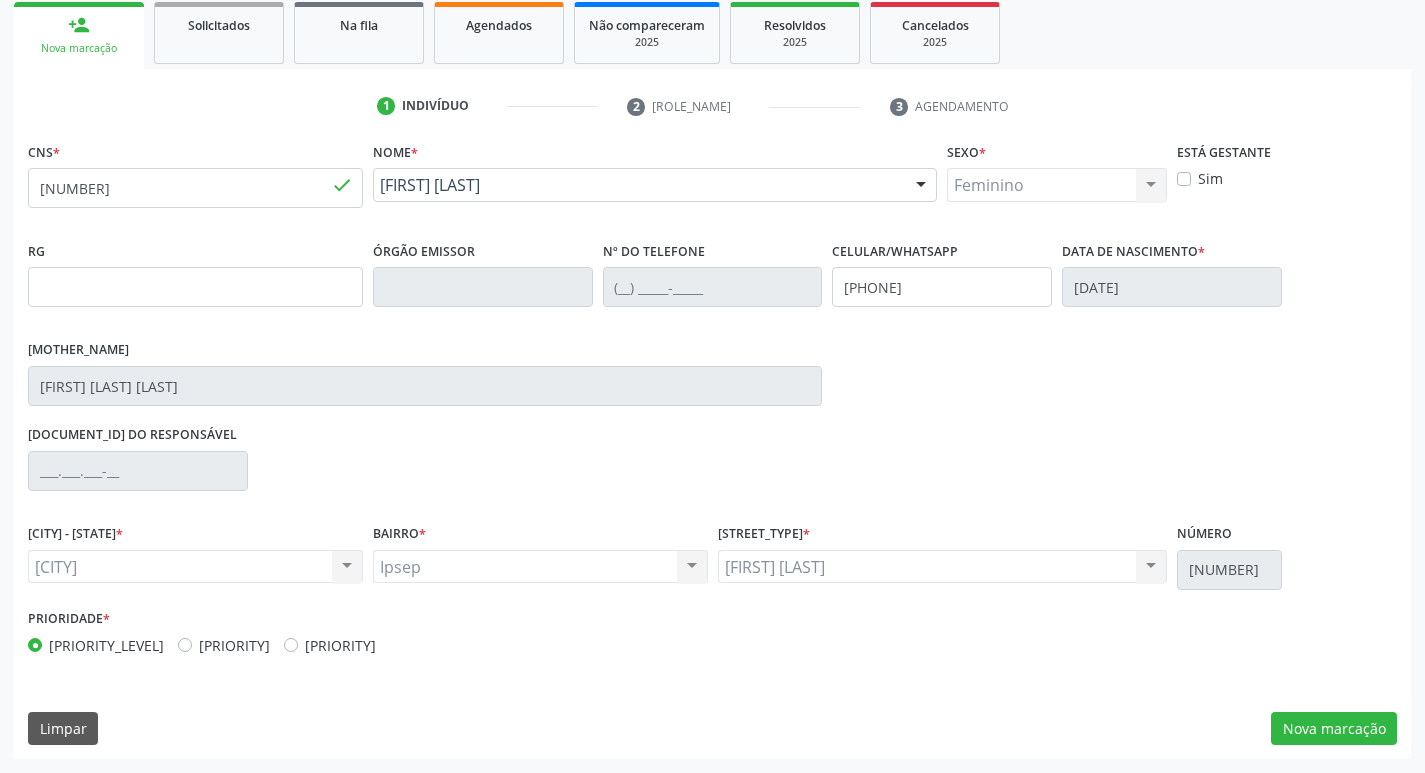 scroll, scrollTop: 133, scrollLeft: 0, axis: vertical 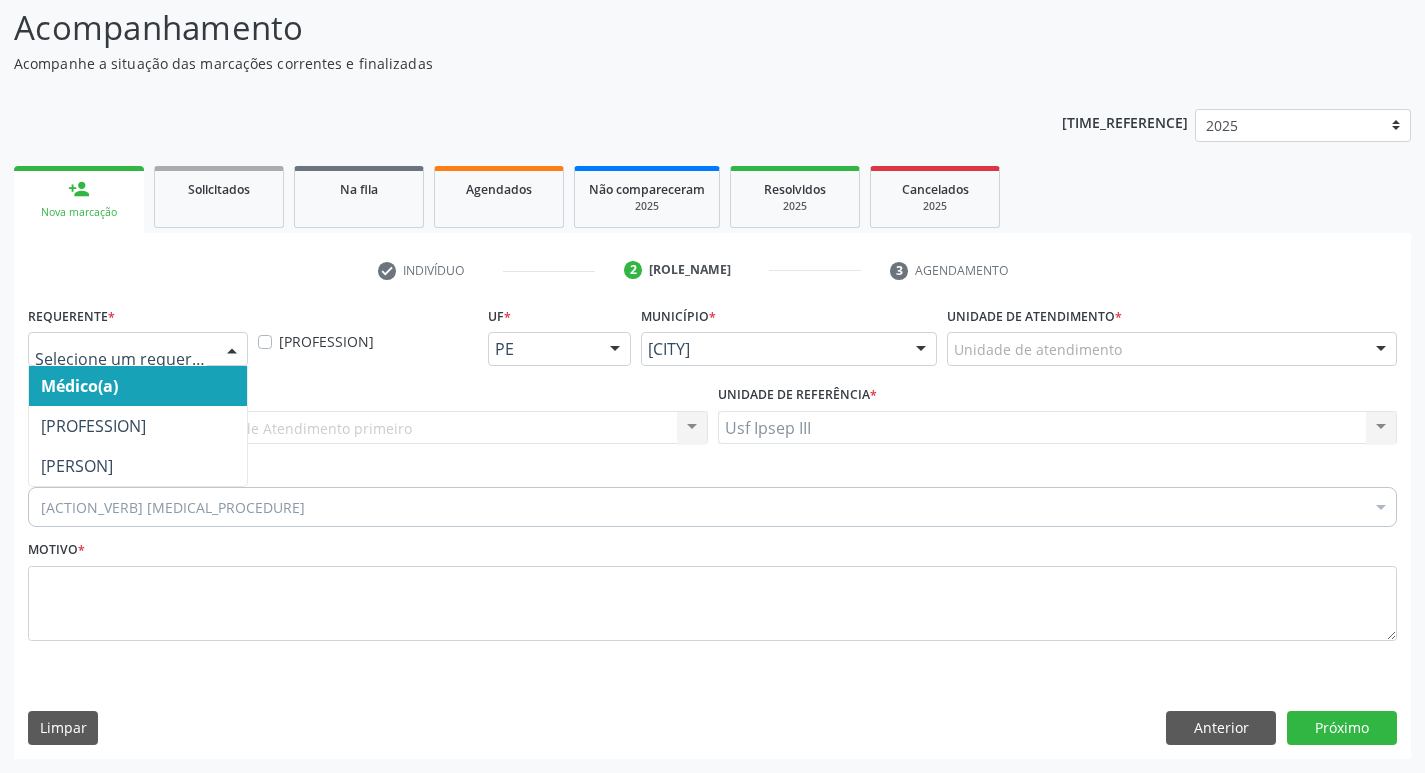click at bounding box center (232, 350) 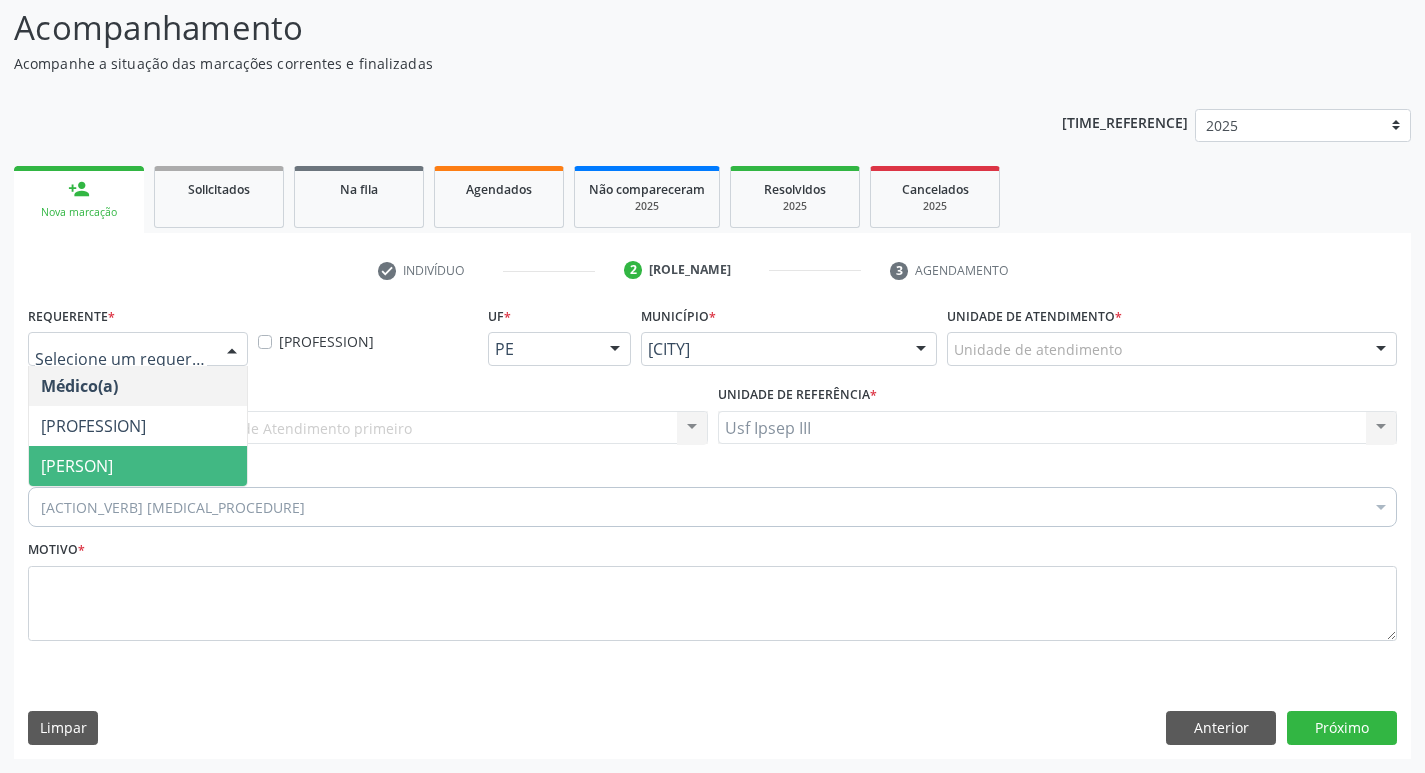 click on "[ROLE] [ROLE] [ROLE]
Nenhum resultado encontrado para: "   "
Não há nenhuma opção para ser exibida." at bounding box center (138, 426) 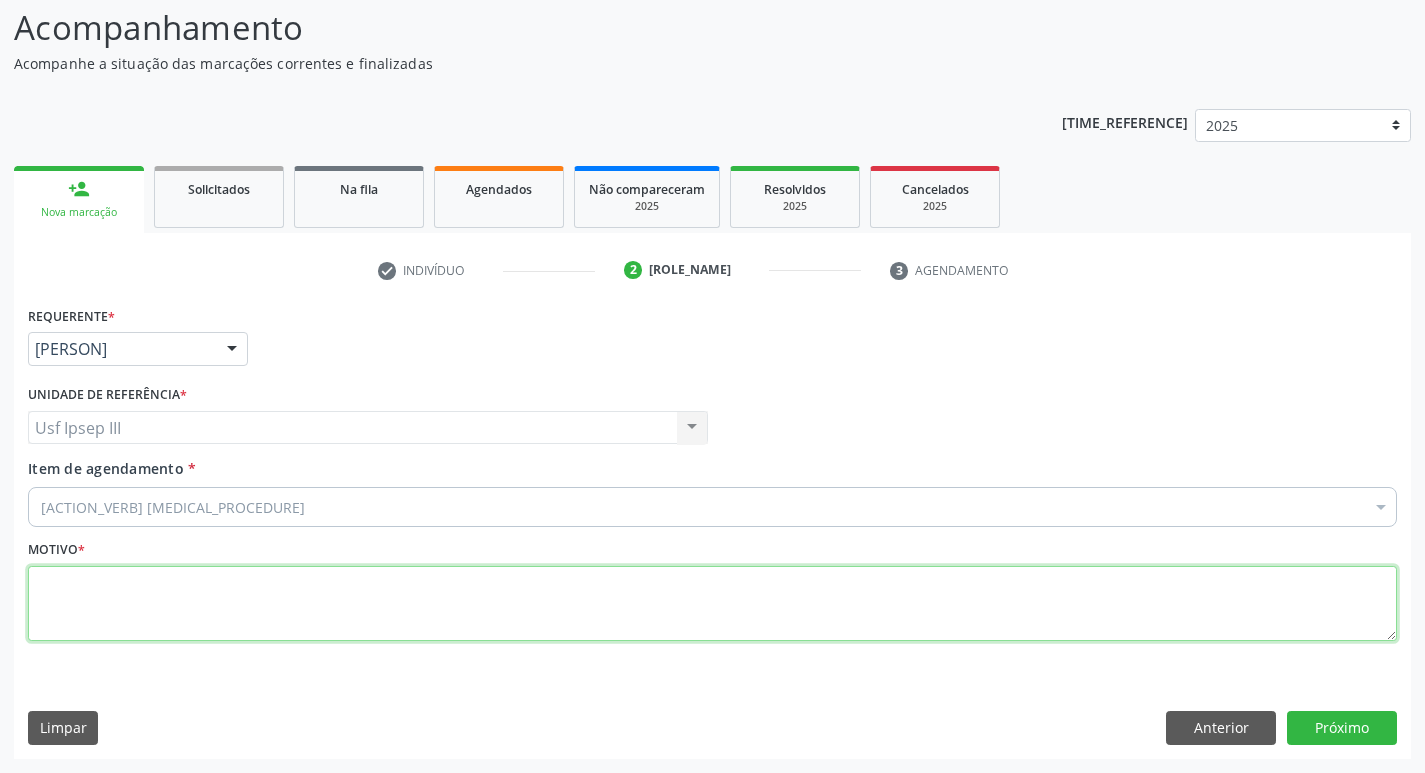 click at bounding box center (712, 604) 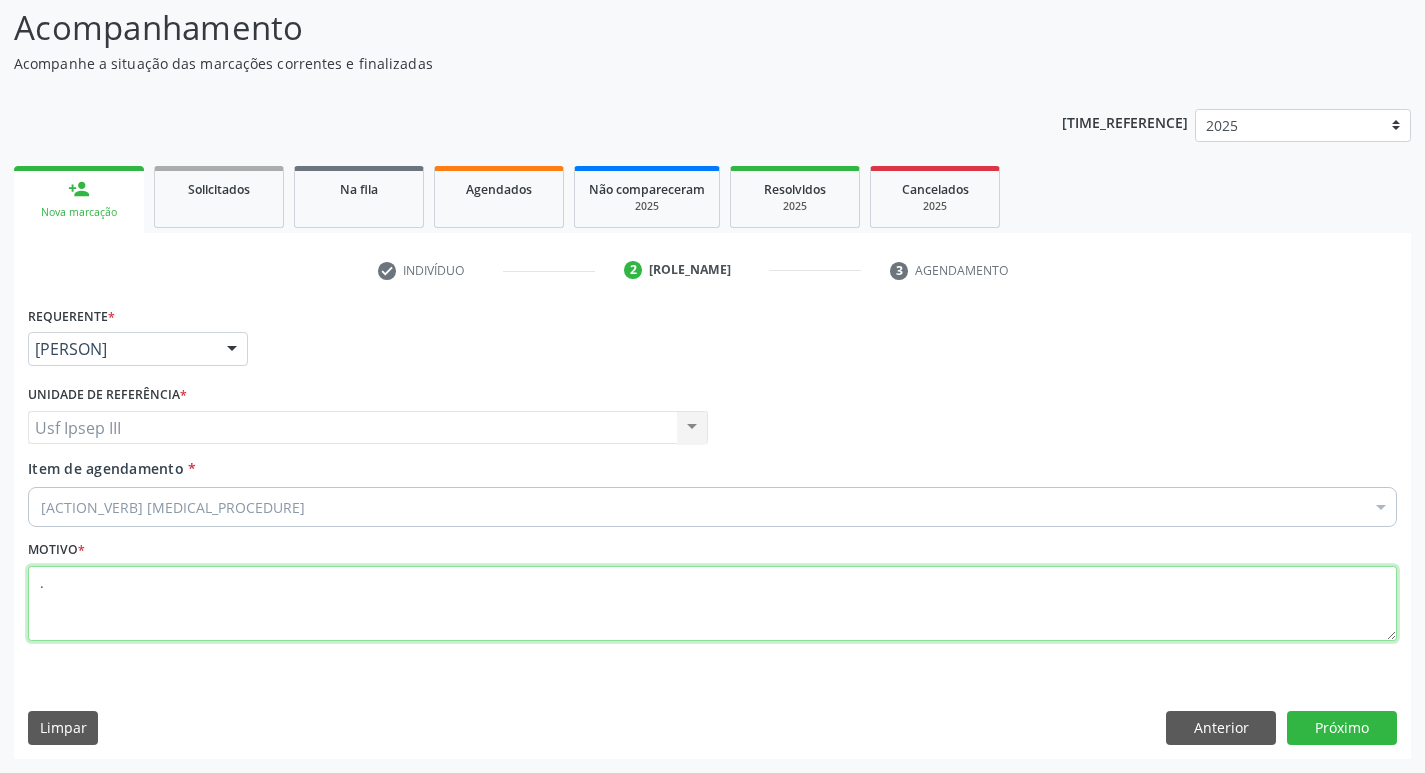 type on "." 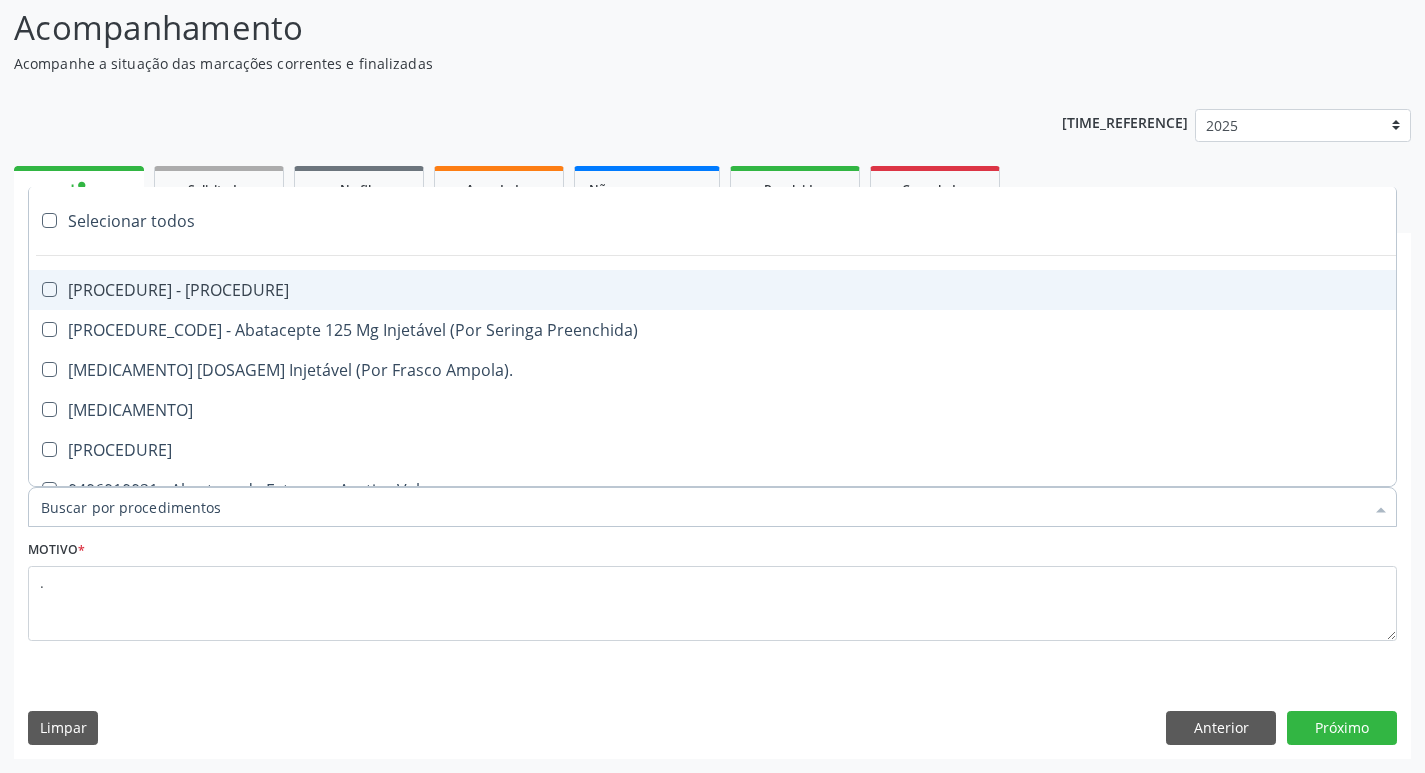 type on "2" 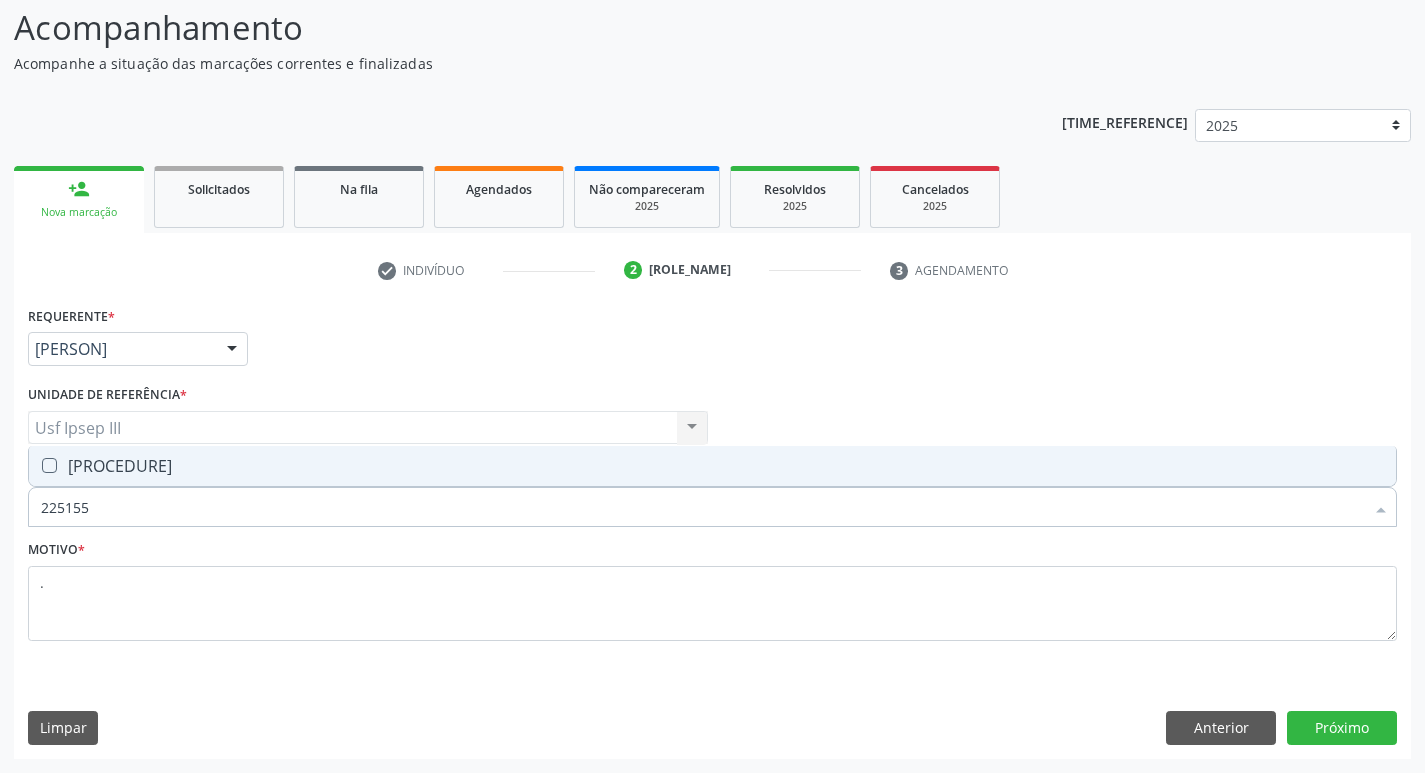 click on "[PROCEDURE]" at bounding box center (712, 466) 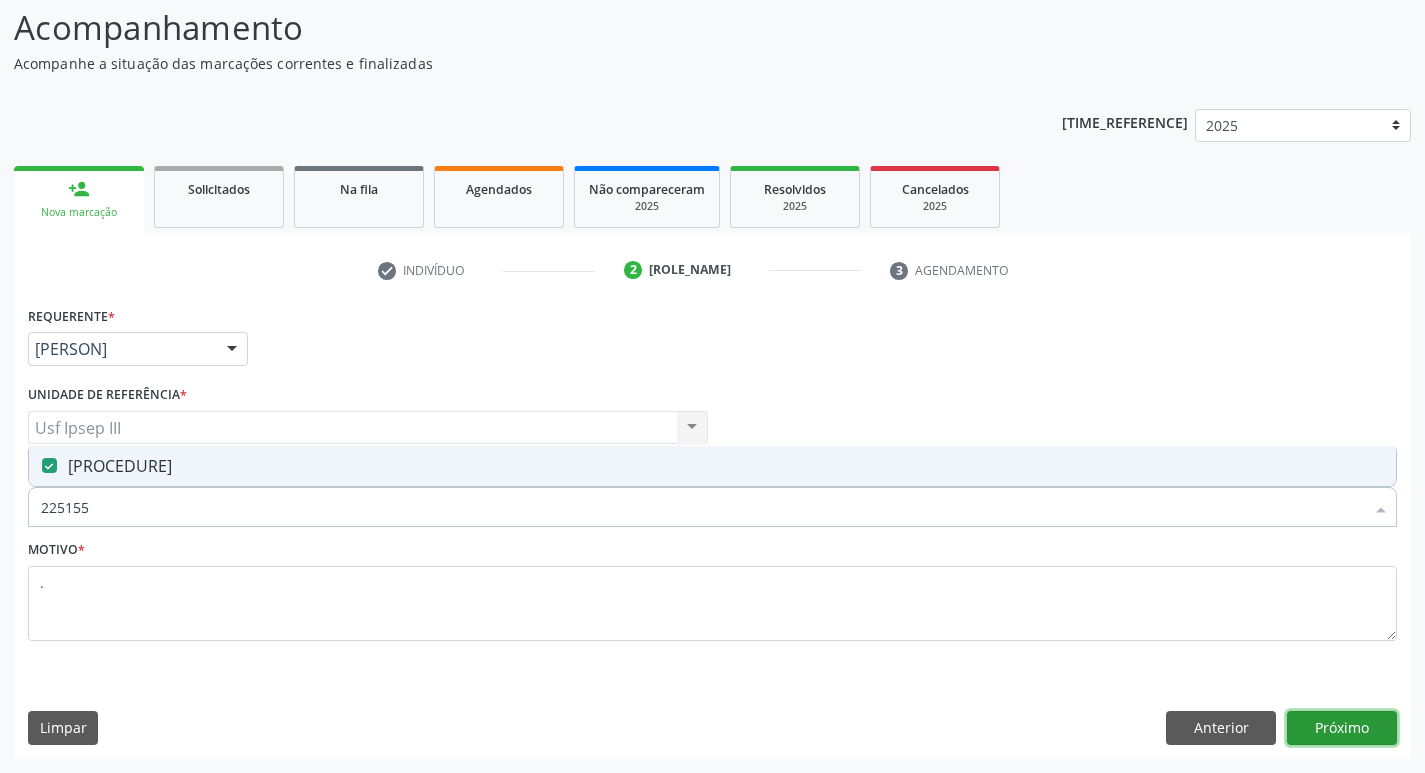 click on "Próximo" at bounding box center (1342, 728) 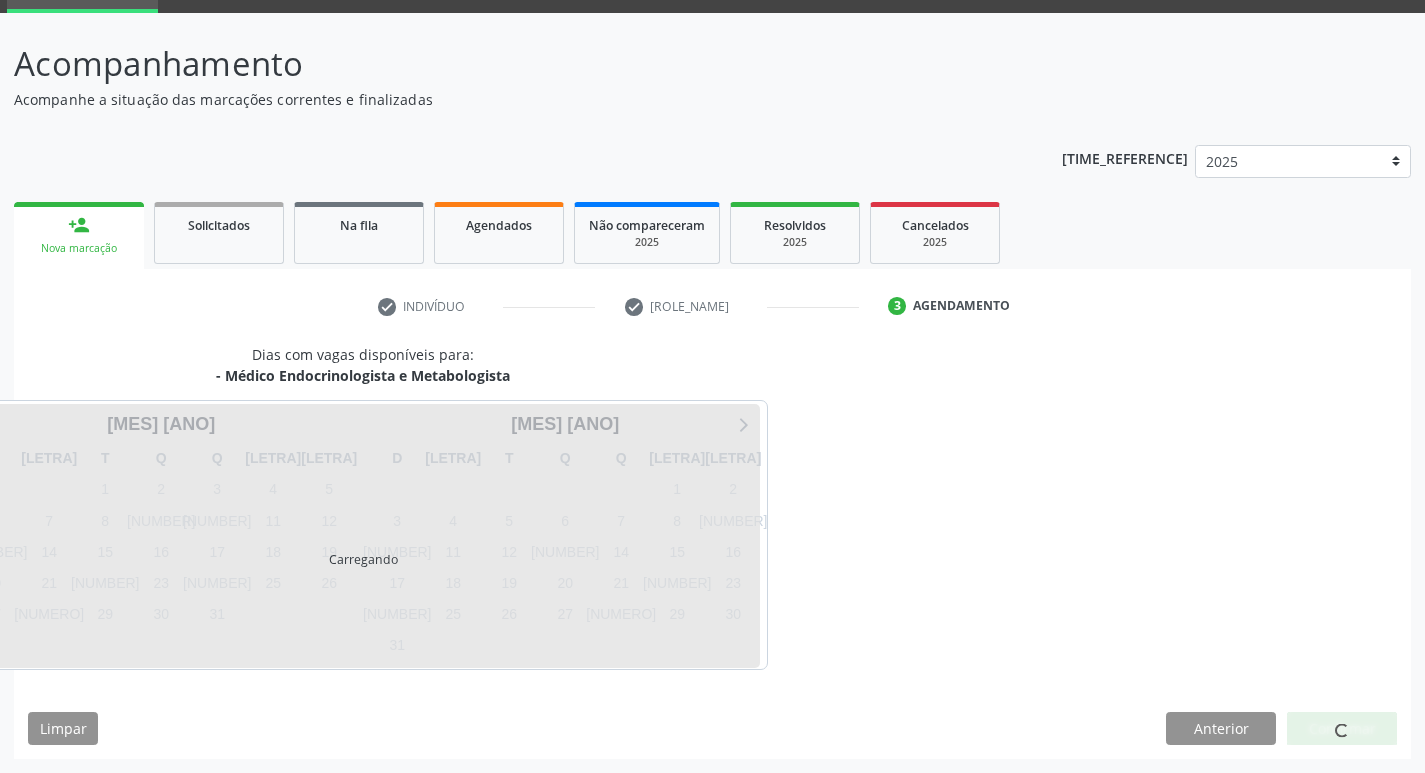scroll, scrollTop: 97, scrollLeft: 0, axis: vertical 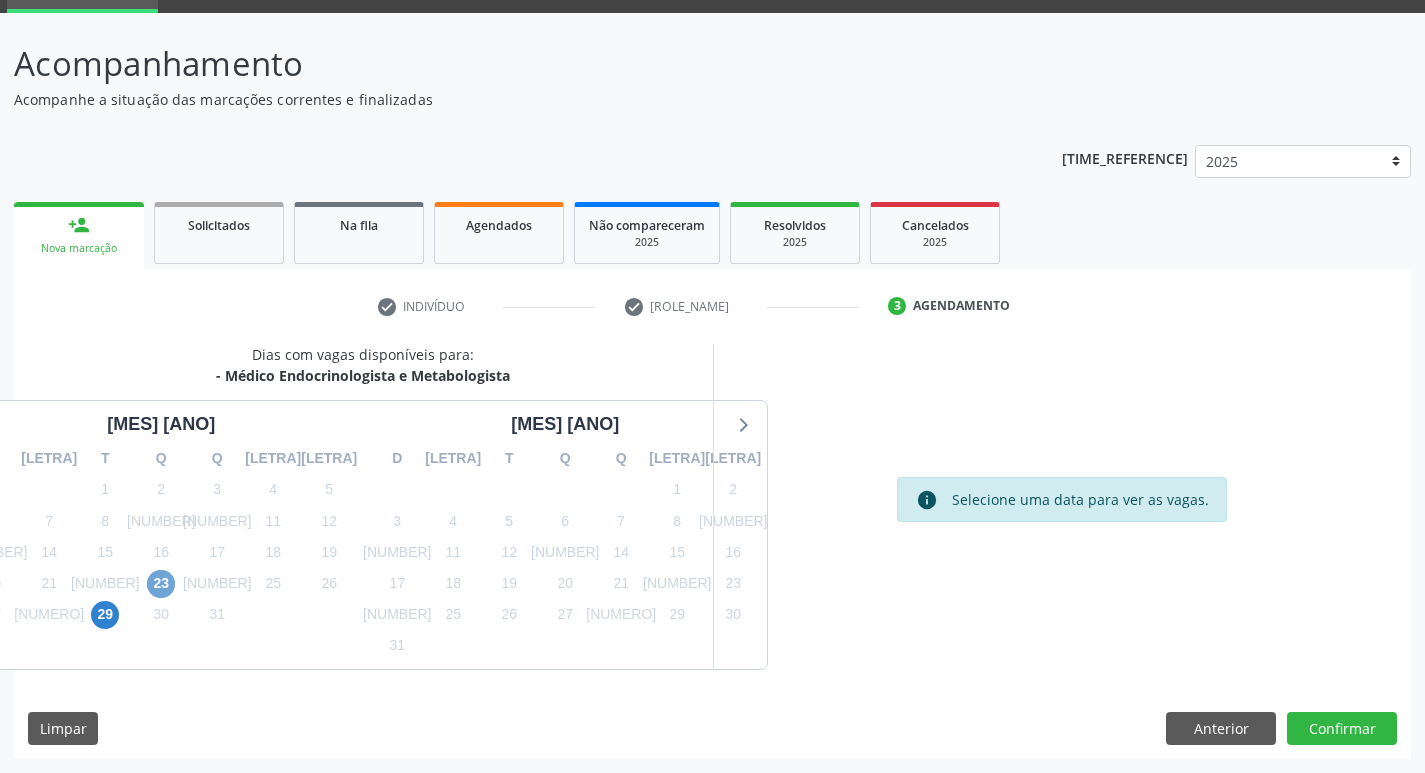 click on "23" at bounding box center [161, 584] 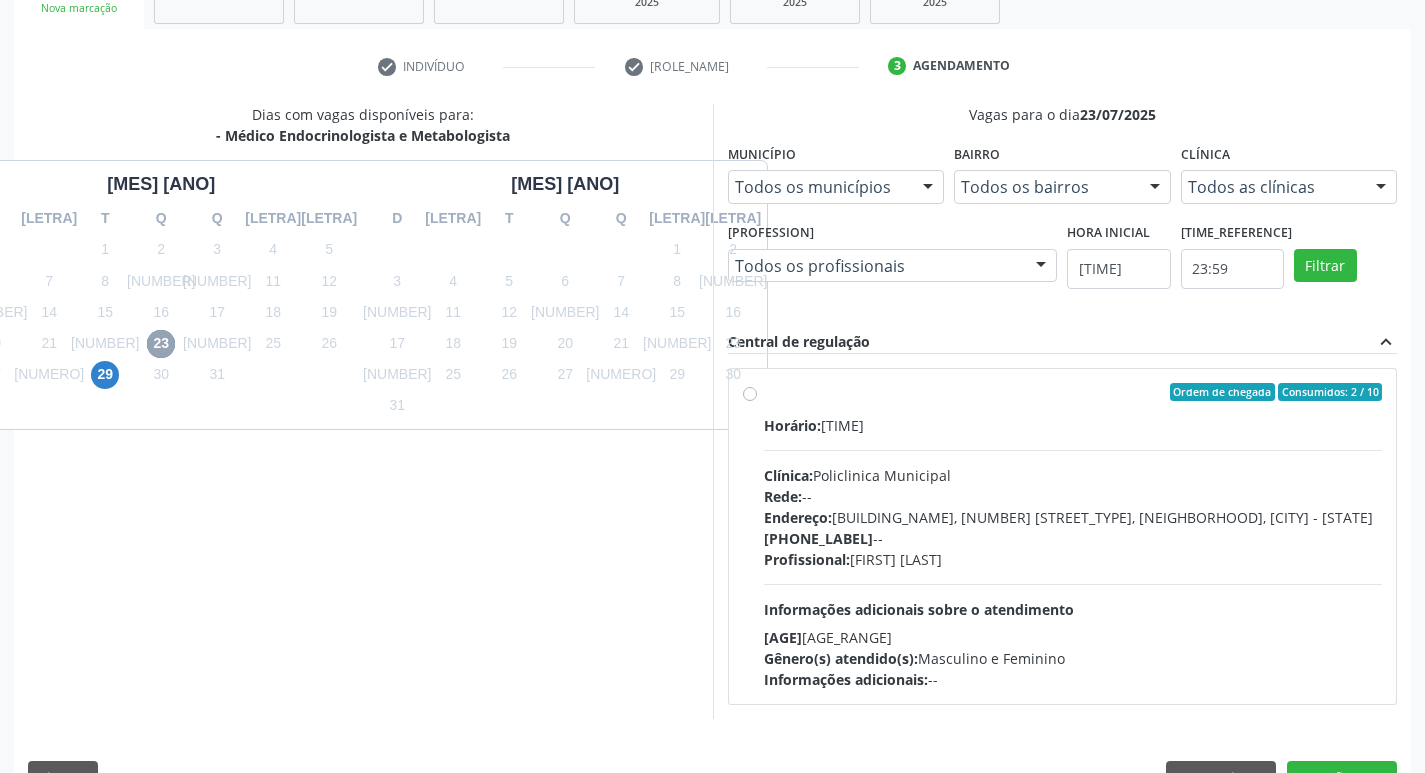 scroll, scrollTop: 386, scrollLeft: 0, axis: vertical 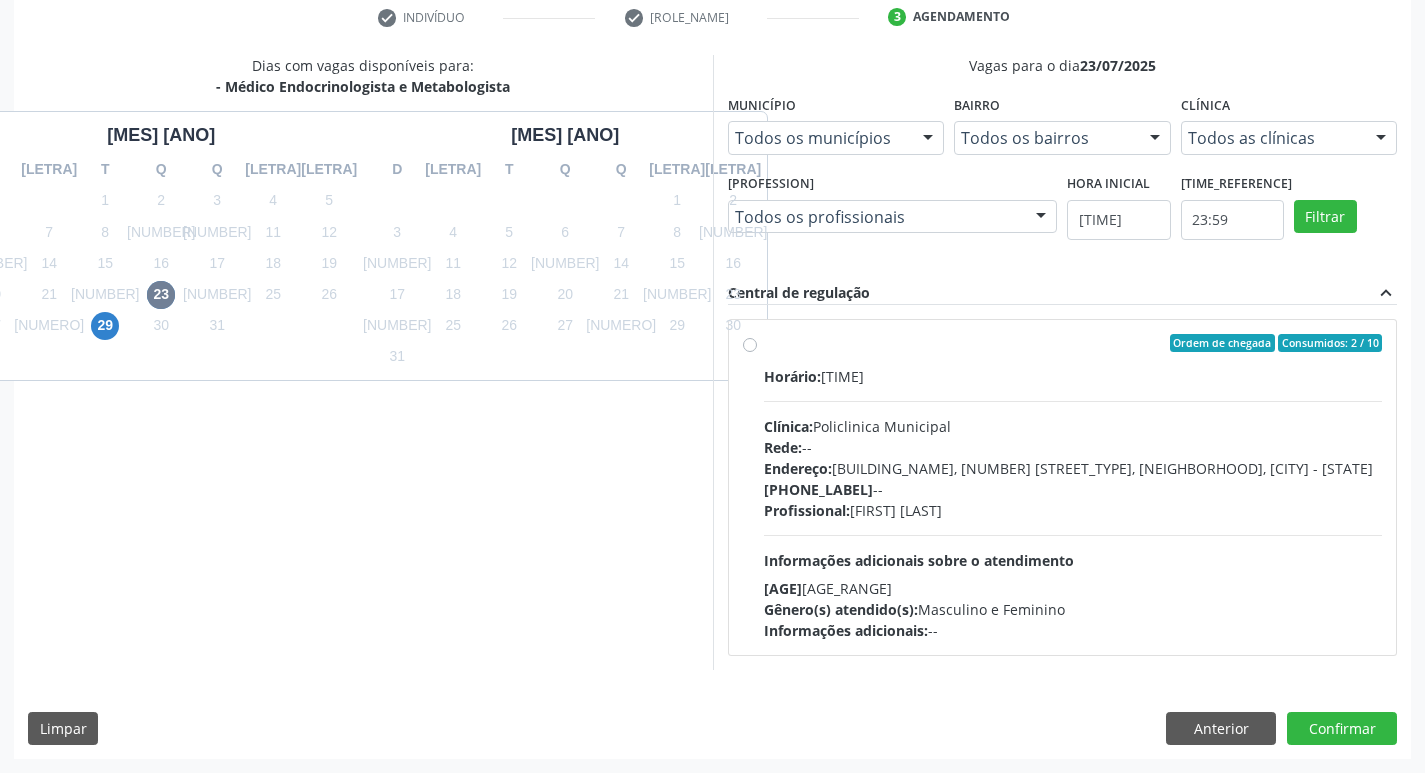 click on "Address: [NUMBER] [STREET], [PLACE], [PLACE] - [STATE]" at bounding box center (1073, 468) 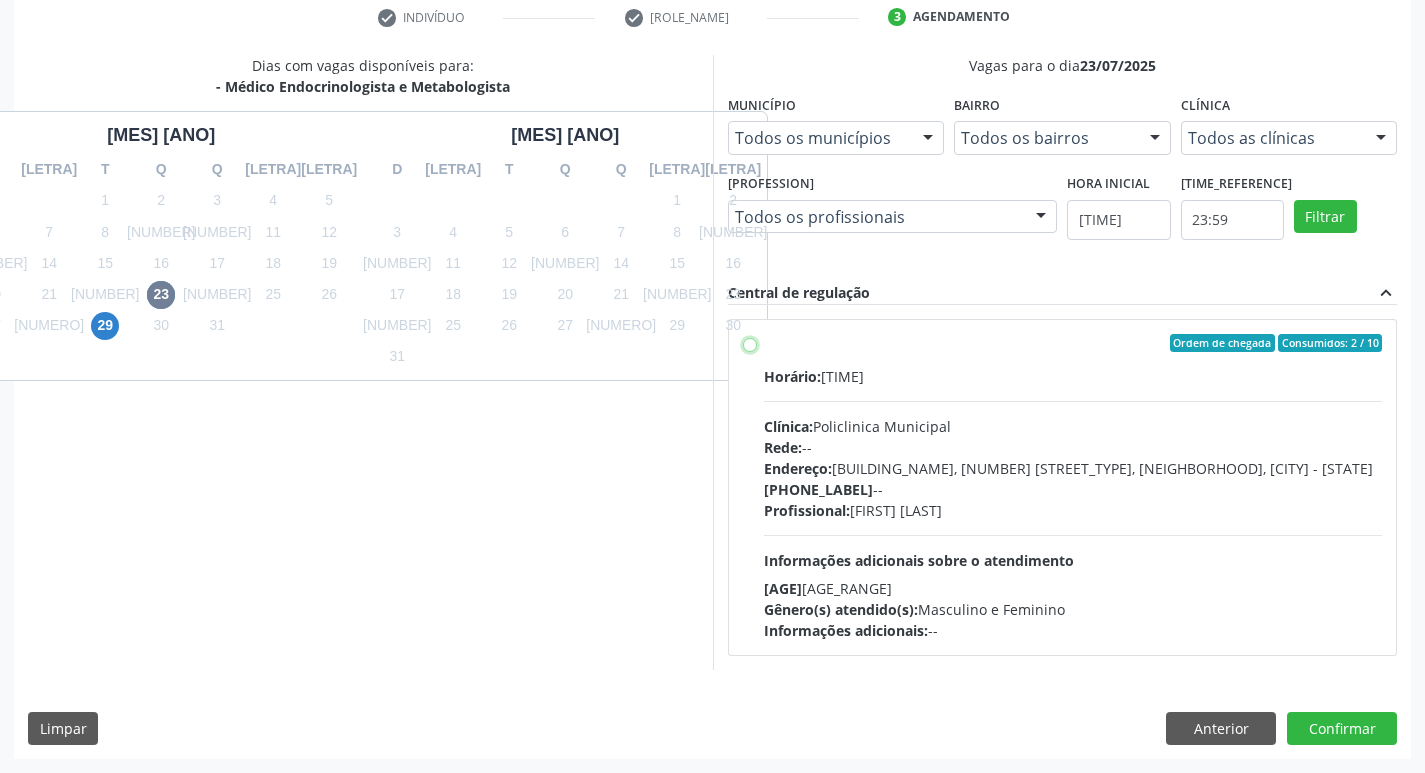 click on "Ordem de chegada
Consumidos: 2 / 10
Horário:   [TIME]
Clínica:  Policlinica Municipal
Rede:
--
Endereço:   Predio, nº S/N, [NEIGHBORHOOD], [CITY] - [STATE]
Telefone:   --
Profissional:
[FULL_NAME]
Informações adicionais sobre o atendimento
Idade de atendimento:
de 0 a 120 anos
Gênero(s) atendido(s):
Masculino e Feminino
Informações adicionais:
--" at bounding box center [750, 343] 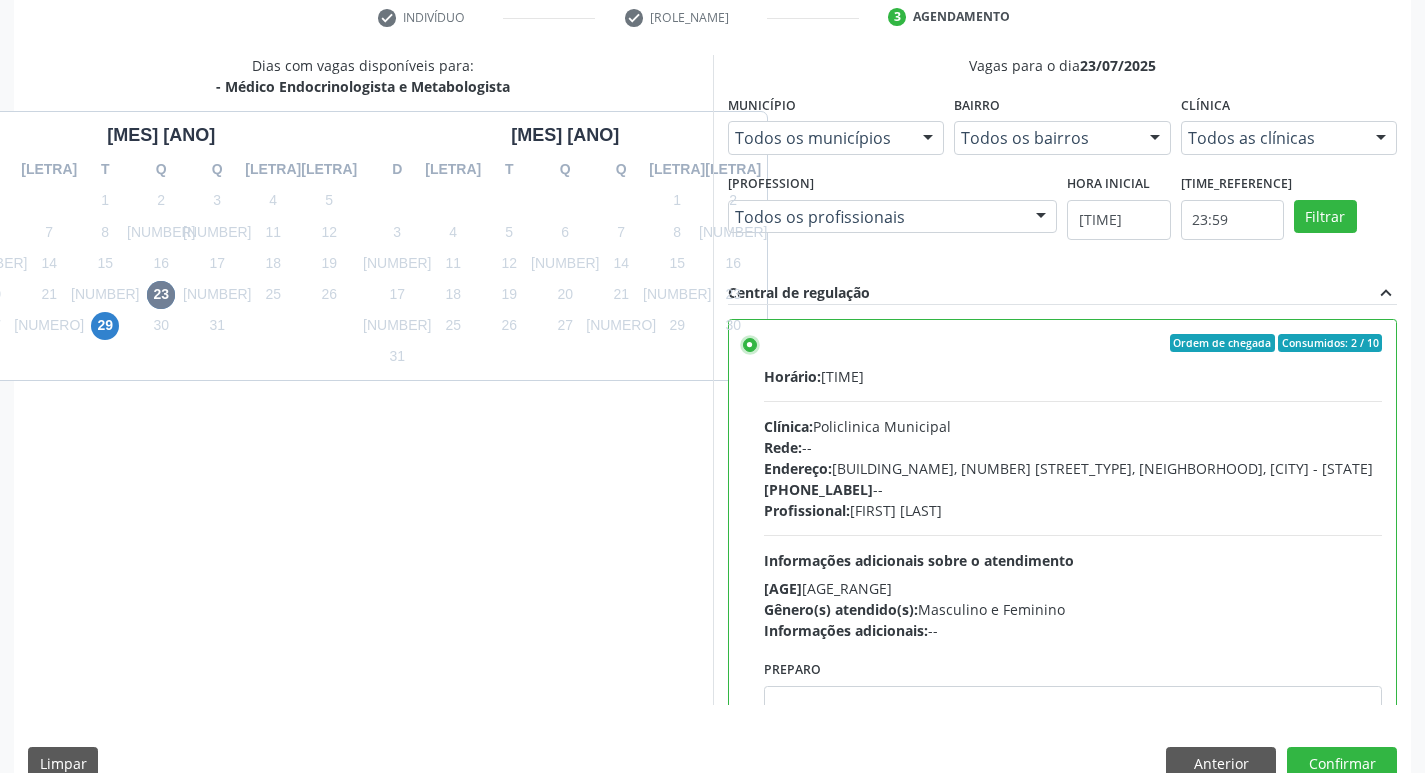 scroll, scrollTop: 99, scrollLeft: 0, axis: vertical 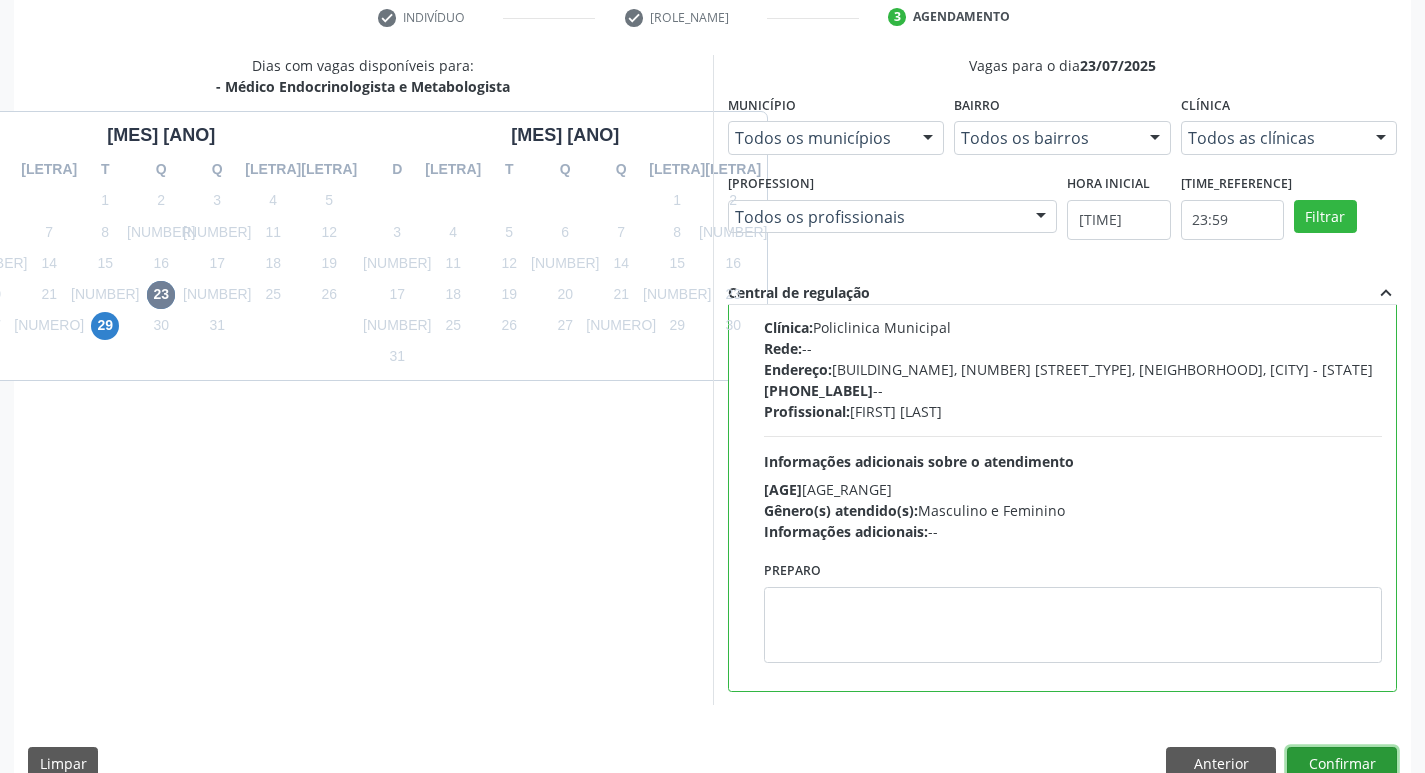 click on "Confirmar" at bounding box center (1342, 764) 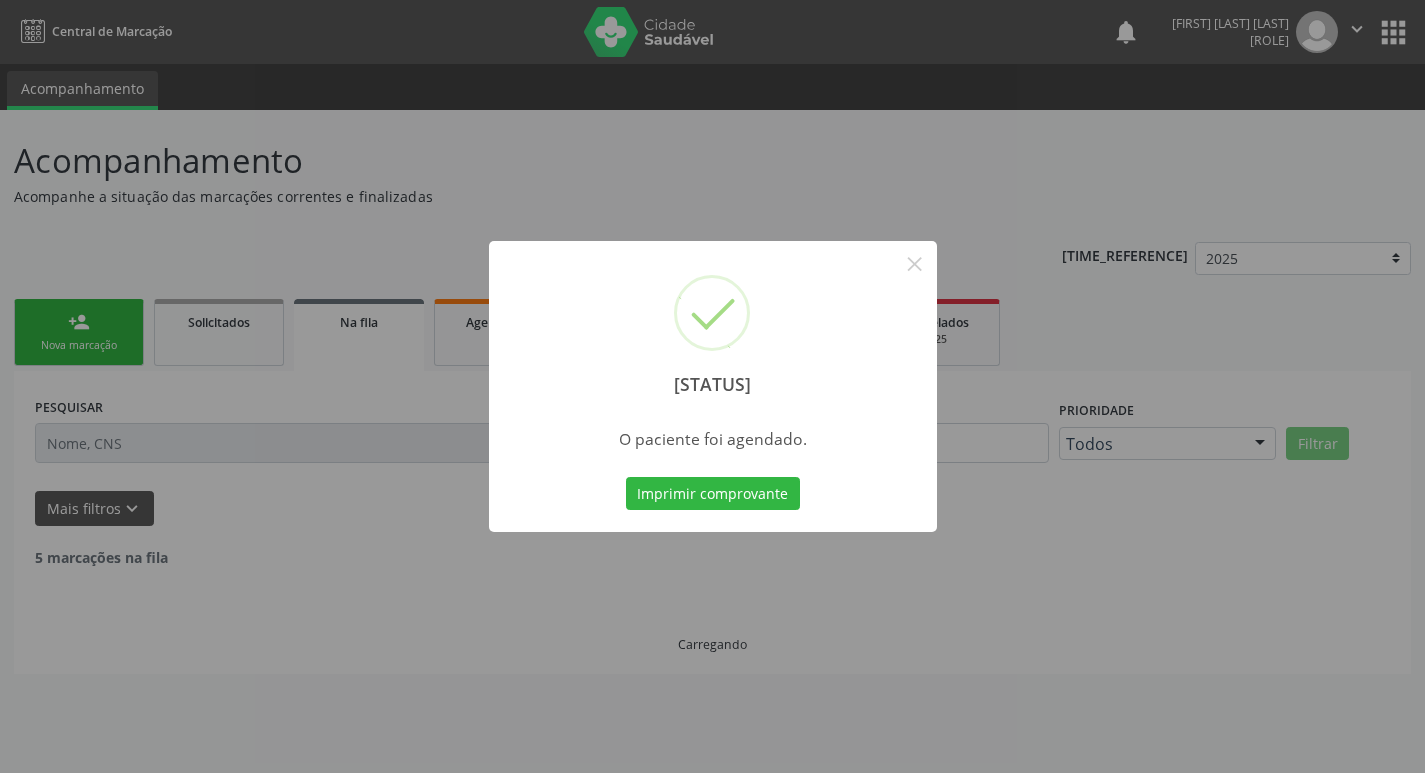 scroll, scrollTop: 0, scrollLeft: 0, axis: both 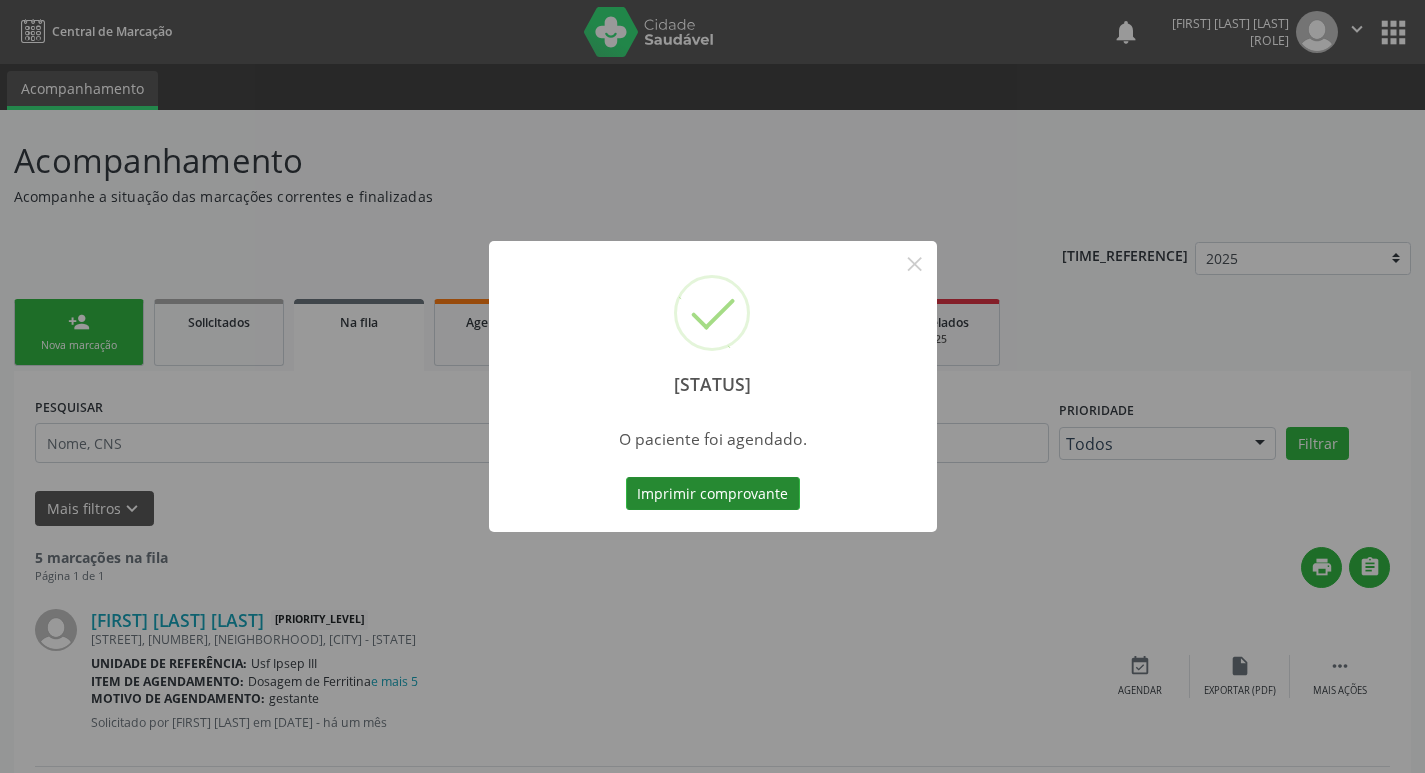 click on "Imprimir comprovante" at bounding box center (713, 494) 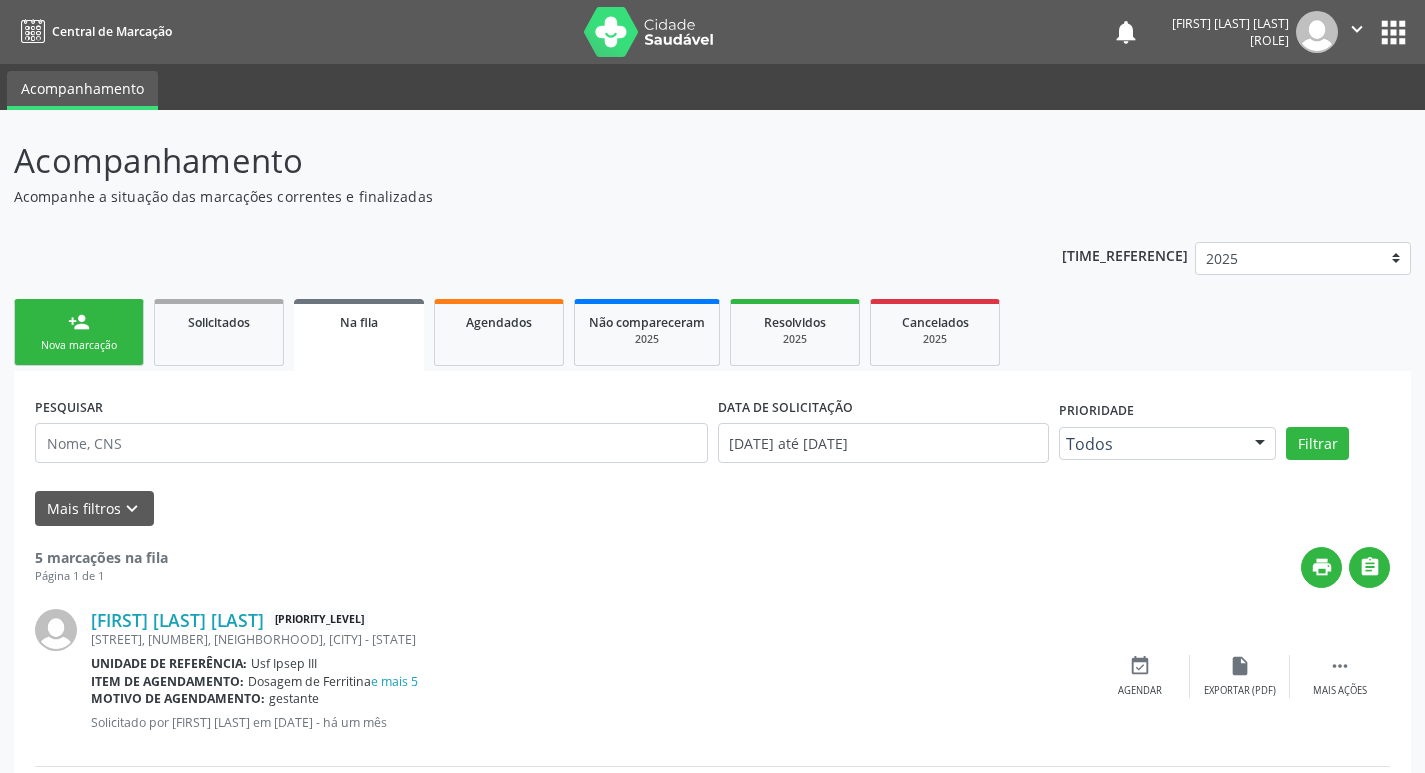 click on "person_add" at bounding box center [79, 322] 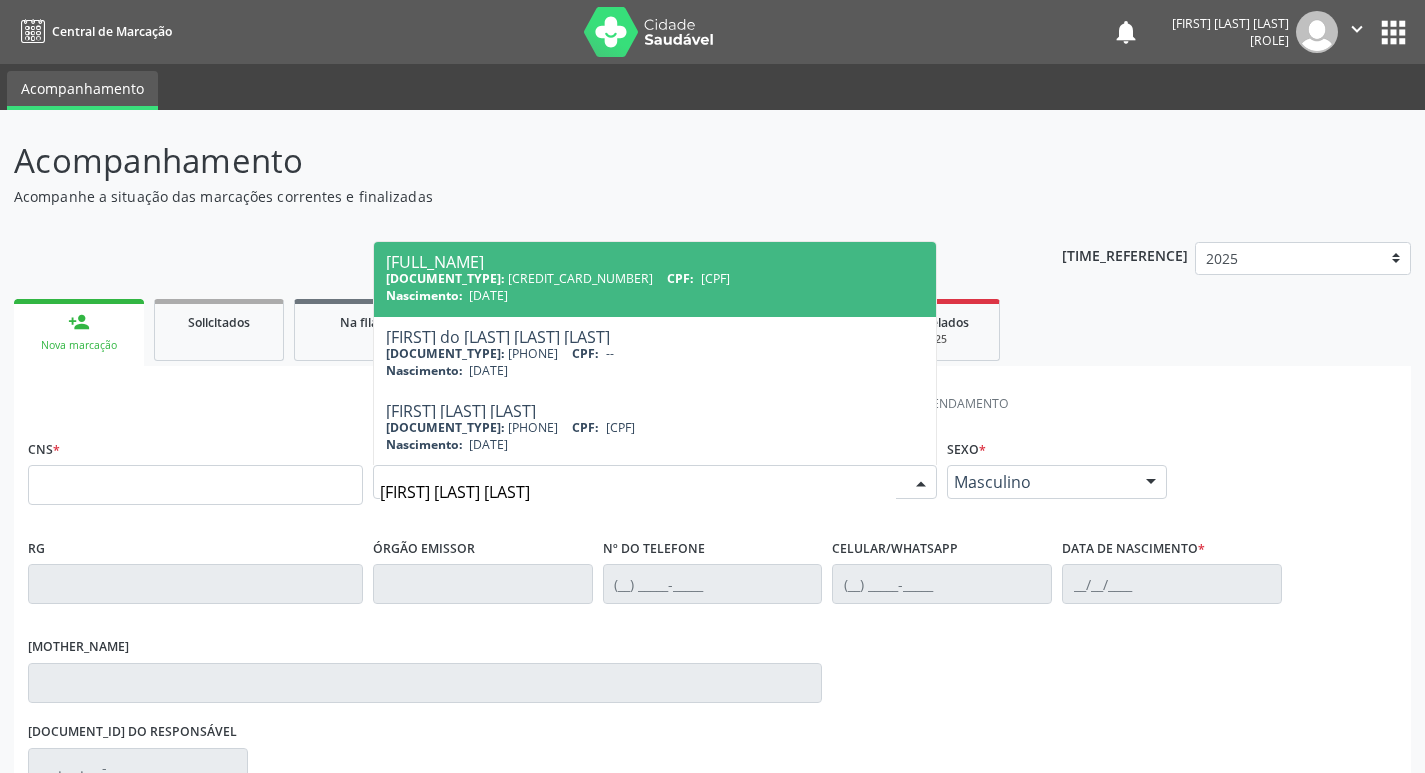 type on "[FIRST] [LAST] [LAST]" 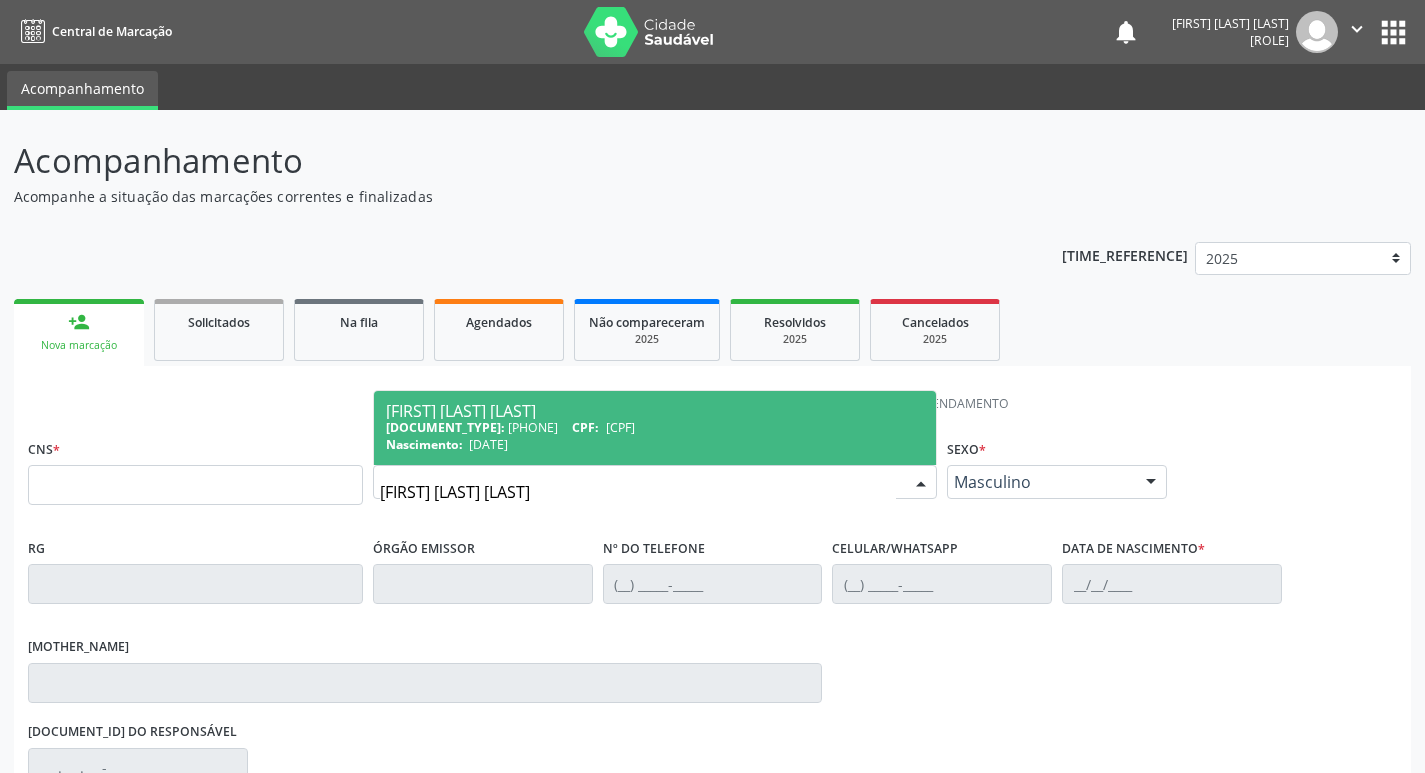 click on "[FIRST] [LAST] [LAST]" at bounding box center [655, 411] 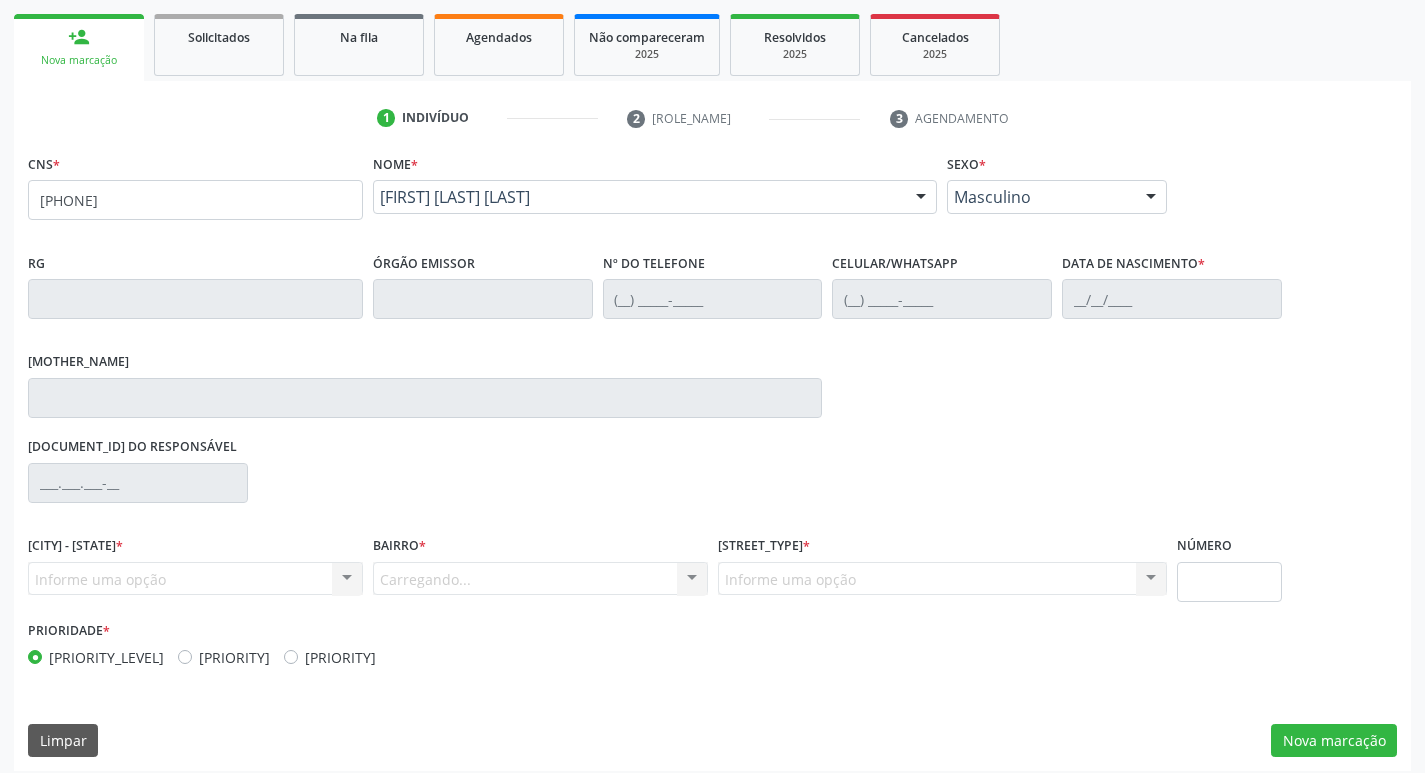 scroll, scrollTop: 297, scrollLeft: 0, axis: vertical 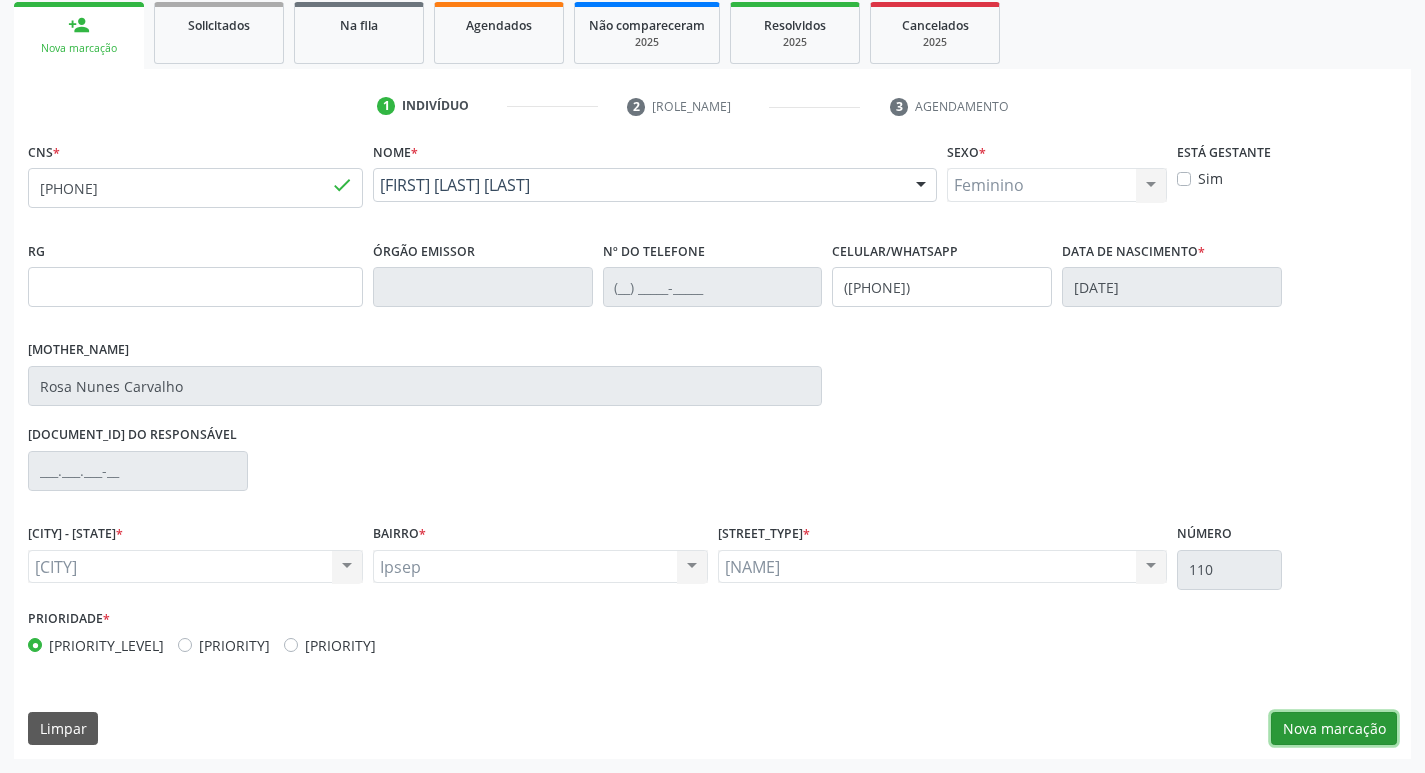 click on "Nova marcação" at bounding box center (1334, 729) 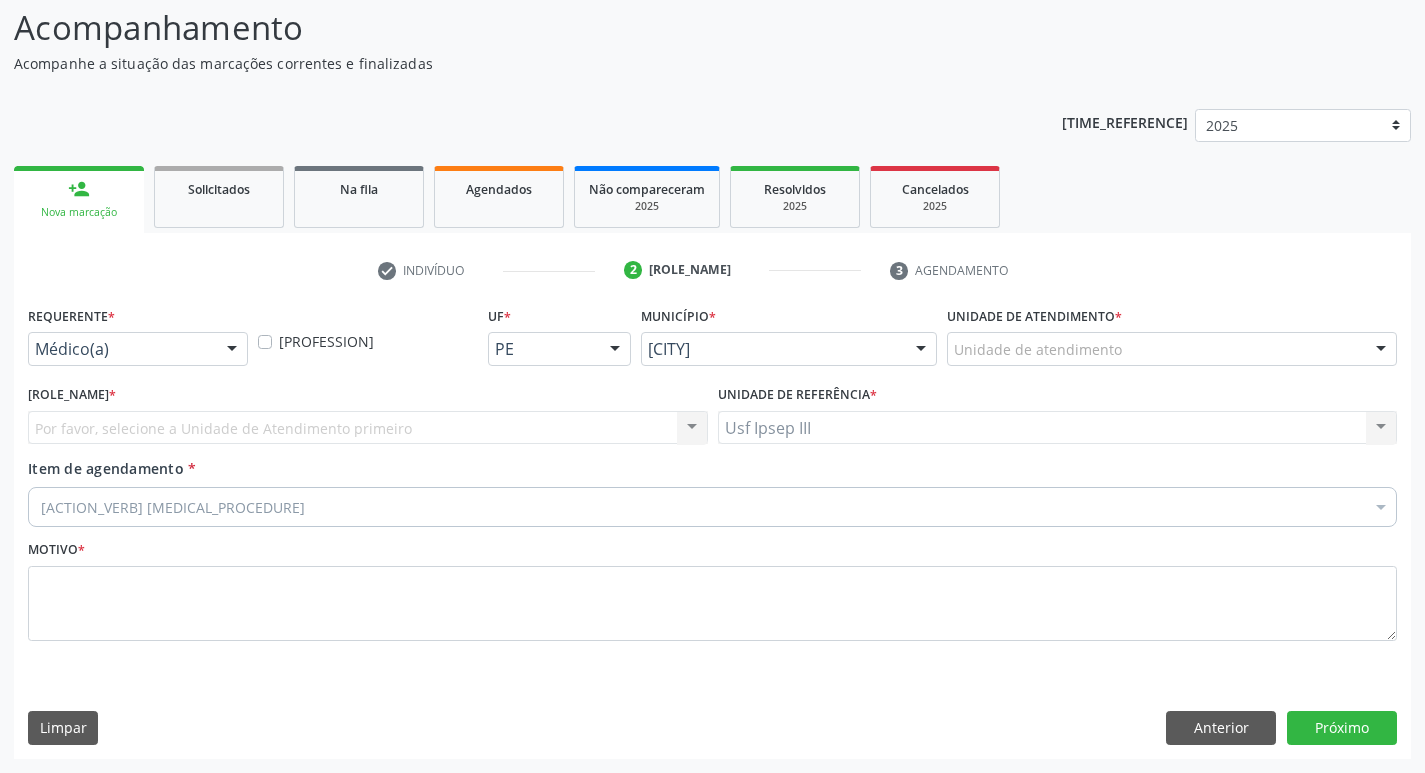 scroll, scrollTop: 133, scrollLeft: 0, axis: vertical 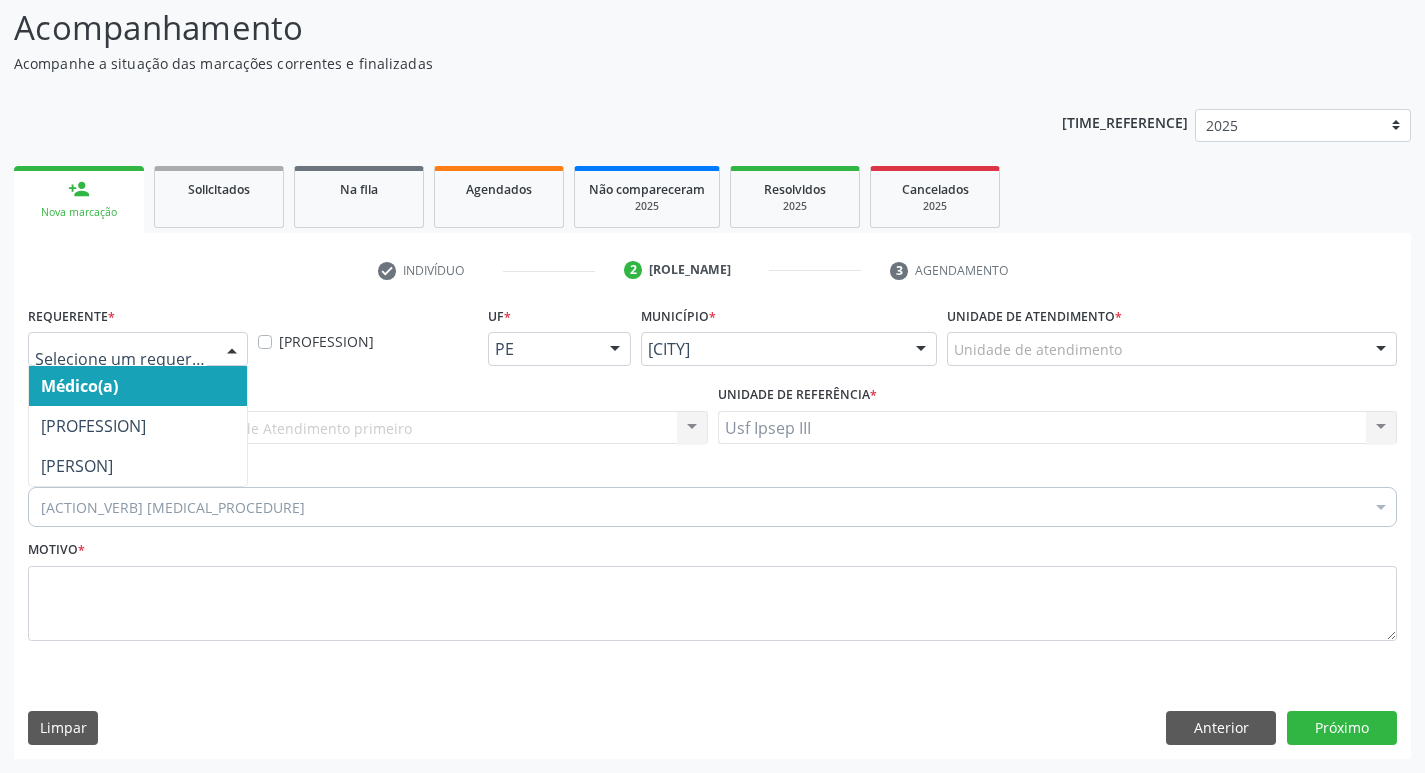 click at bounding box center [232, 350] 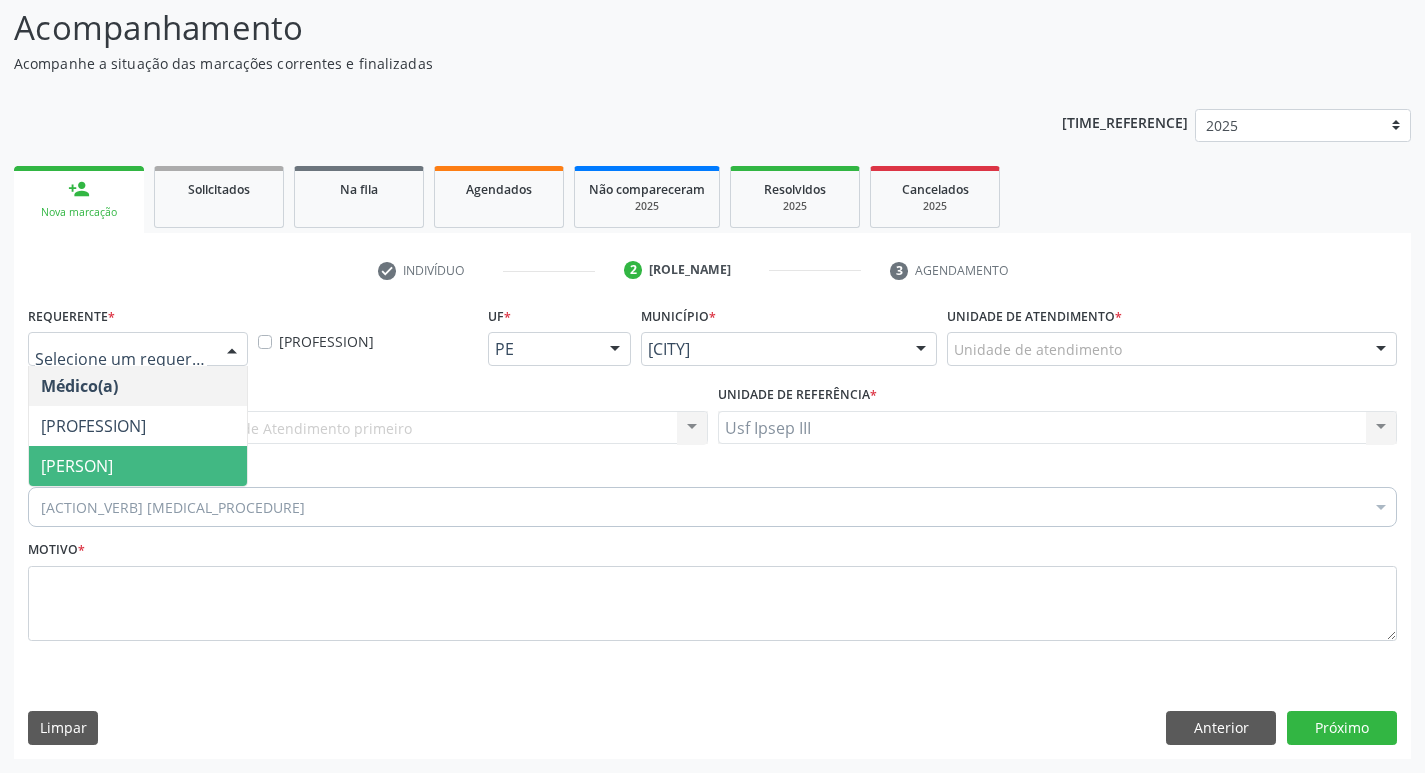 click on "[PERSON]" at bounding box center (138, 466) 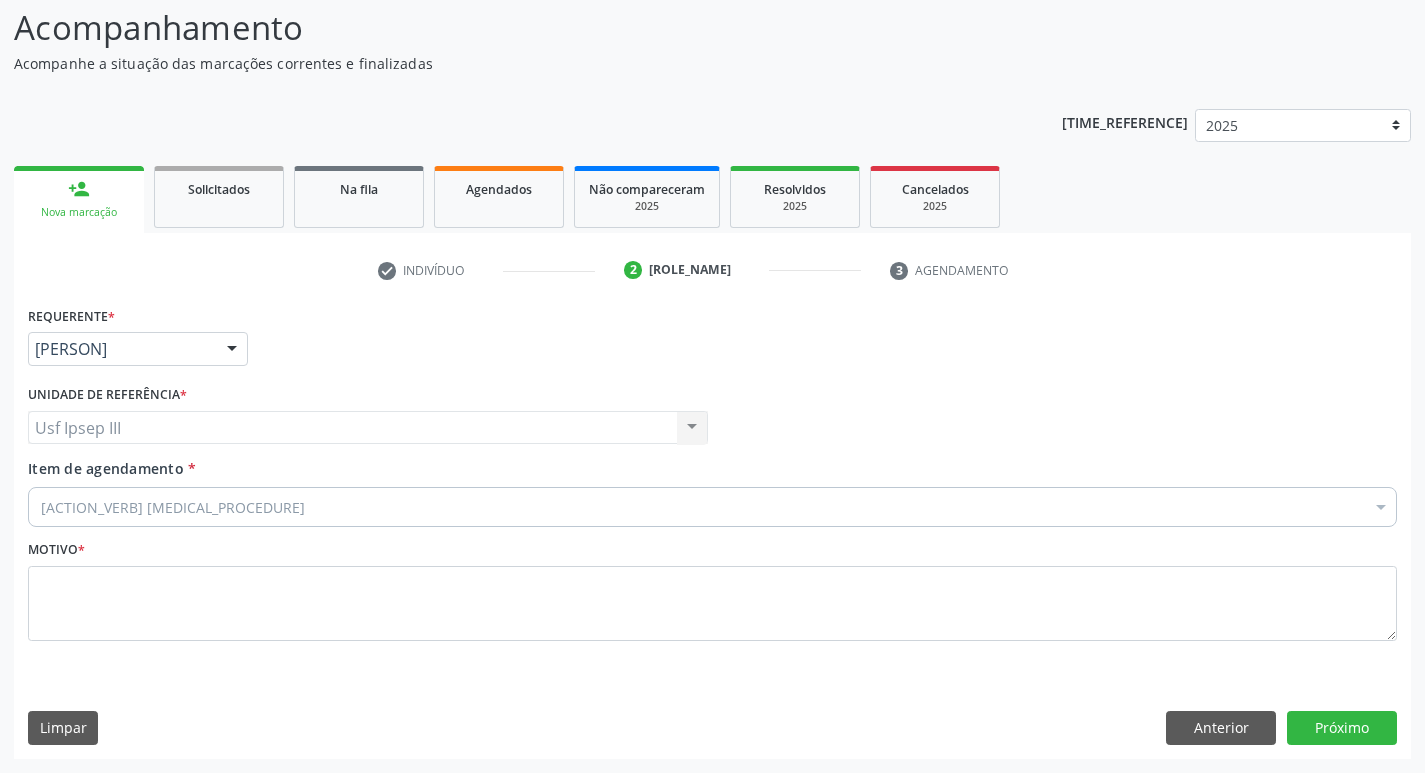click on "[ACTION_VERB] [MEDICAL_PROCEDURE]" at bounding box center [712, 507] 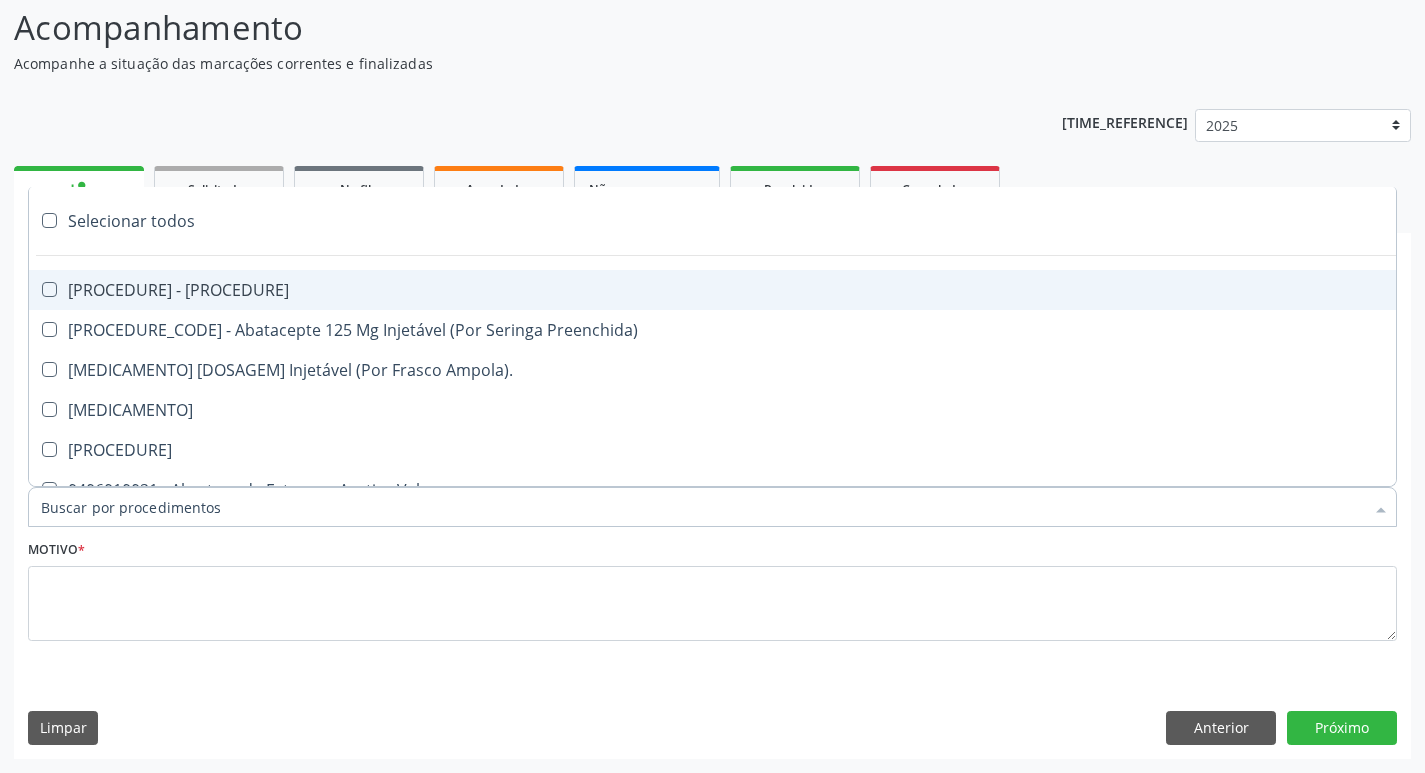 type on "2" 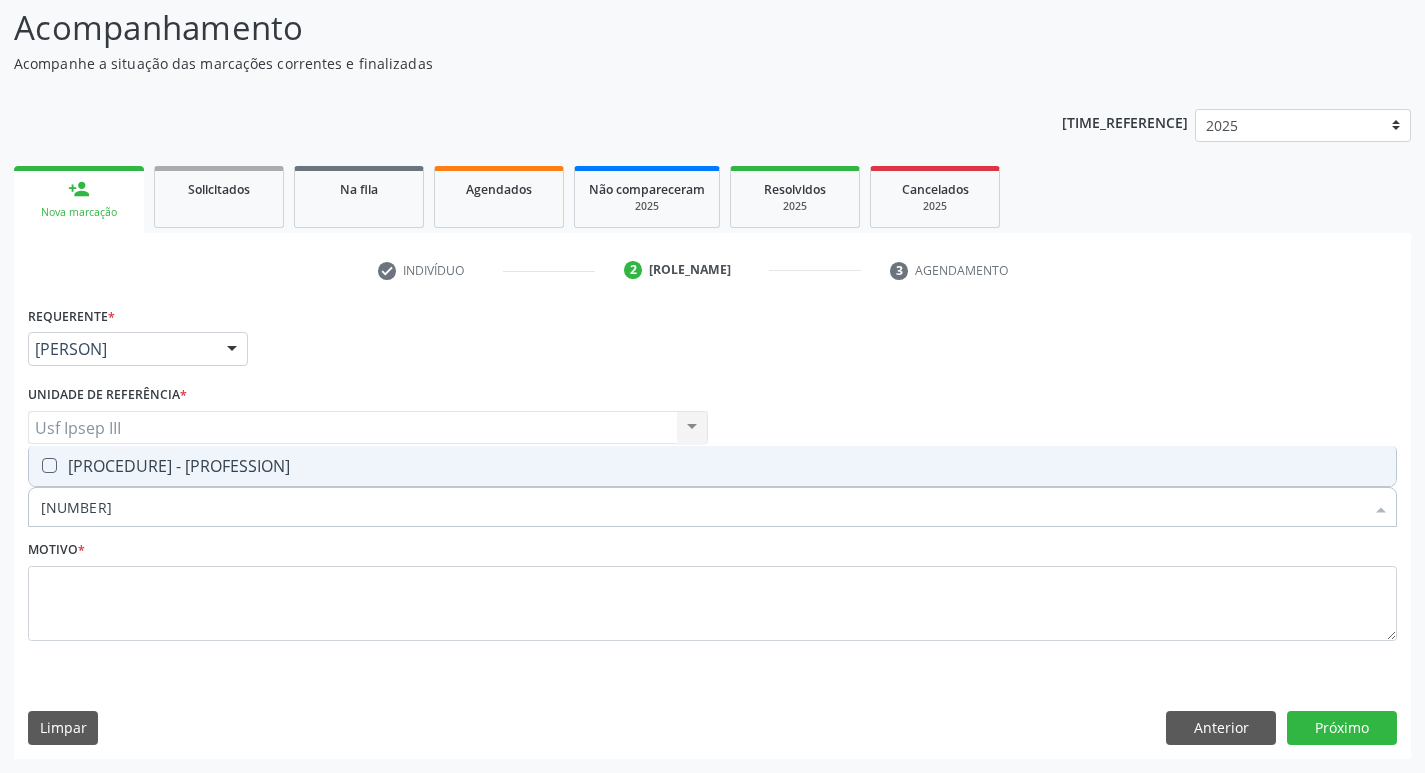 click on "[PROCEDURE] - [PROFESSION]" at bounding box center (712, 466) 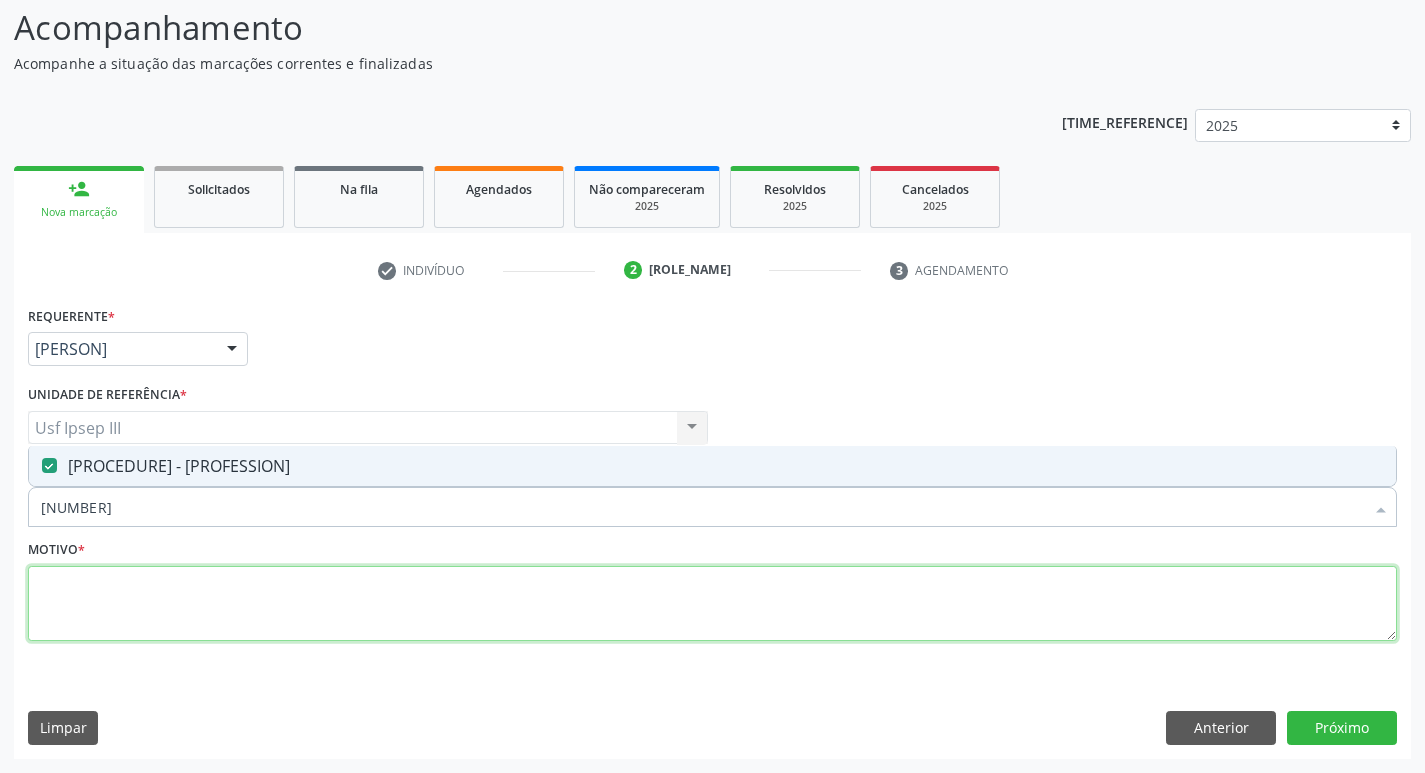 click at bounding box center [712, 604] 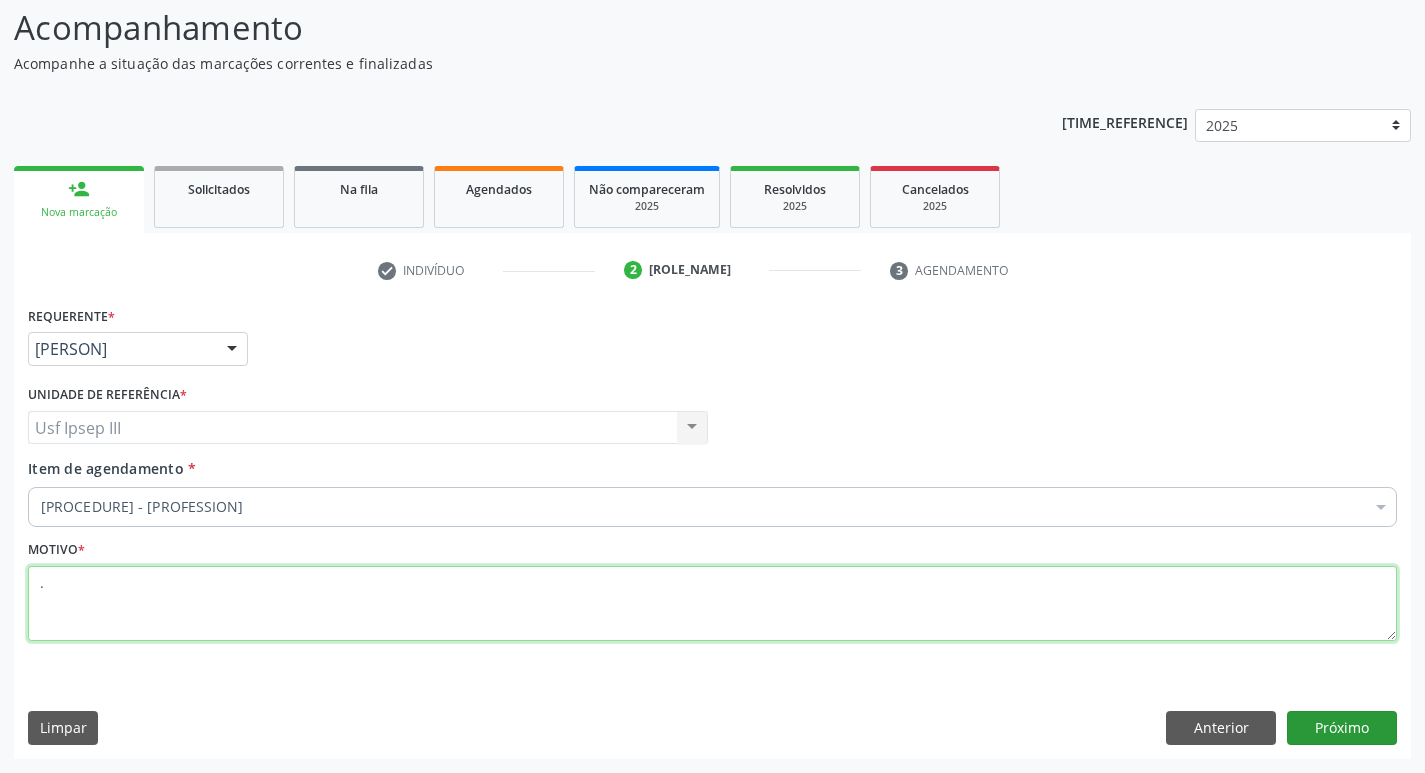 type on "." 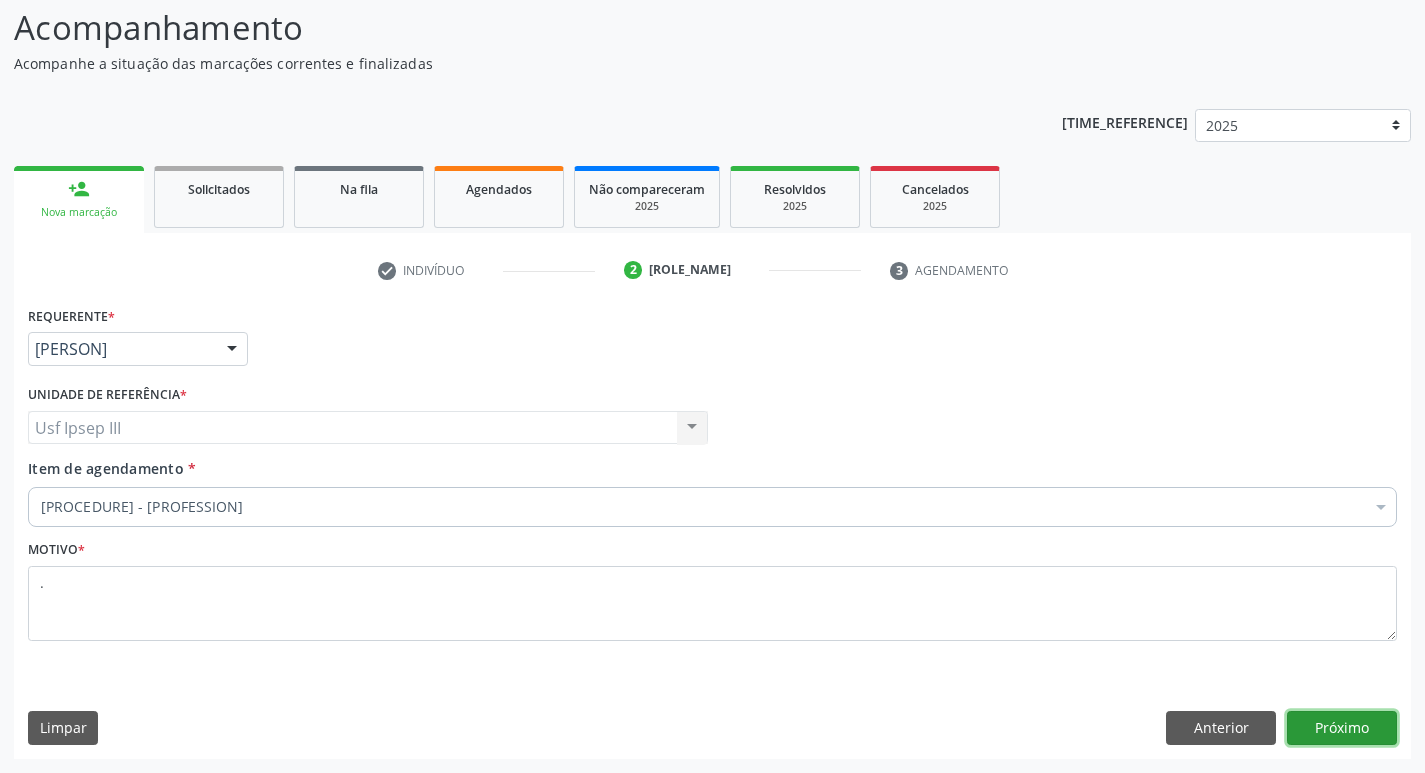 click on "Próximo" at bounding box center [1342, 728] 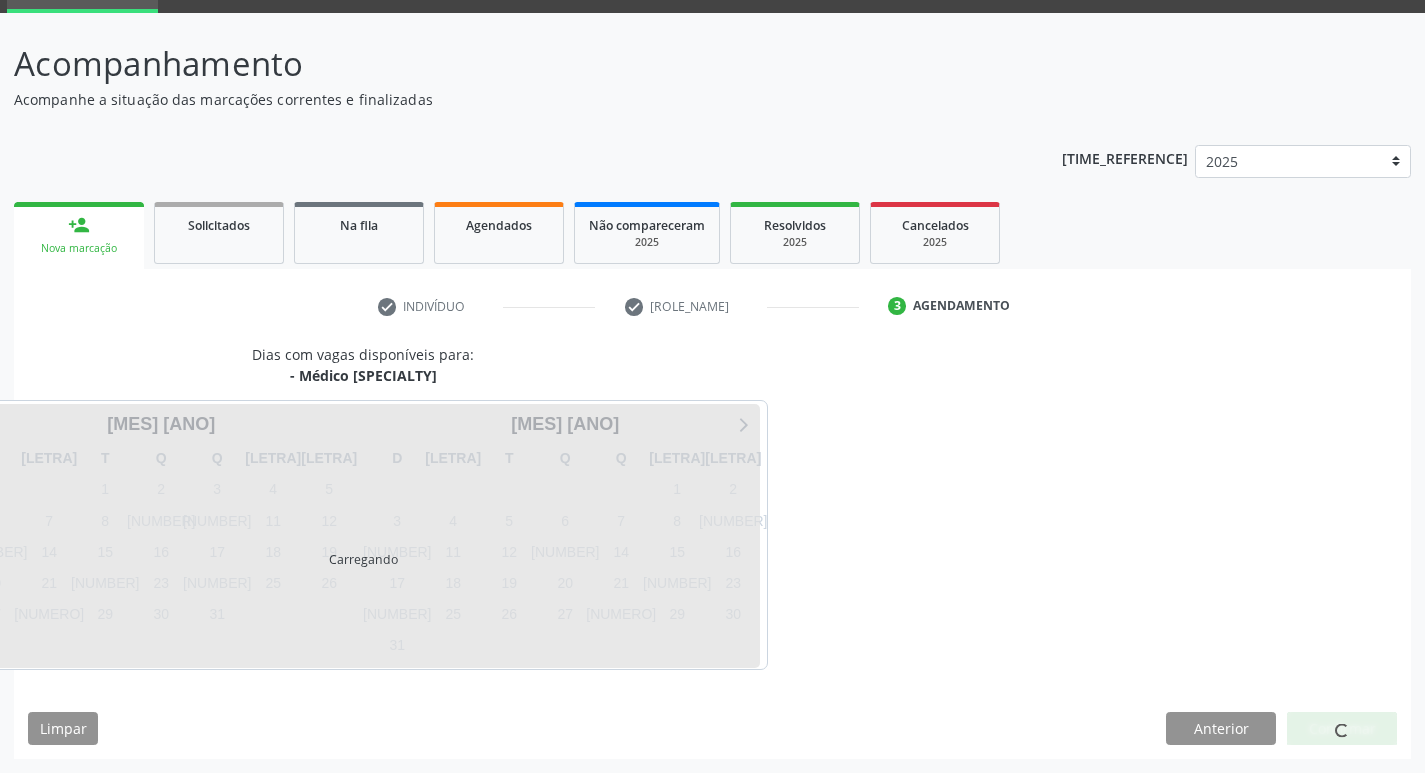 scroll, scrollTop: 97, scrollLeft: 0, axis: vertical 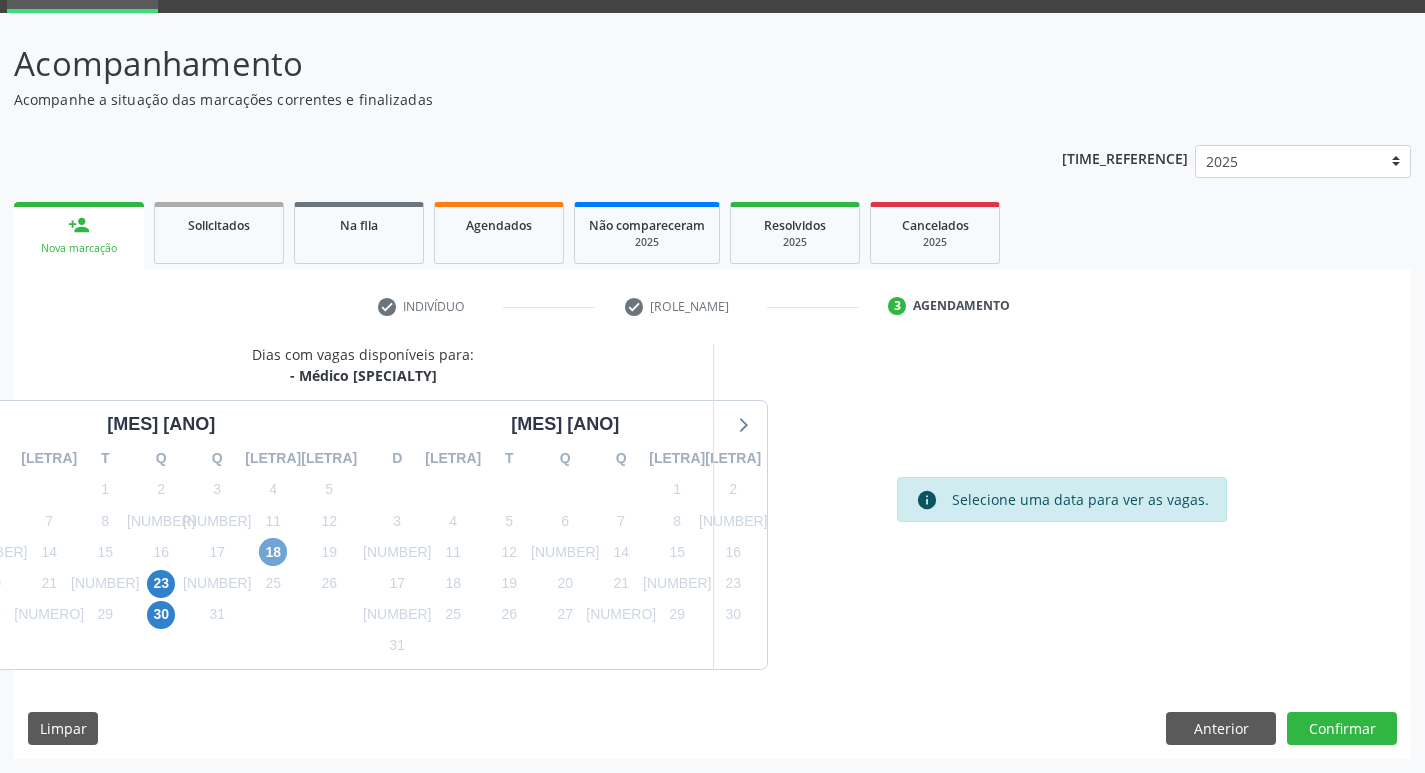 click on "18" at bounding box center [273, 552] 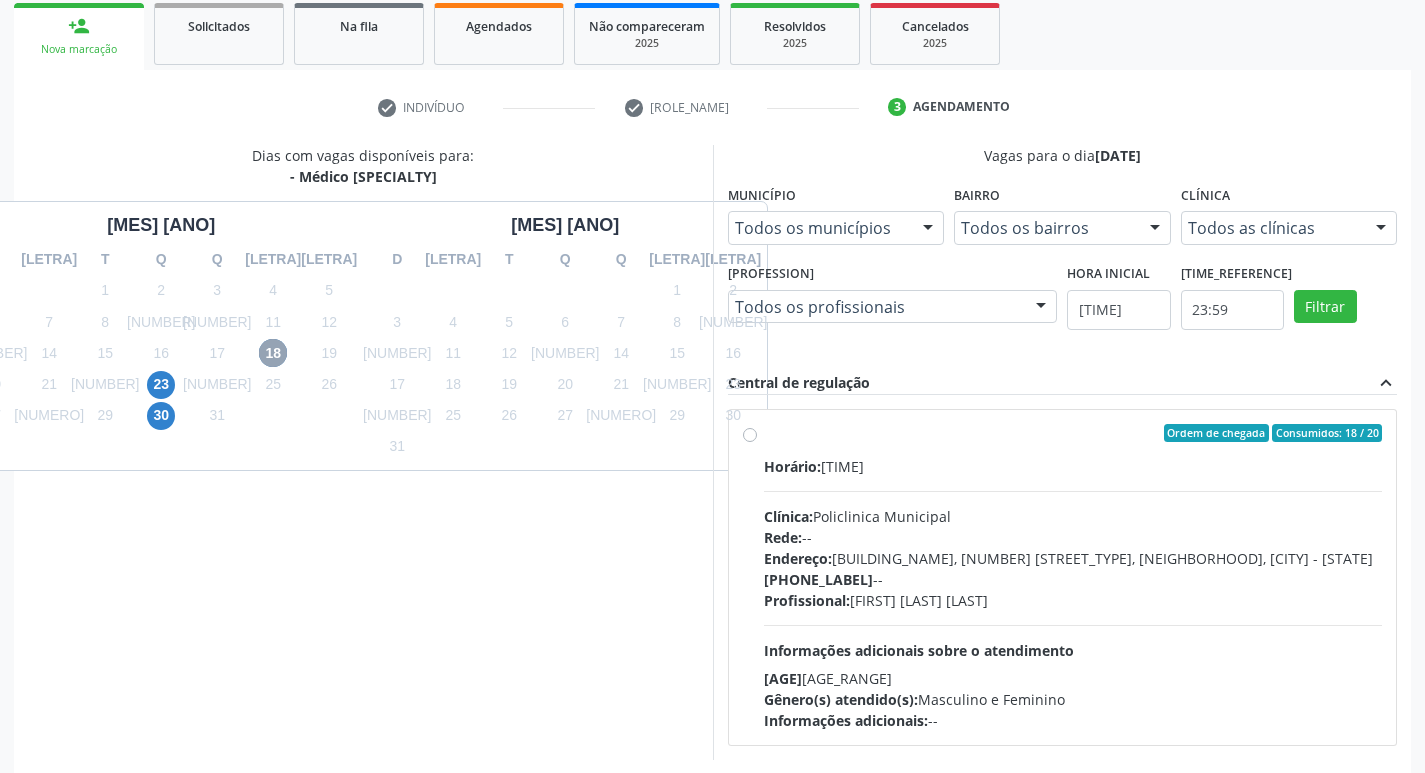scroll, scrollTop: 386, scrollLeft: 0, axis: vertical 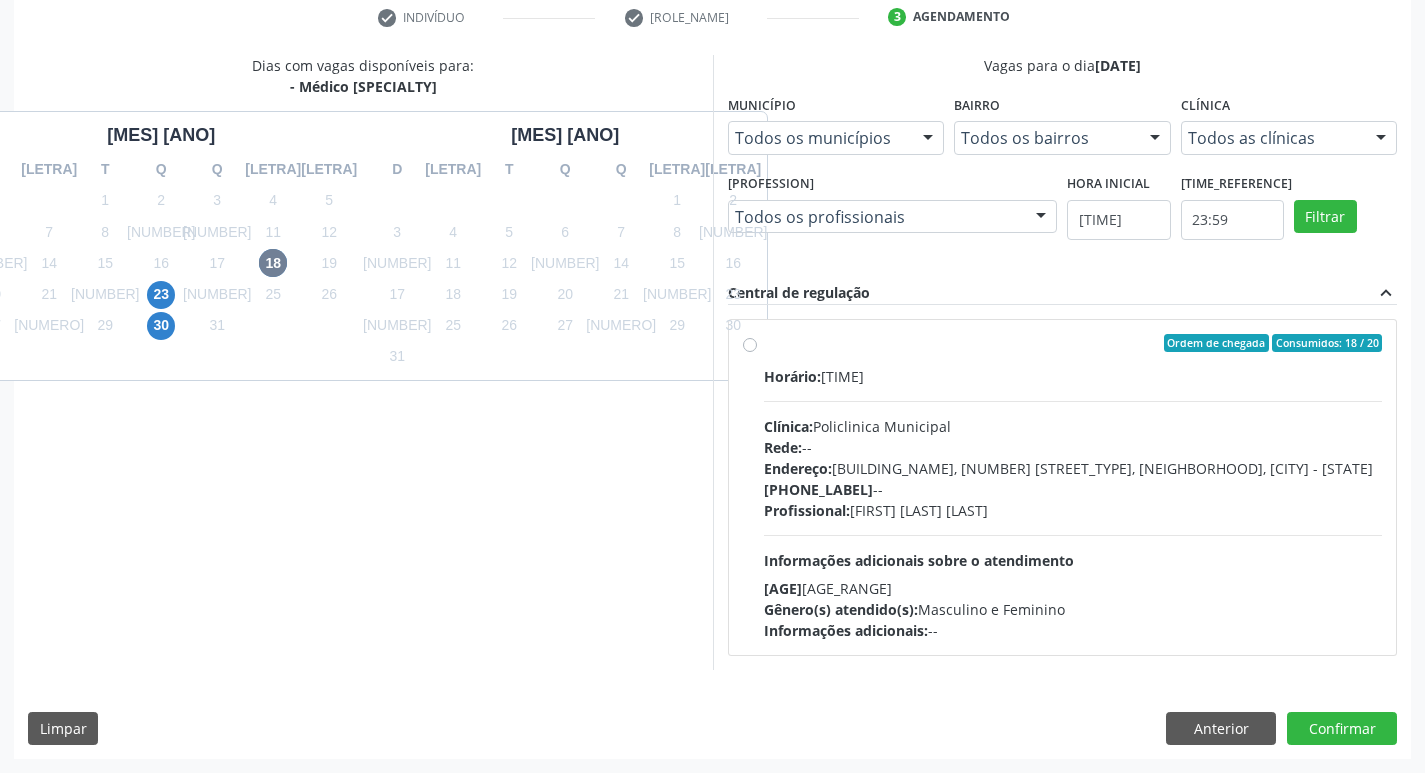 click on "Profissional:
[FIRST] [LAST]" at bounding box center (1073, 510) 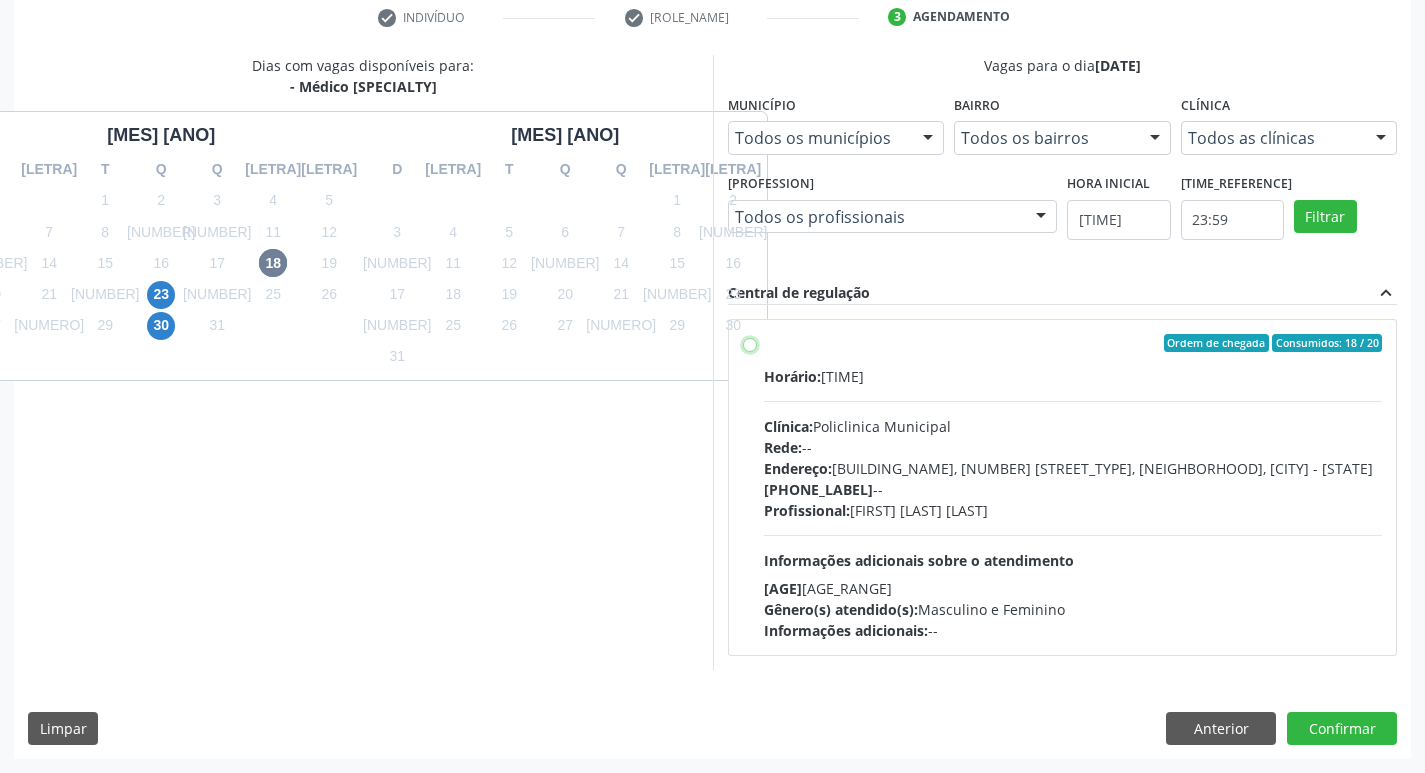 click on "Ordem de chegada
Consumidos: 18 / 20
Horário:   [TIME]
Clínica:  Policlinica Municipal
Rede:
--
Endereço:   Predio, nº S/N, [NEIGHBORHOOD], [CITY] - [STATE]
Telefone:   --
Profissional:
[FIRST] [LAST]
Informações adicionais sobre o atendimento
Idade de atendimento:
de 0 a 120 anos
Gênero(s) atendido(s):
Masculino e Feminino
Informações adicionais:
--" at bounding box center [750, 343] 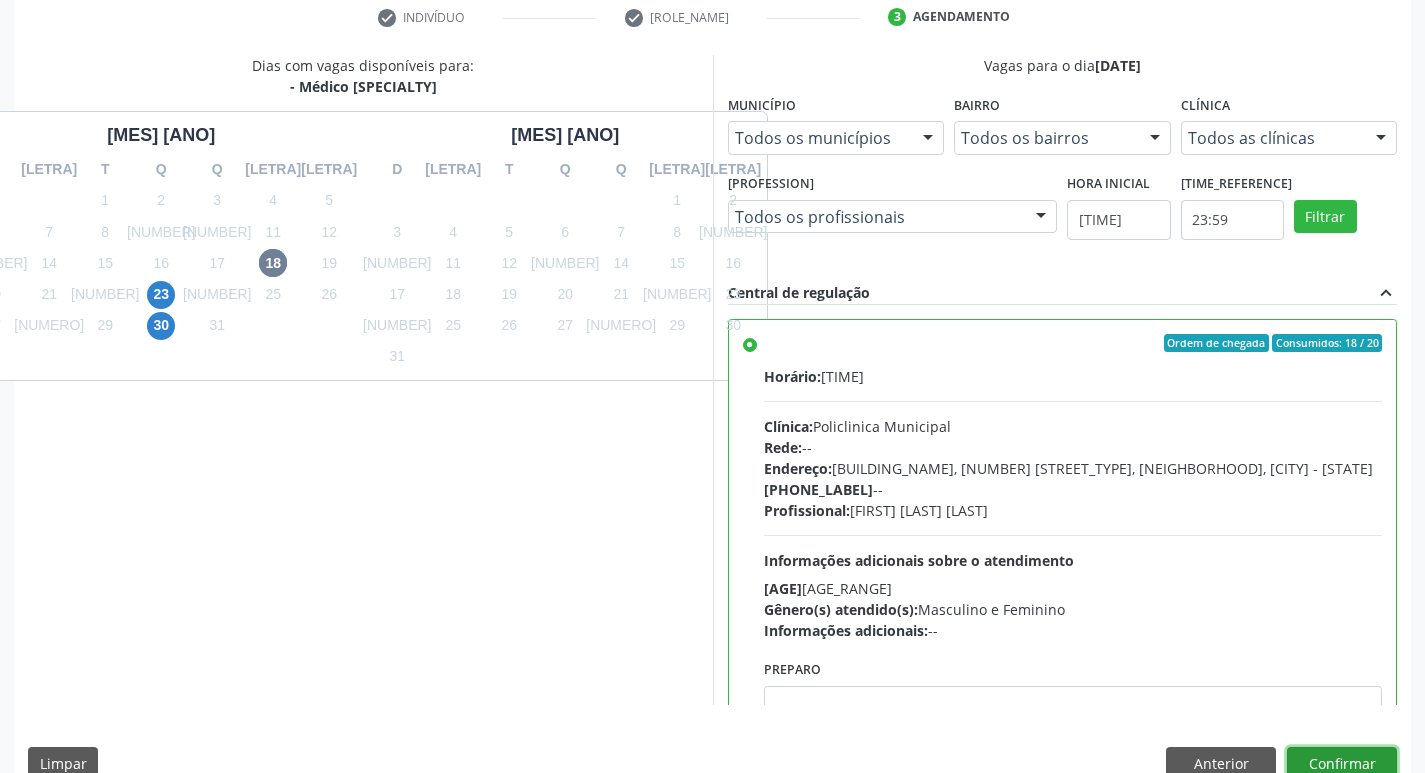 click on "Confirmar" at bounding box center [1342, 764] 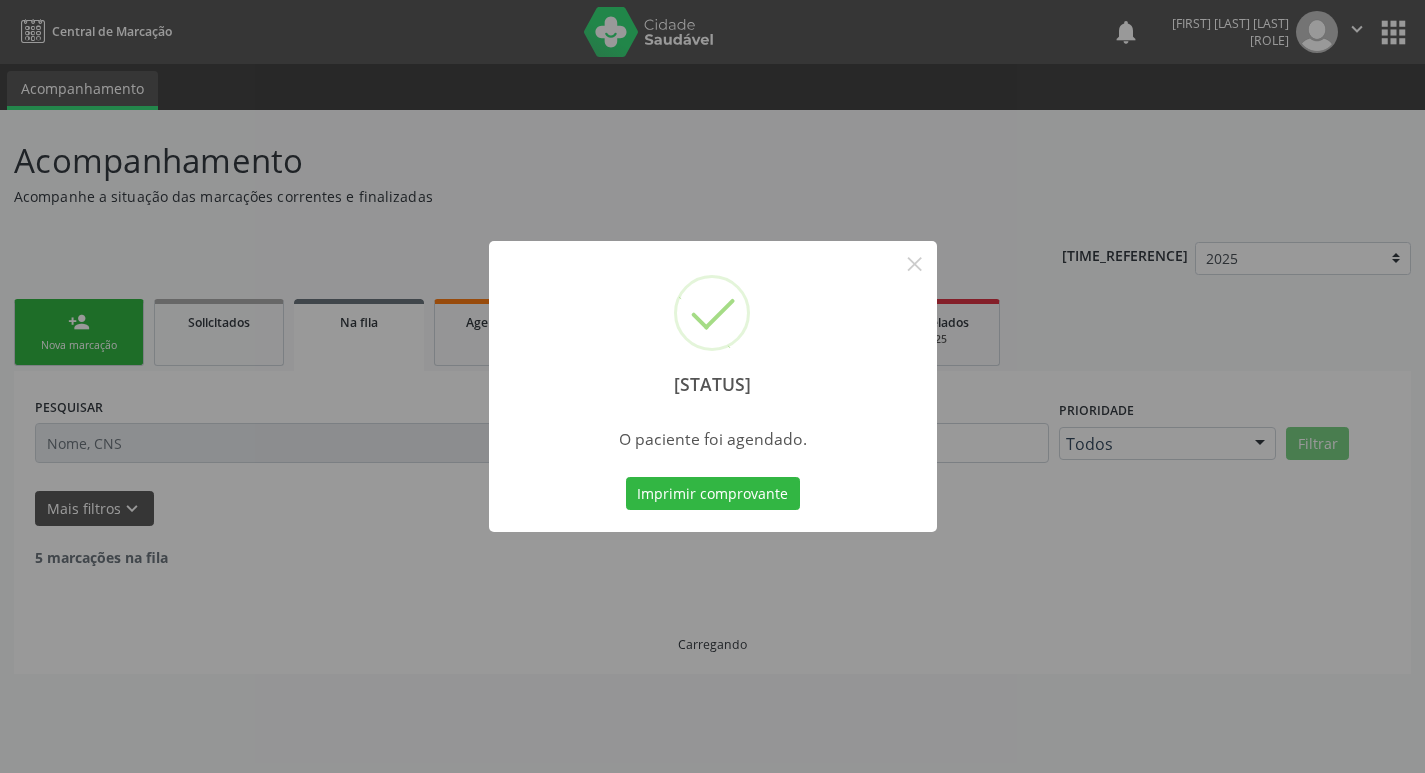 scroll, scrollTop: 0, scrollLeft: 0, axis: both 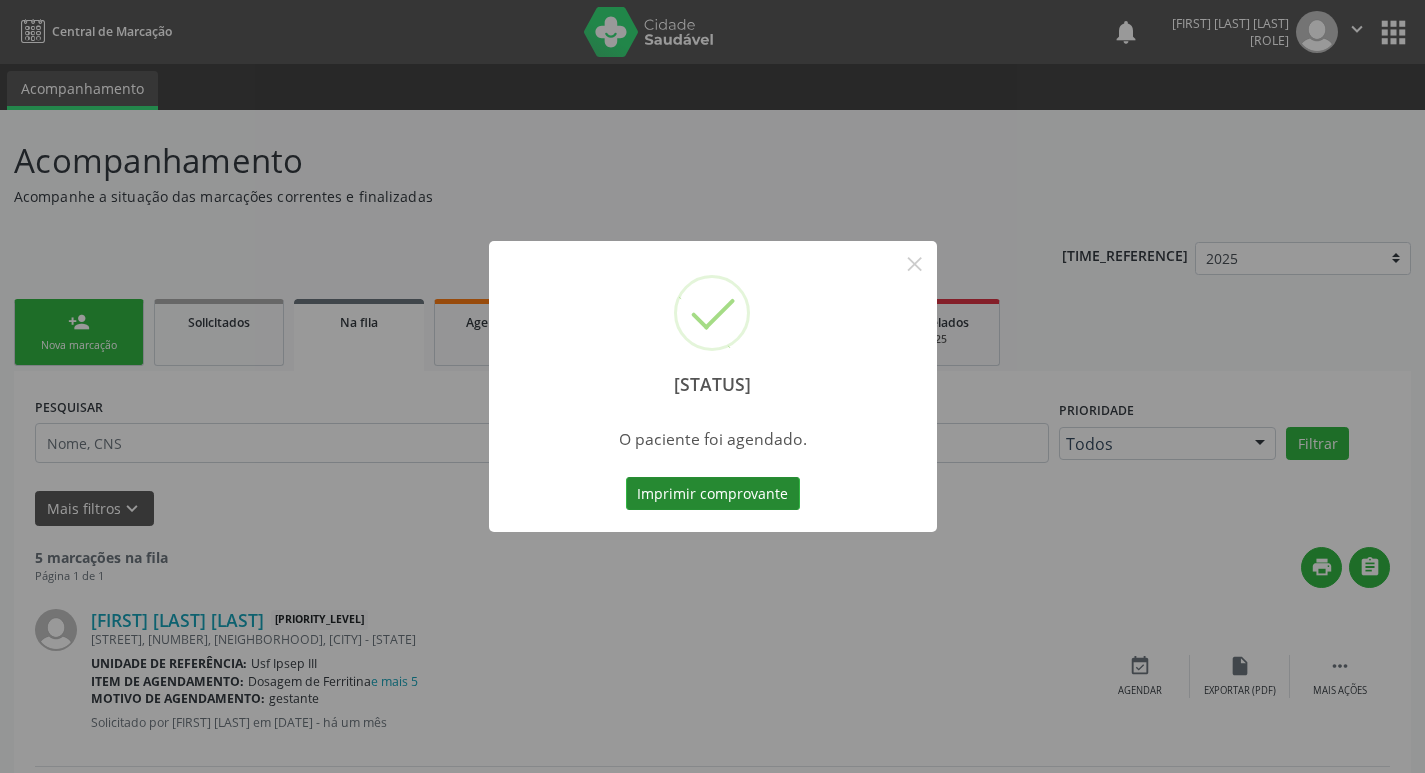 click on "Imprimir comprovante" at bounding box center [713, 494] 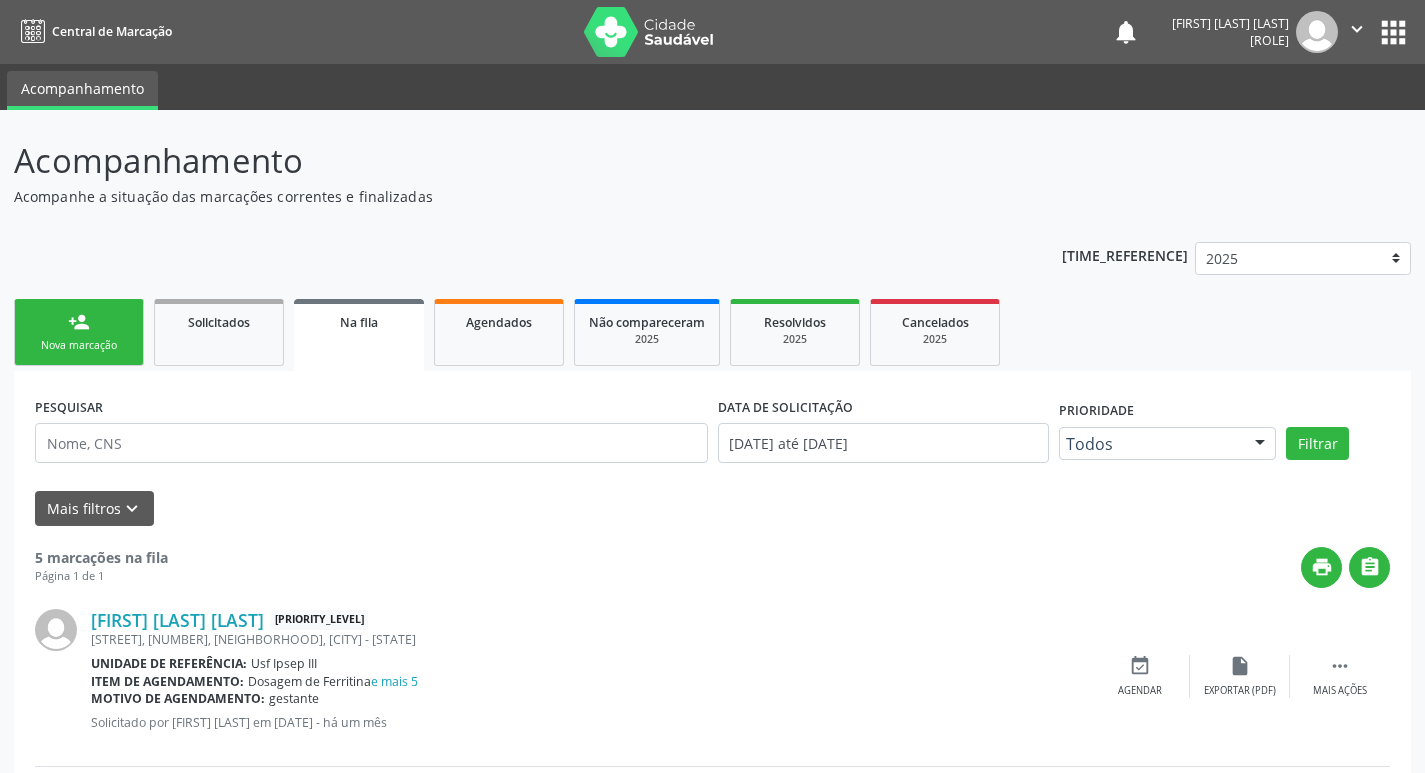 click on "person_add
Nova marcação" at bounding box center [79, 332] 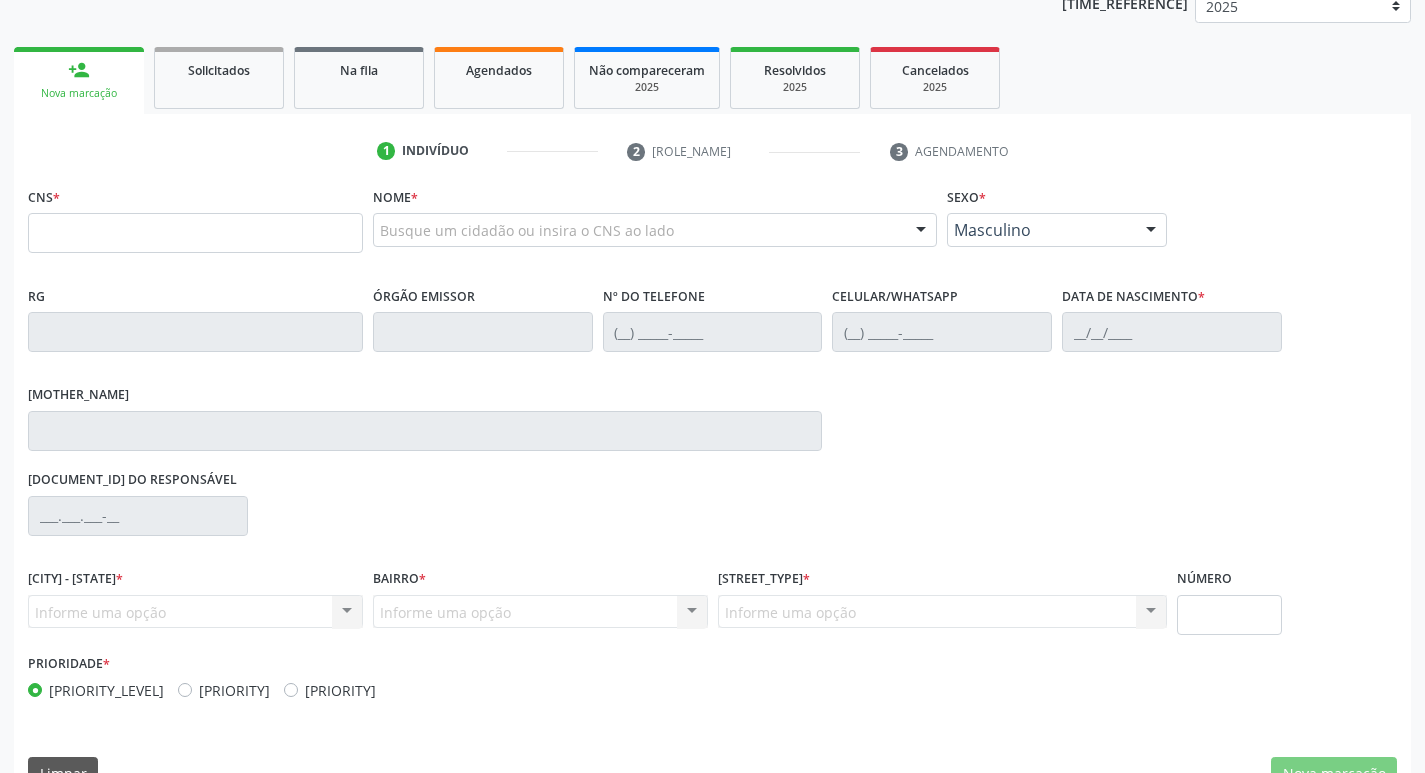 scroll, scrollTop: 297, scrollLeft: 0, axis: vertical 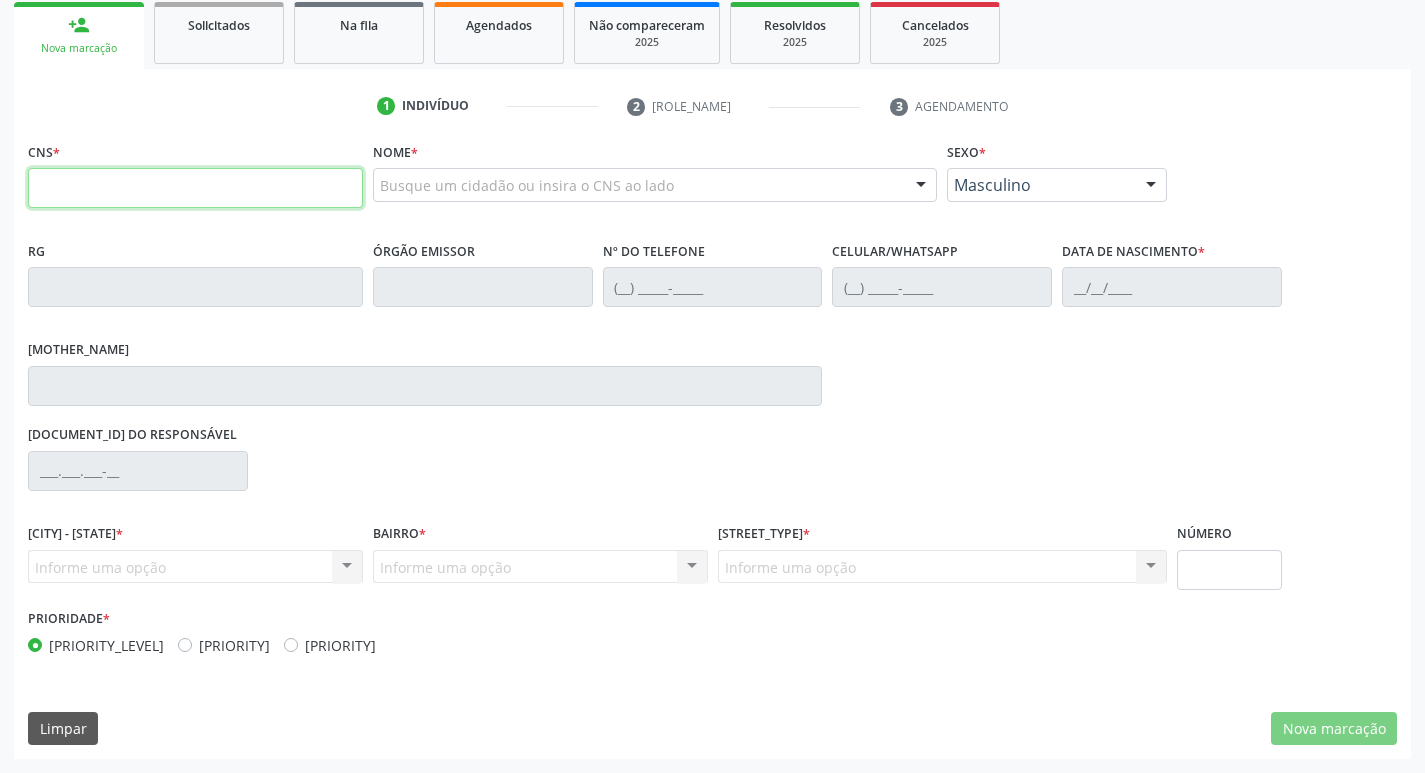 click at bounding box center (195, 188) 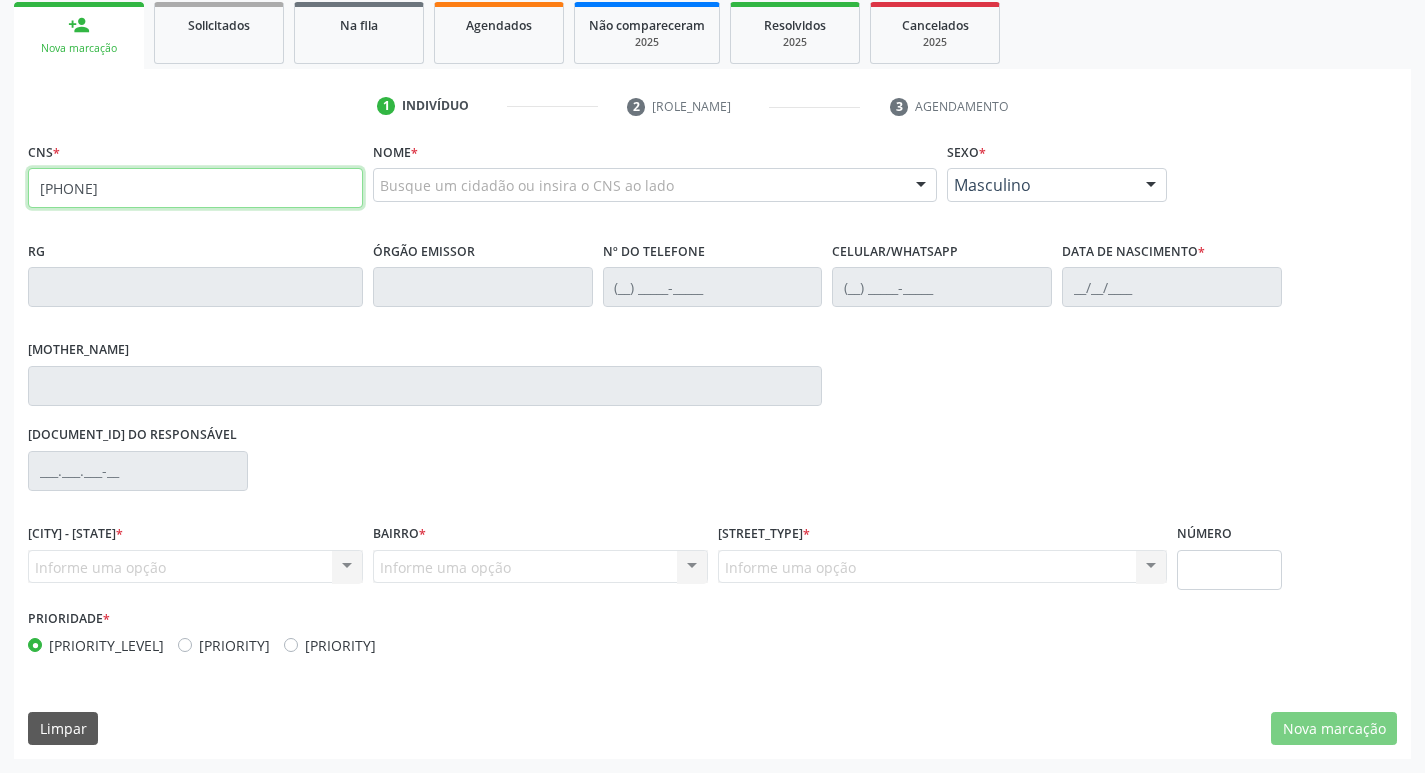 type on "[PHONE]" 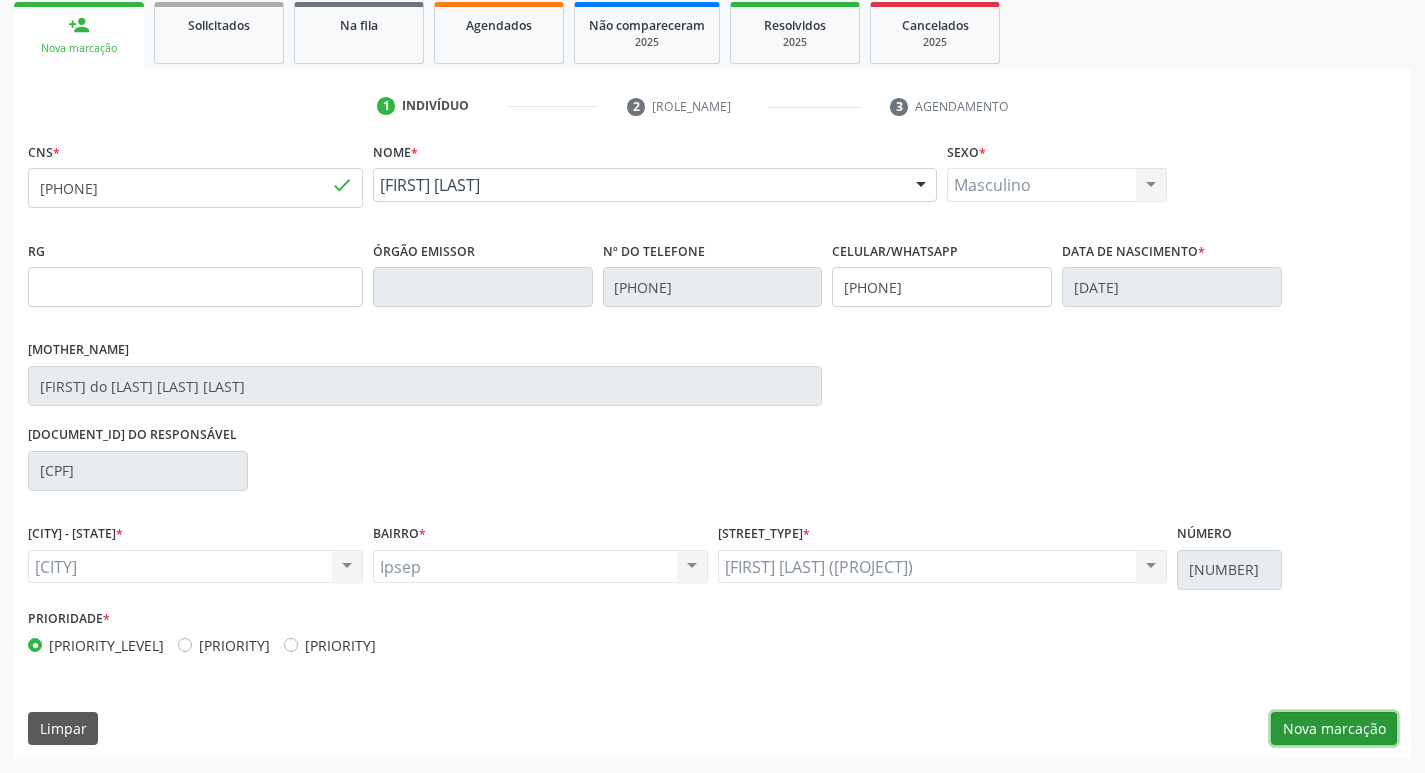 click on "Nova marcação" at bounding box center [1334, 729] 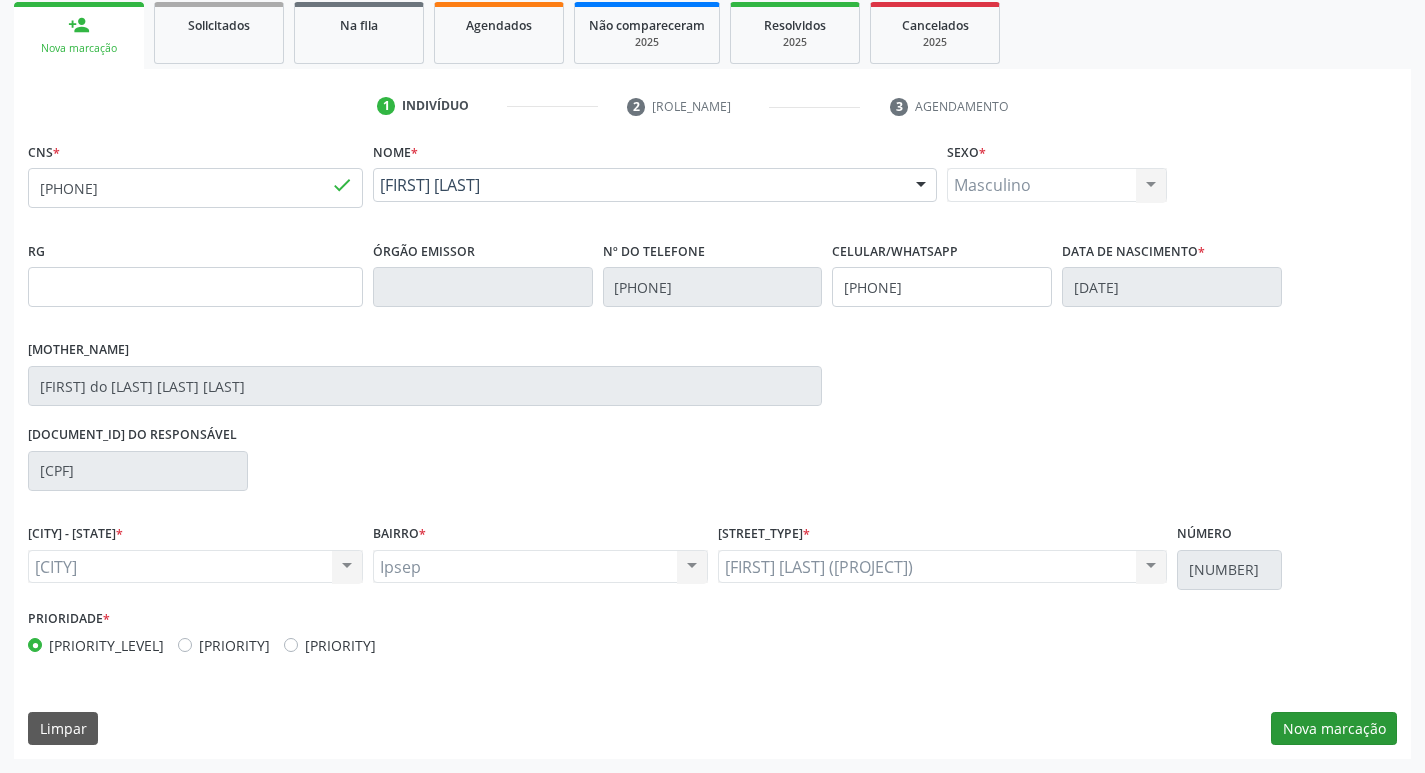 scroll, scrollTop: 133, scrollLeft: 0, axis: vertical 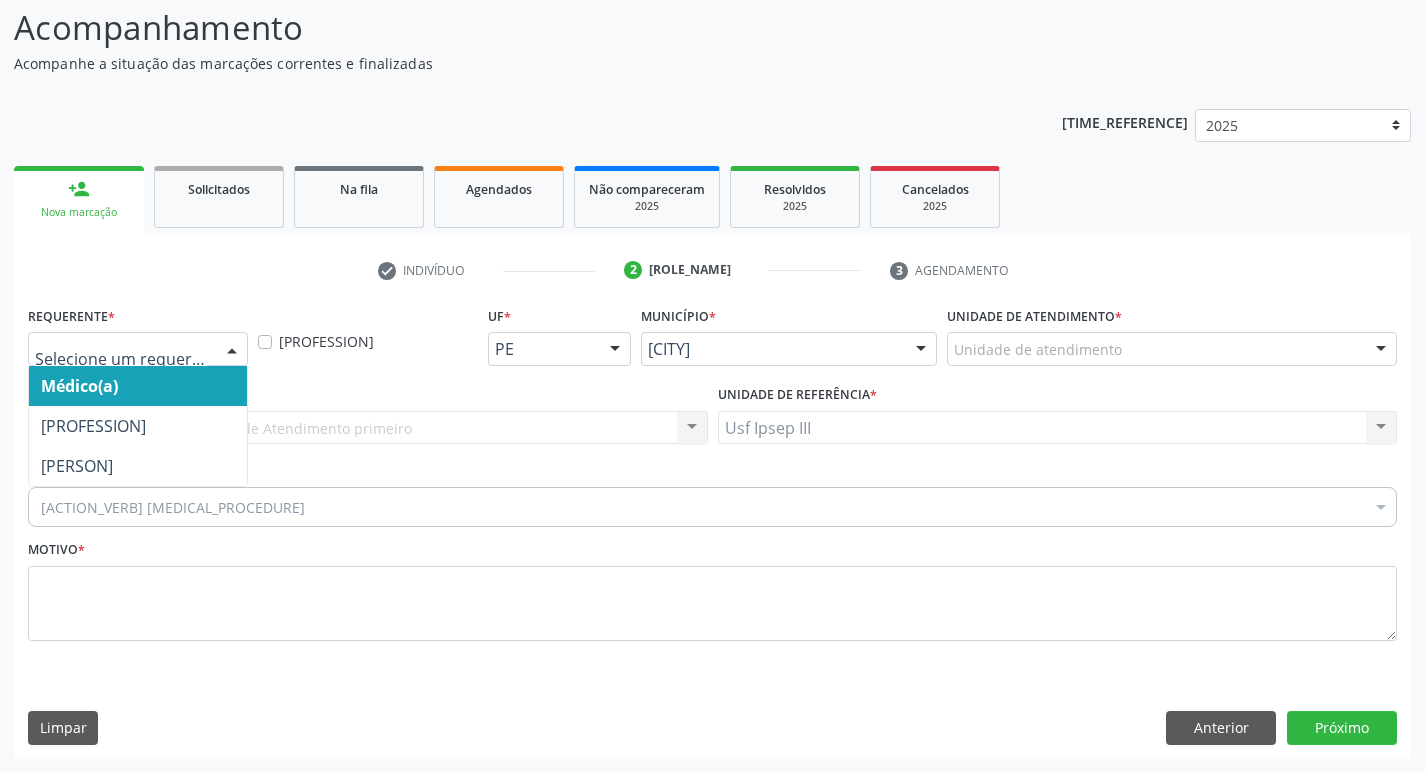 click at bounding box center [232, 350] 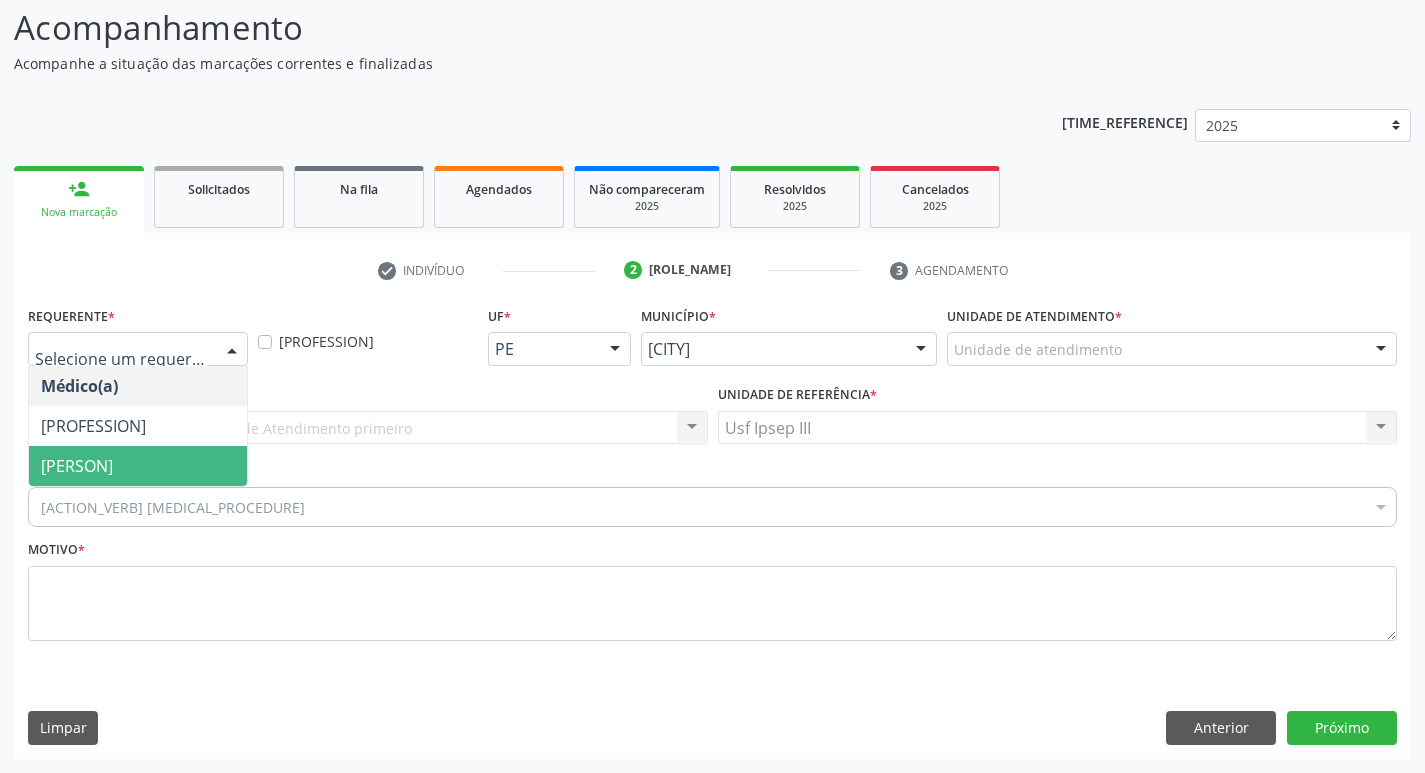 click on "[PERSON]" at bounding box center (138, 466) 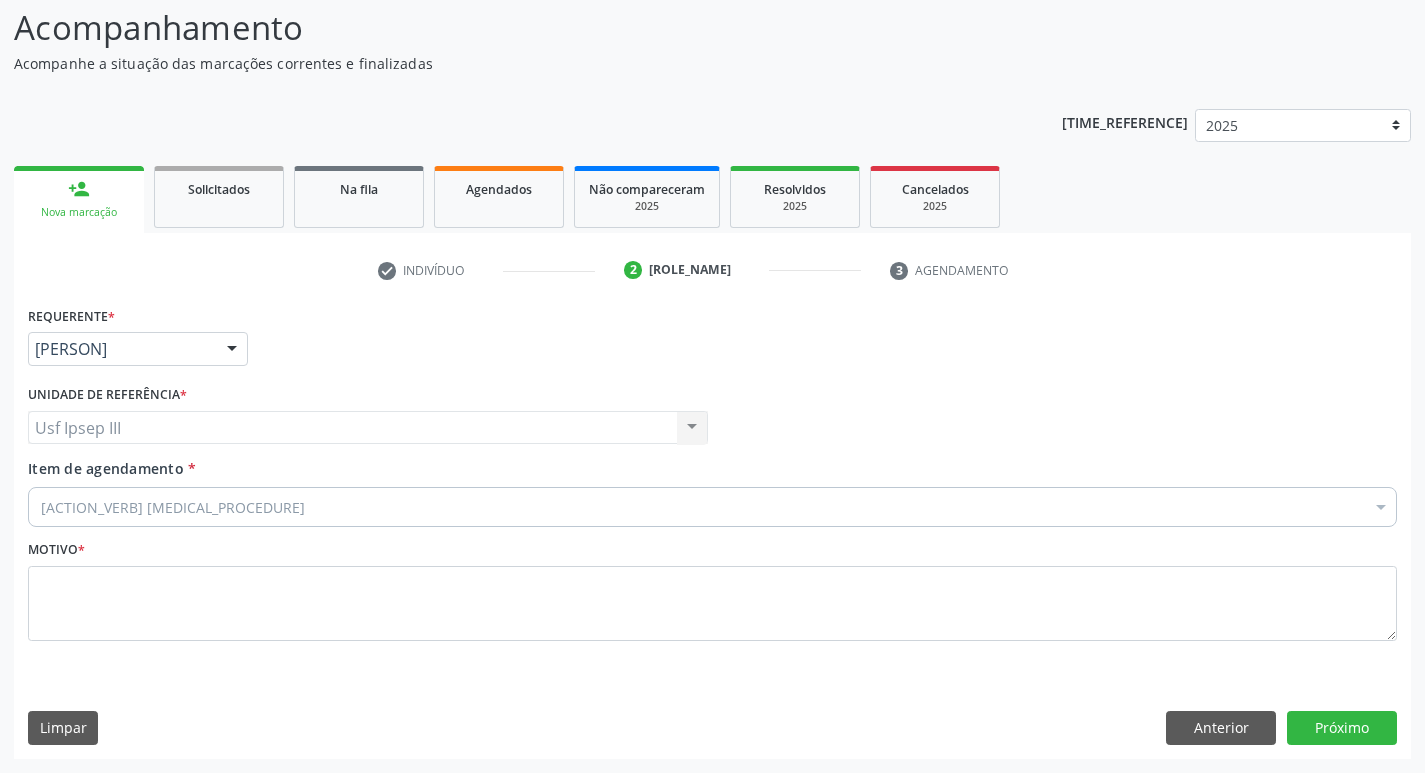 click on "[LOCAL]         [LOCAL]
Nenhum resultado encontrado para: "   "
Não há nenhuma opção para ser exibida." at bounding box center [368, 428] 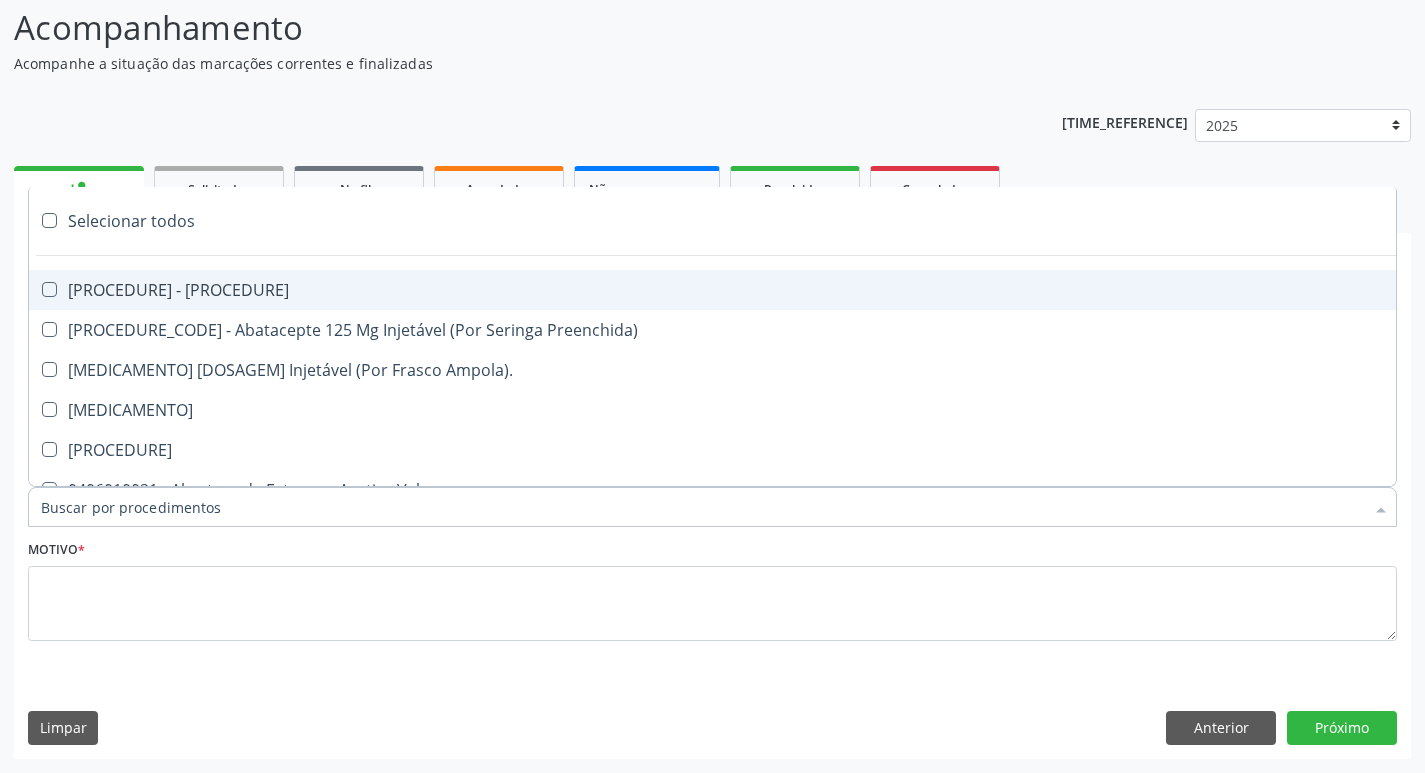 click at bounding box center [712, 507] 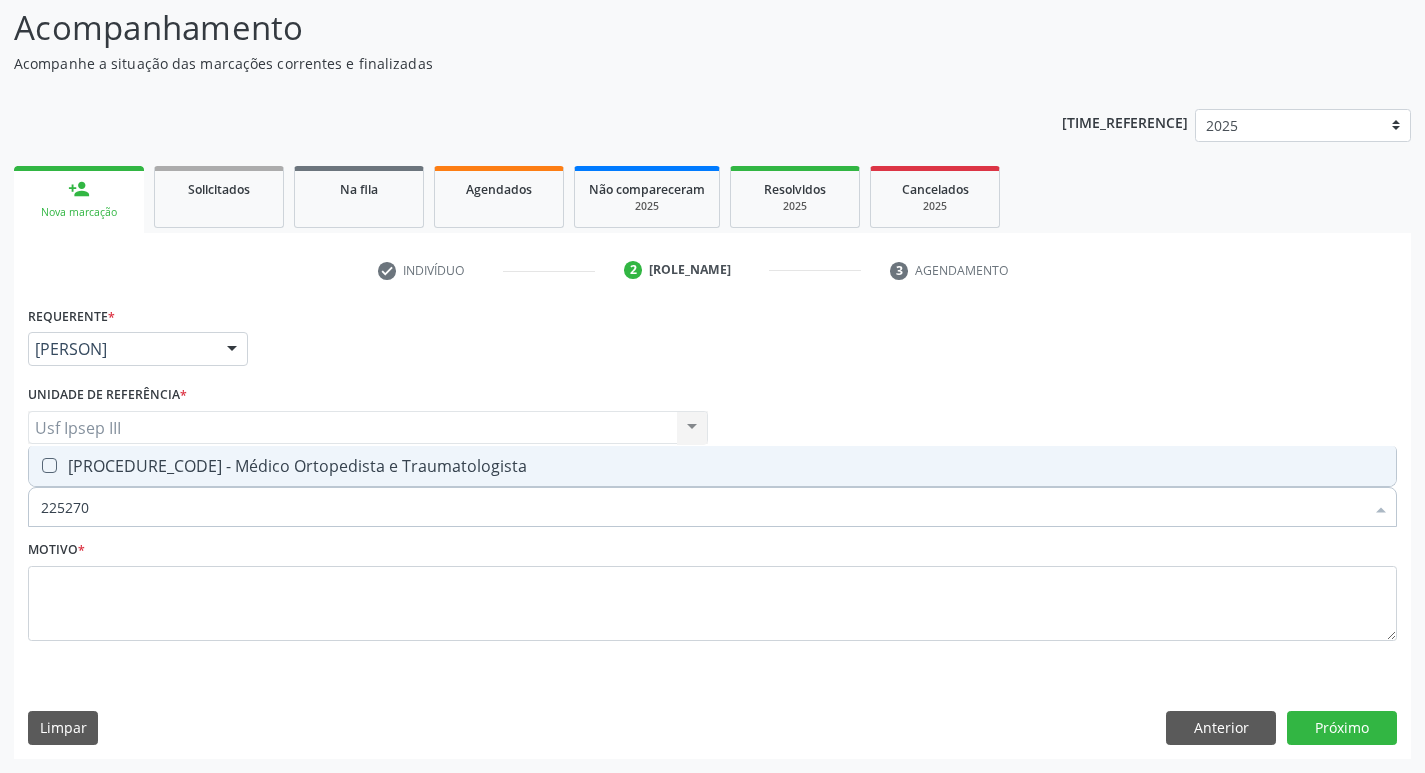 click on "[PROCEDURE_CODE] - Médico Ortopedista e Traumatologista" at bounding box center (712, 466) 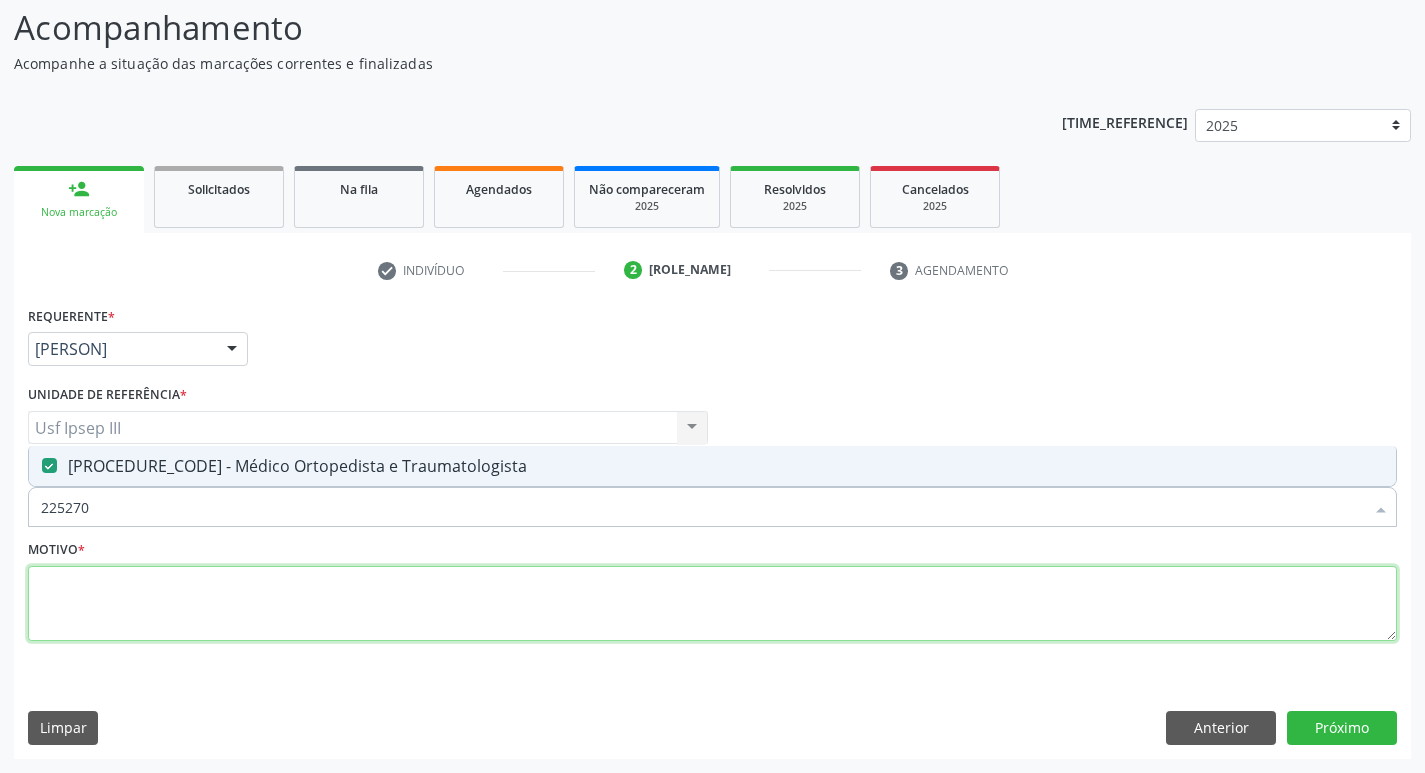 click at bounding box center (712, 604) 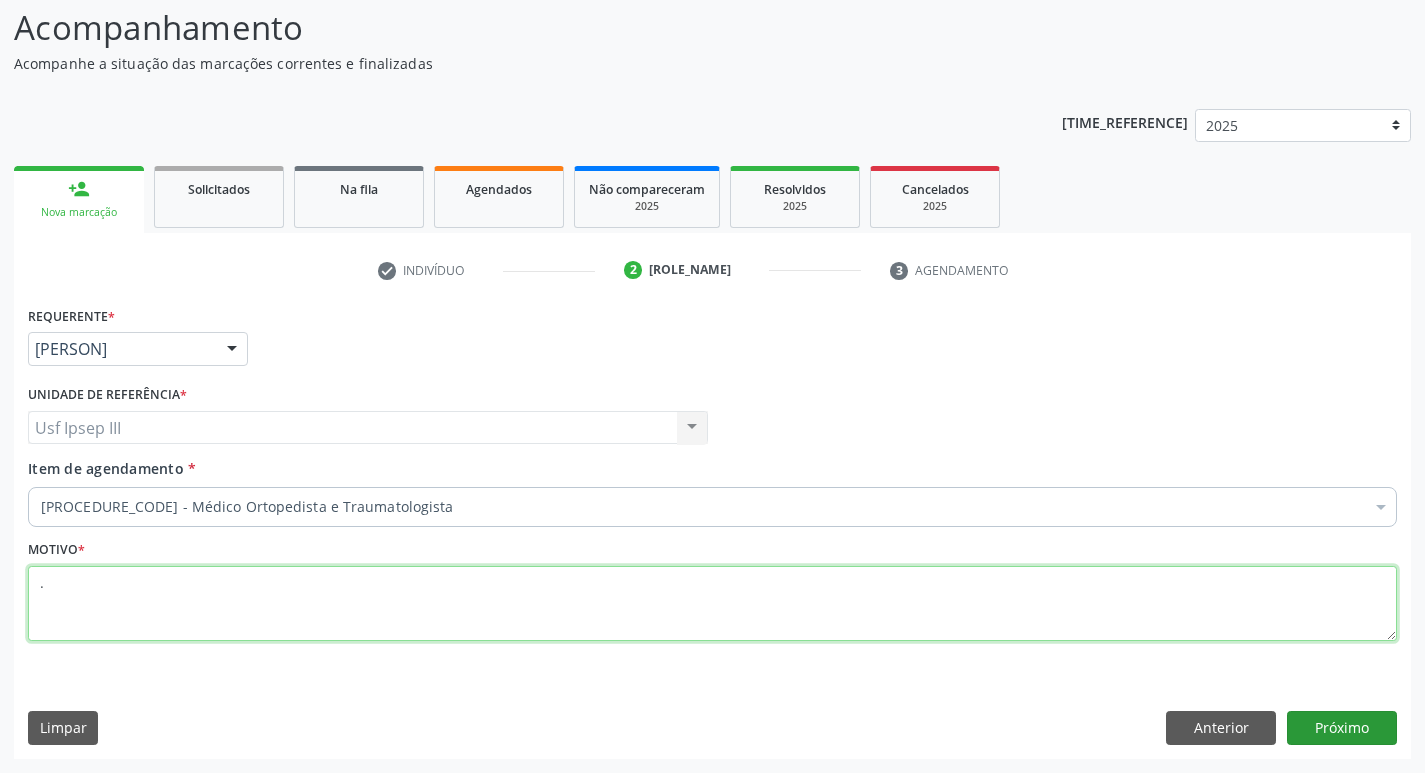 type on "." 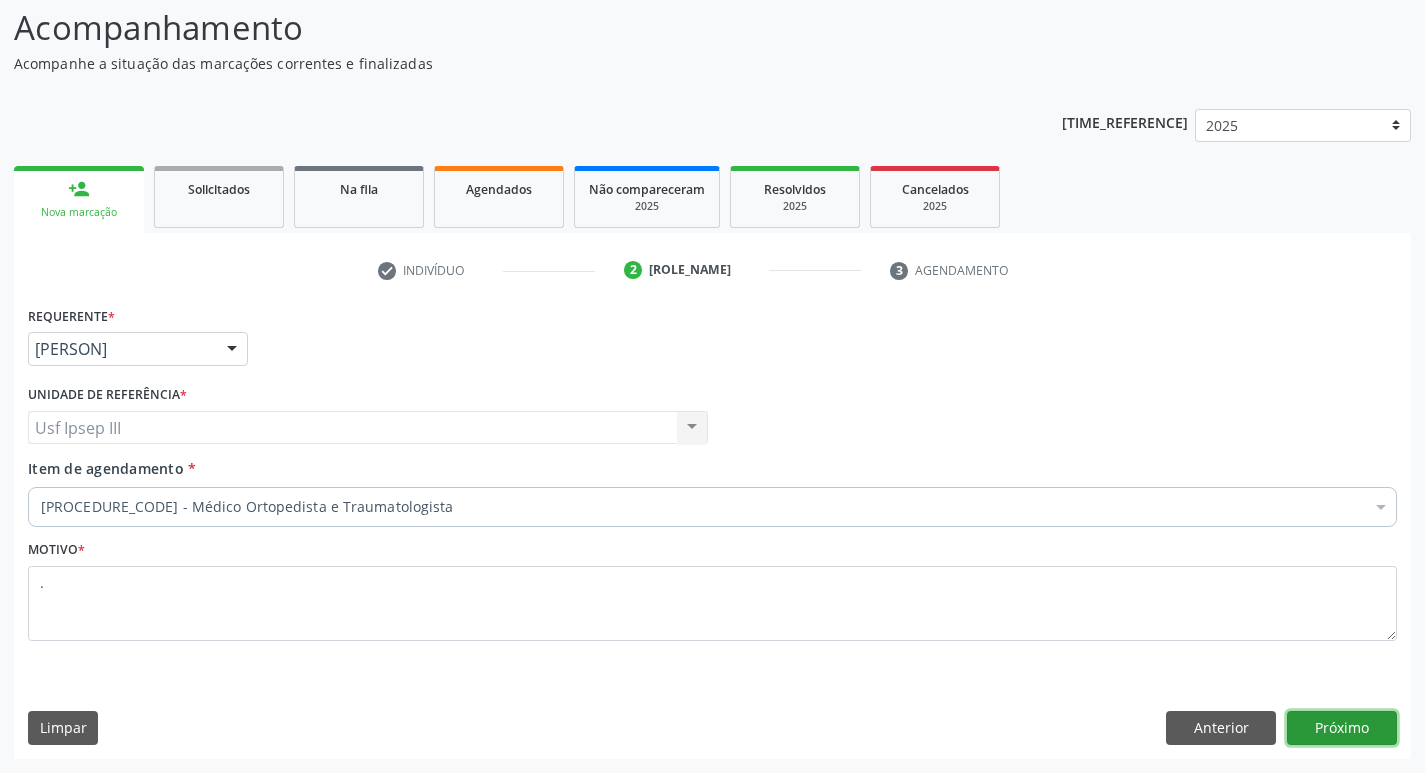 click on "Próximo" at bounding box center (1342, 728) 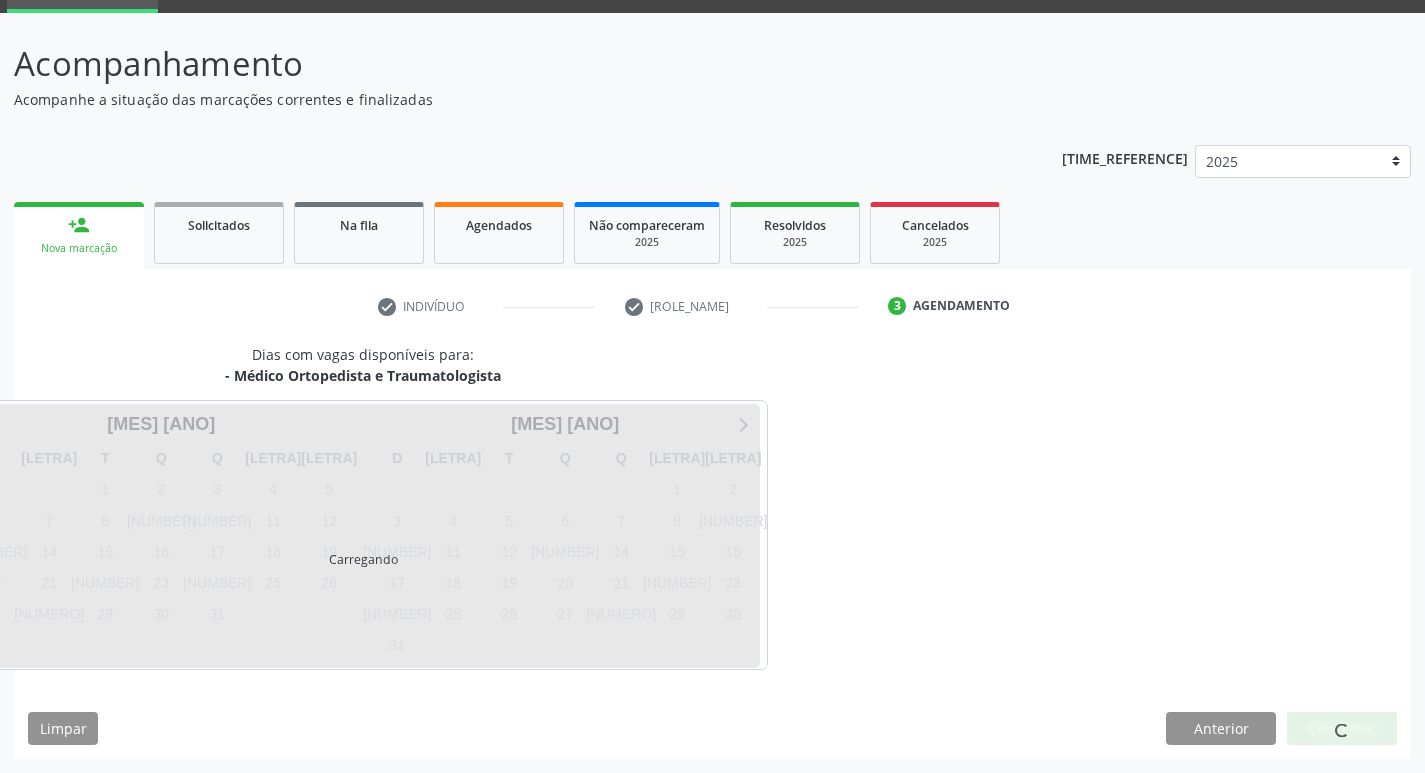 scroll, scrollTop: 97, scrollLeft: 0, axis: vertical 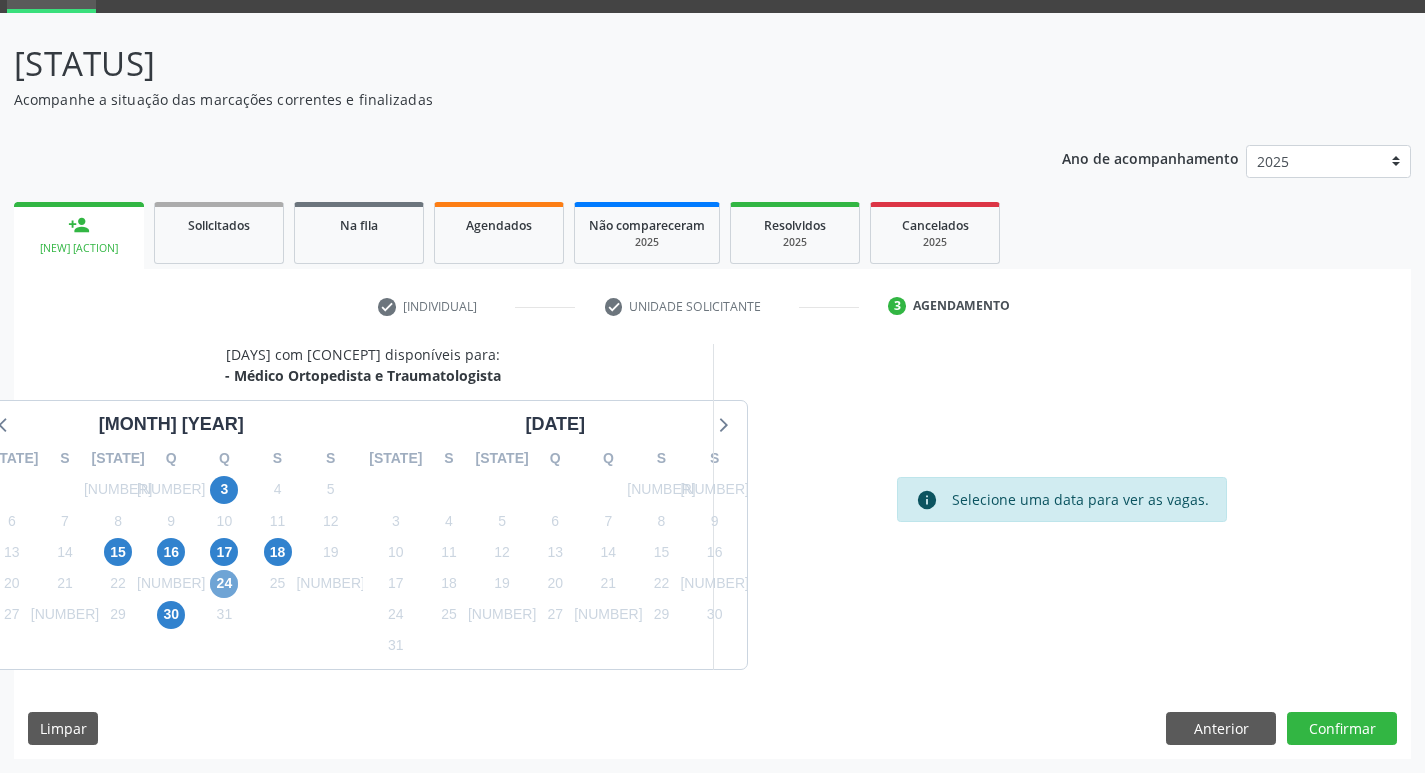 click on "24" at bounding box center (224, 584) 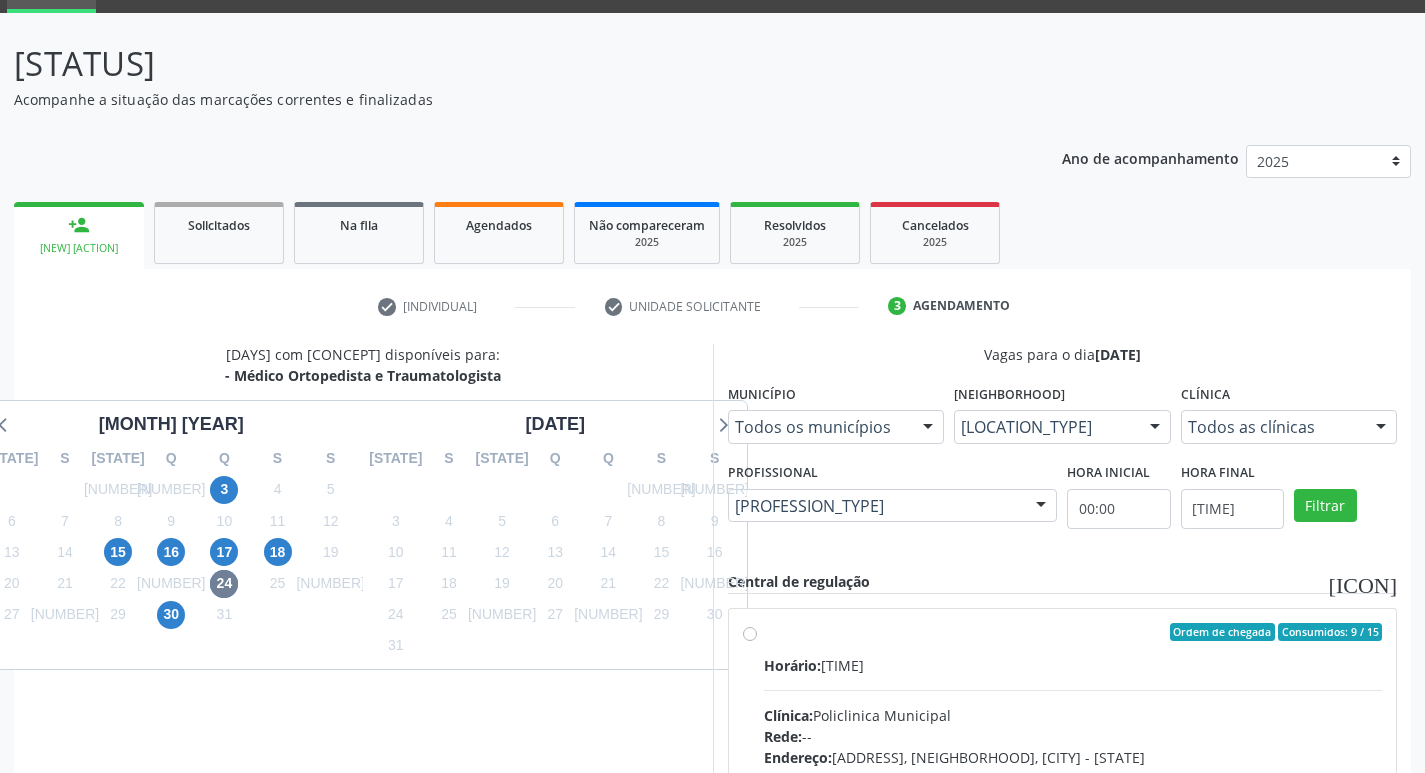 click on "Horário:   07:30
Clínica:  Policlinica Municipal
Rede:
--
Endereço:   Predio, nº S/N, Ipsep, Serra Talhada - PE
Telefone:   --
Profissional:
[FIRST] [LAST] [LAST]
Informações adicionais sobre o atendimento
Idade de atendimento:
de 0 a 120 anos
Gênero(s) atendido(s):
Masculino e Feminino
Informações adicionais:
--" at bounding box center (1073, 792) 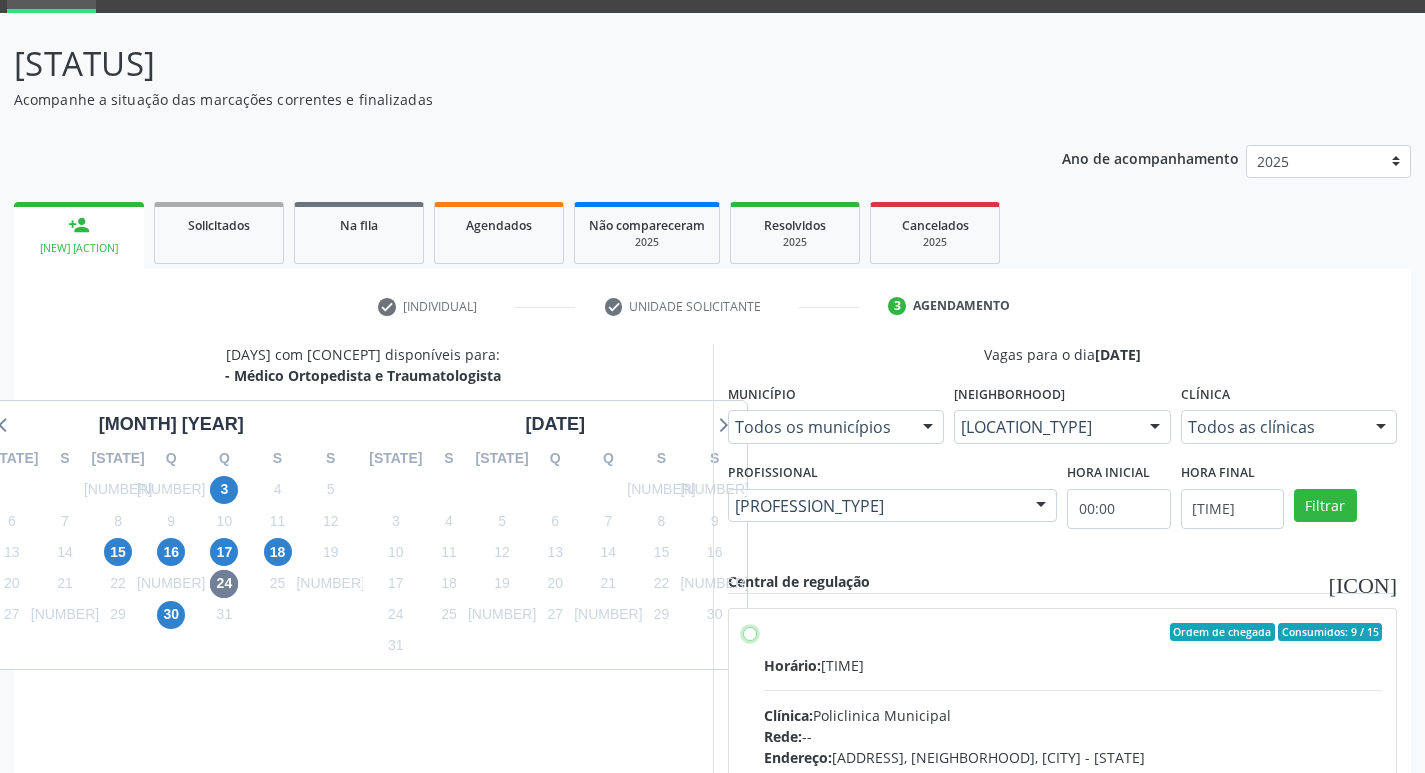 click on "Ordem de chegada
Consumidos: 9 / 15
Horário:   07:30
Clínica:  Policlinica Municipal
Rede:
--
Endereço:   Predio, nº S/N, Ipsep, Serra Talhada - PE
Telefone:   --
Profissional:
Eugenio Pericles Muniz Ferreira
Informações adicionais sobre o atendimento
Idade de atendimento:
de 0 a 120 anos
Gênero(s) atendido(s):
Masculino e Feminino
Informações adicionais:
--" at bounding box center (750, 632) 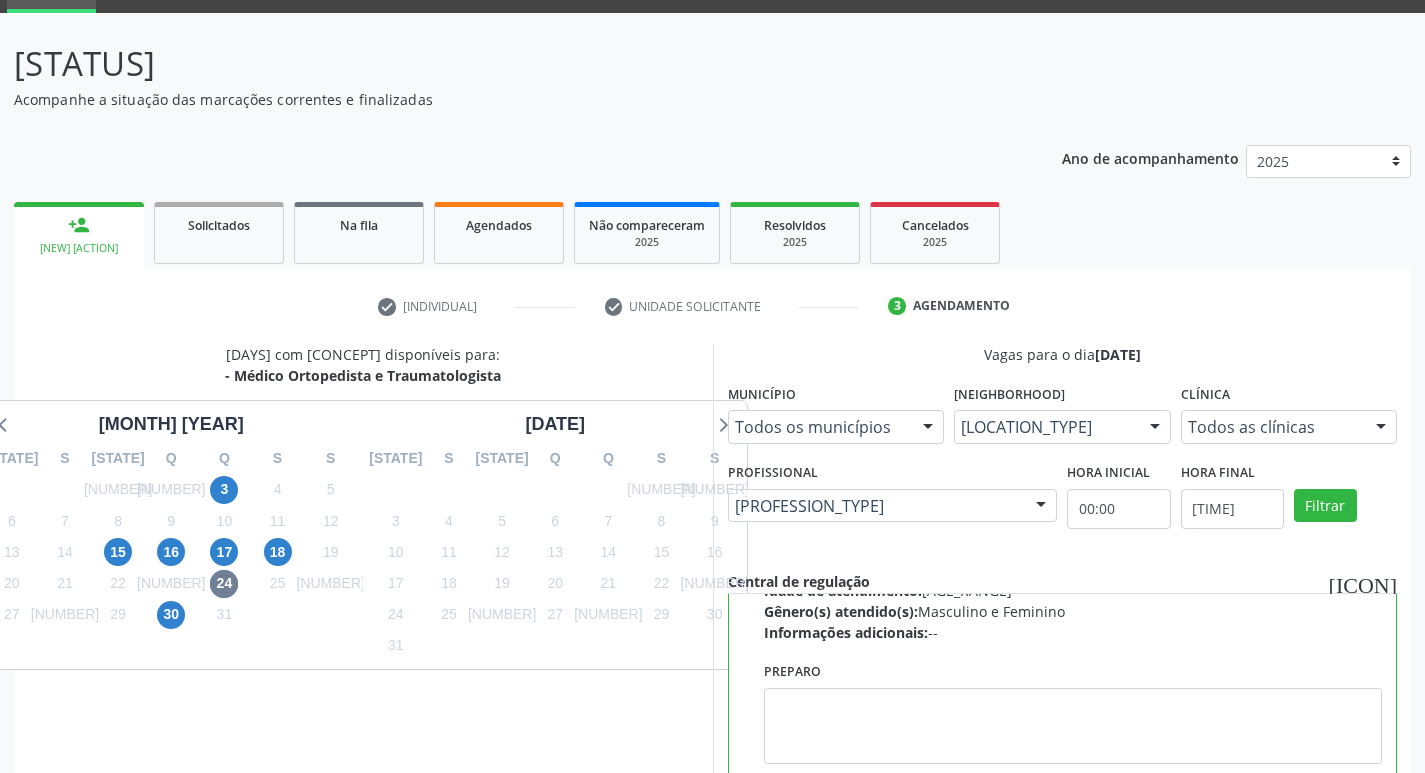 scroll, scrollTop: 400, scrollLeft: 0, axis: vertical 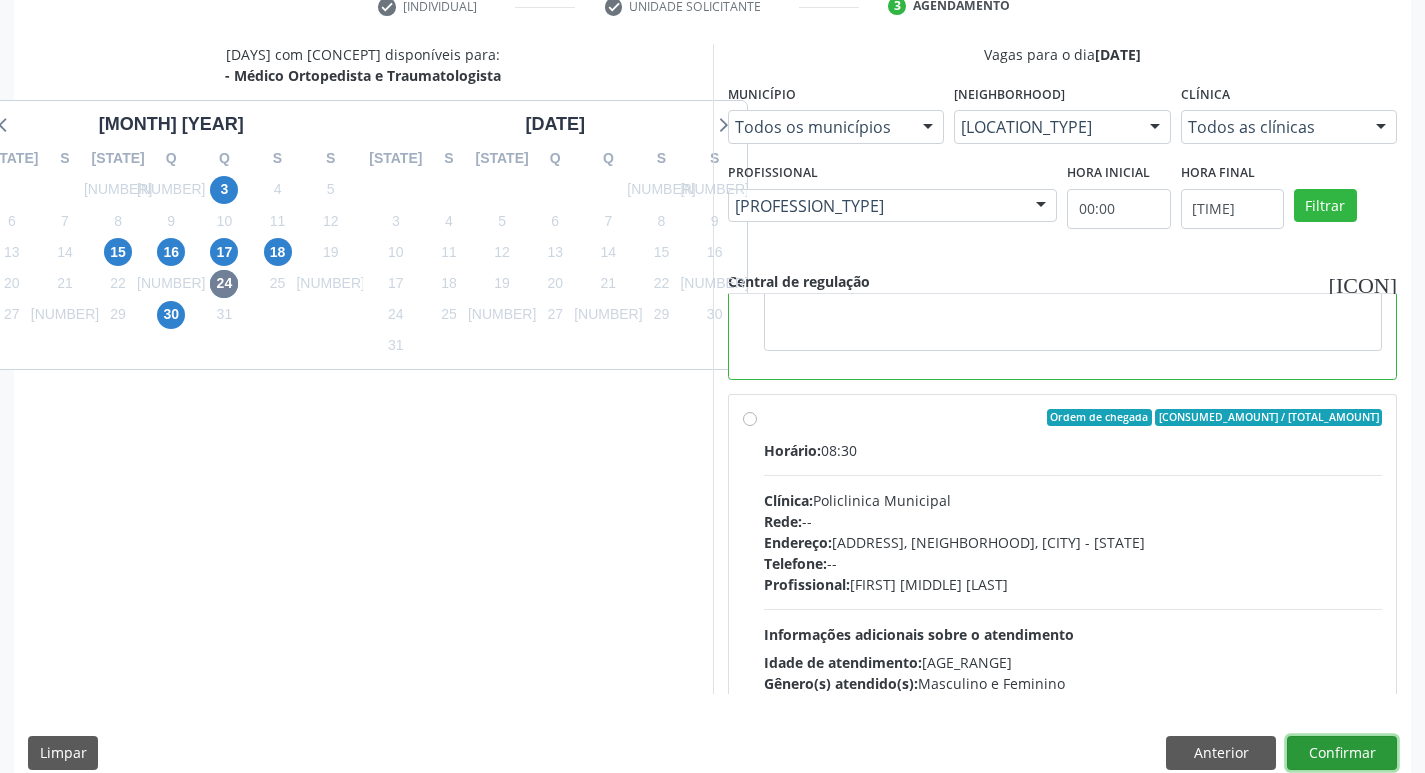 click on "Confirmar" at bounding box center [1342, 753] 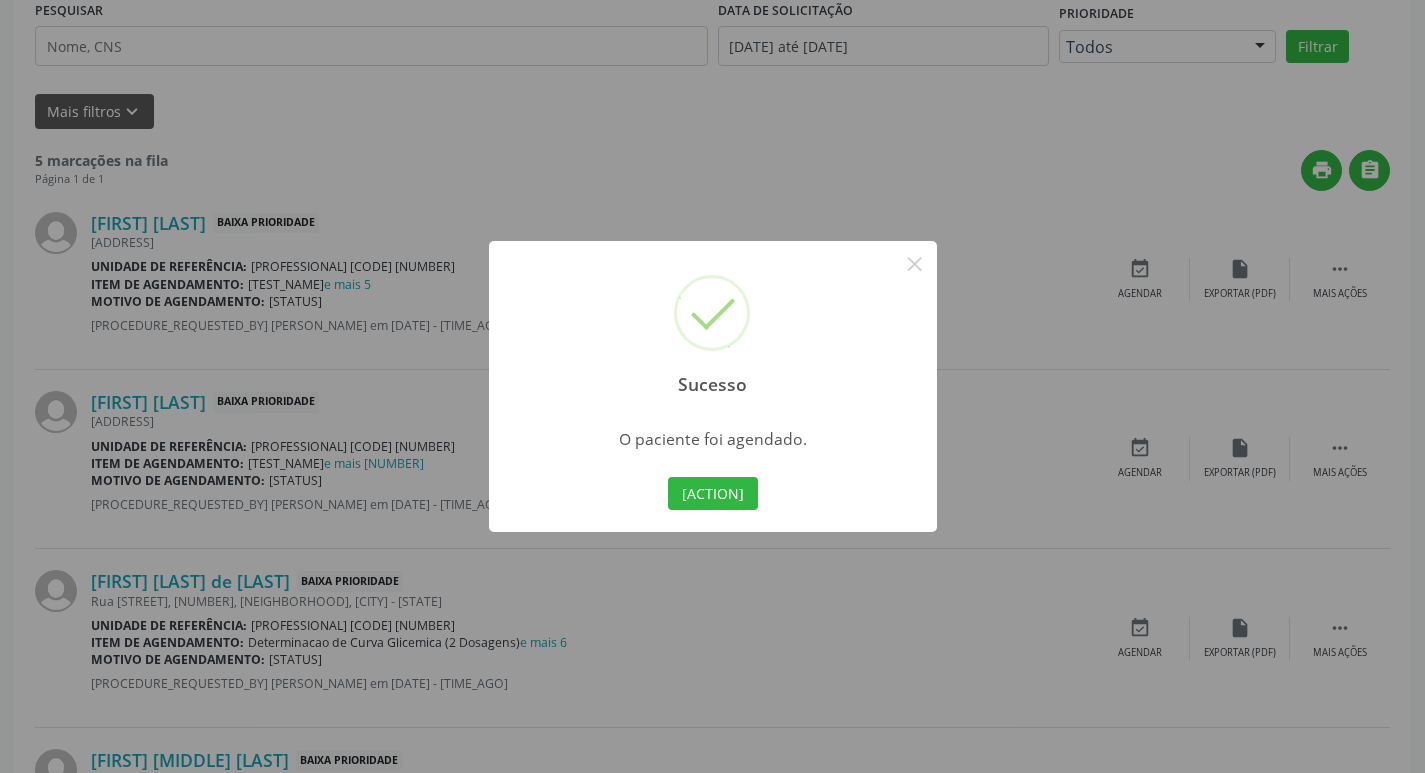 scroll, scrollTop: 0, scrollLeft: 0, axis: both 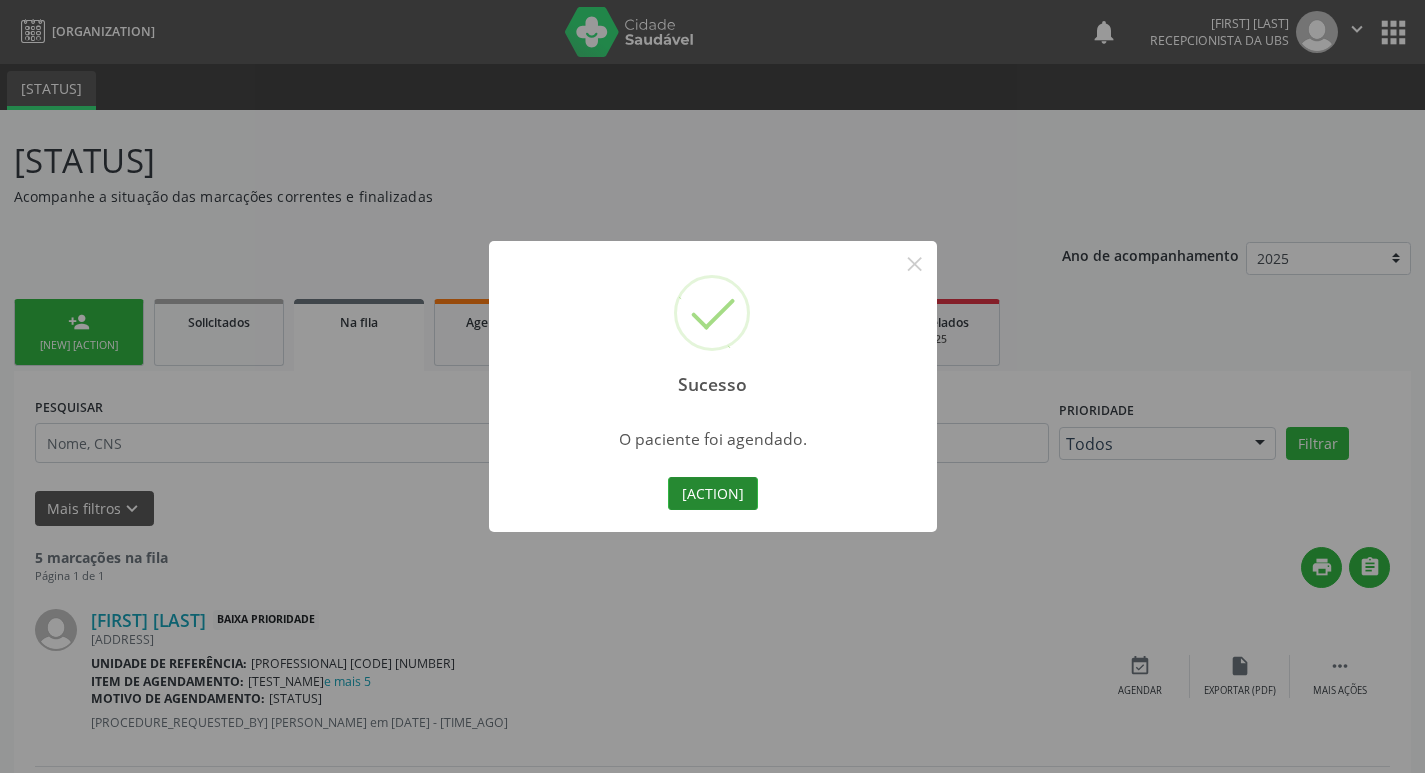 click on "Imprimir comprovante" at bounding box center (713, 494) 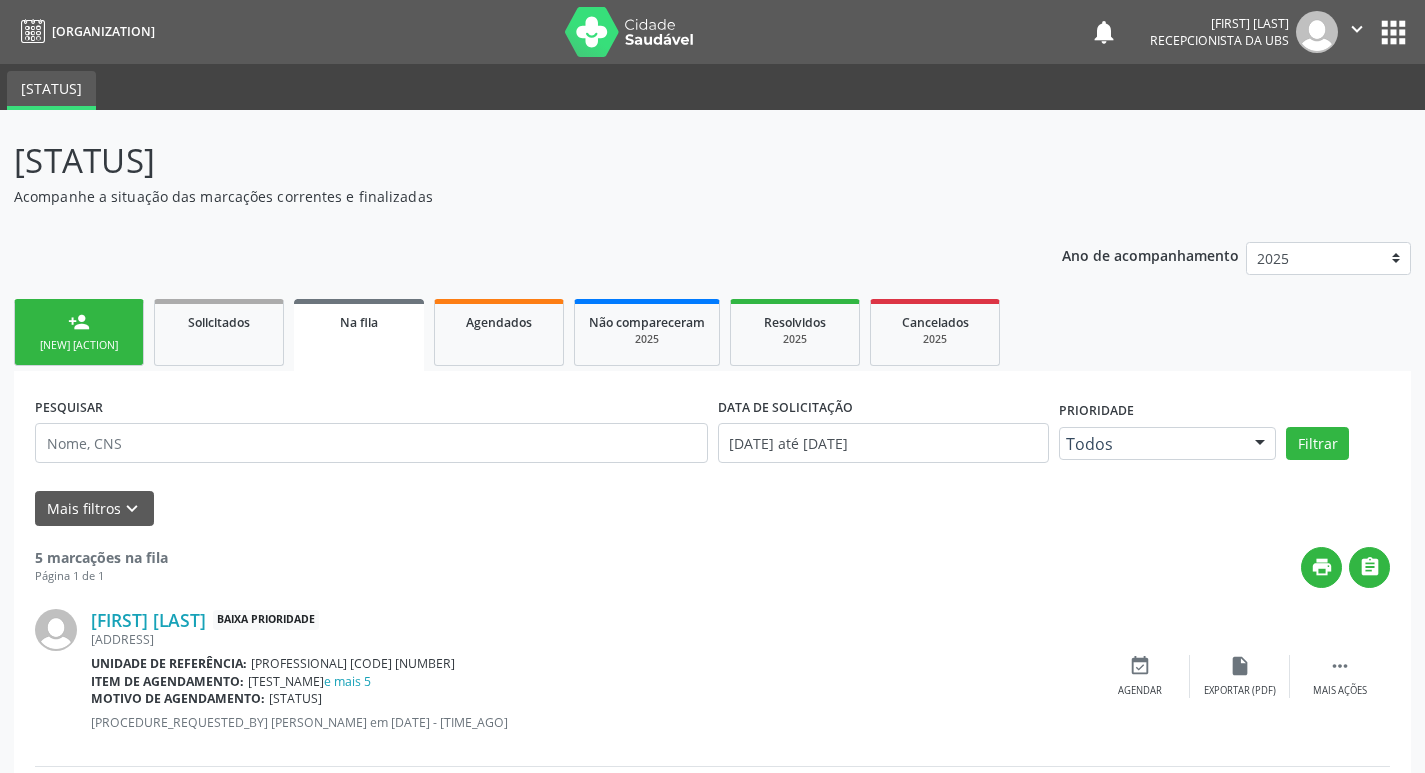 click on "person_add" at bounding box center [79, 322] 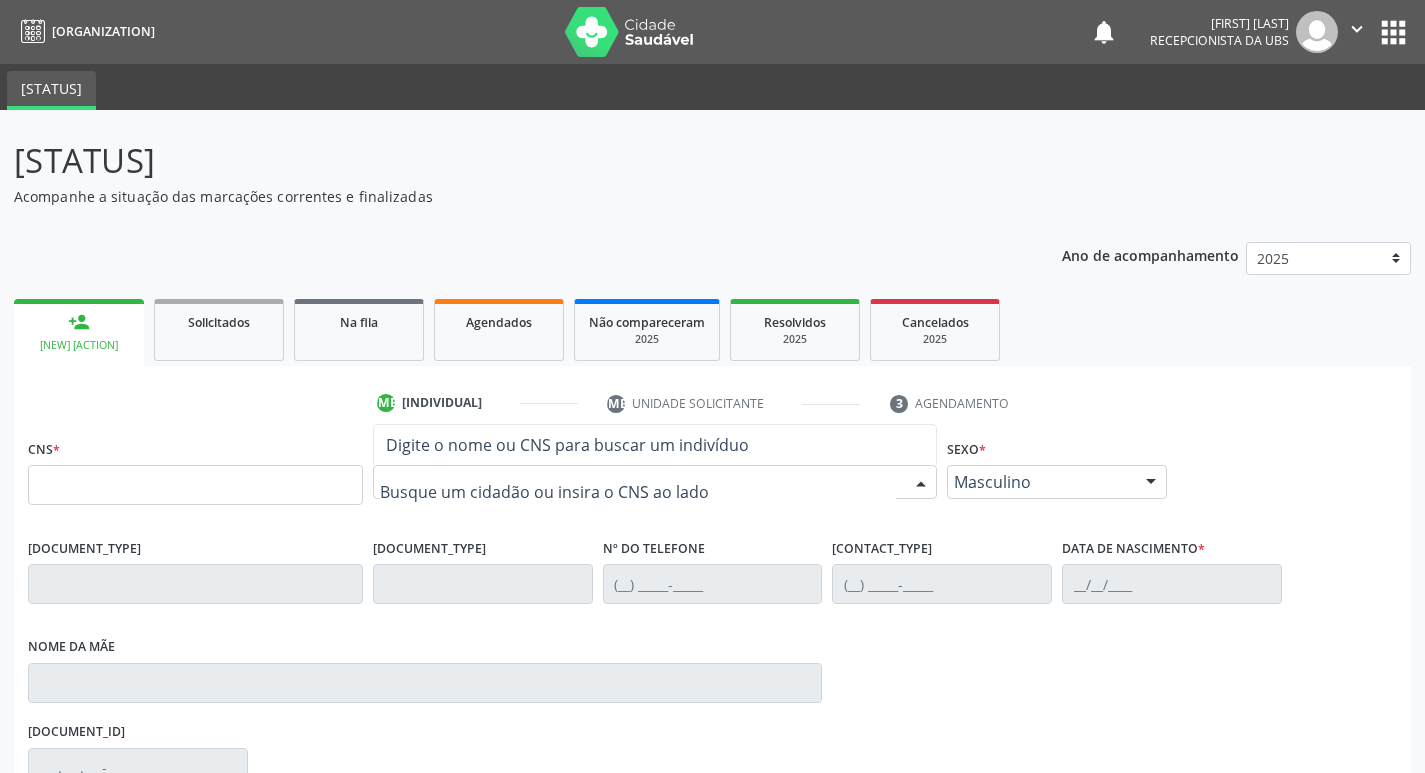 click at bounding box center (655, 482) 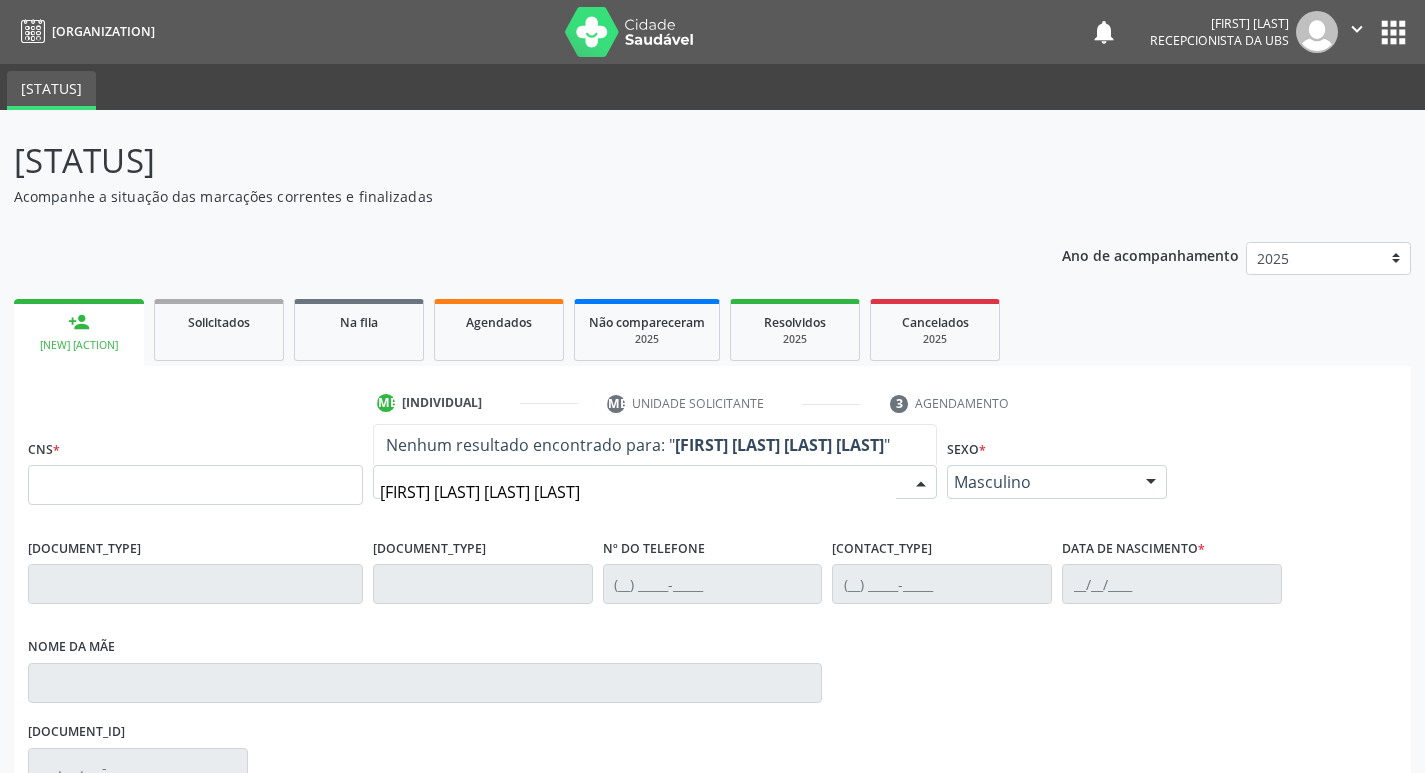 click on "maria bernardete de almeida" at bounding box center (638, 492) 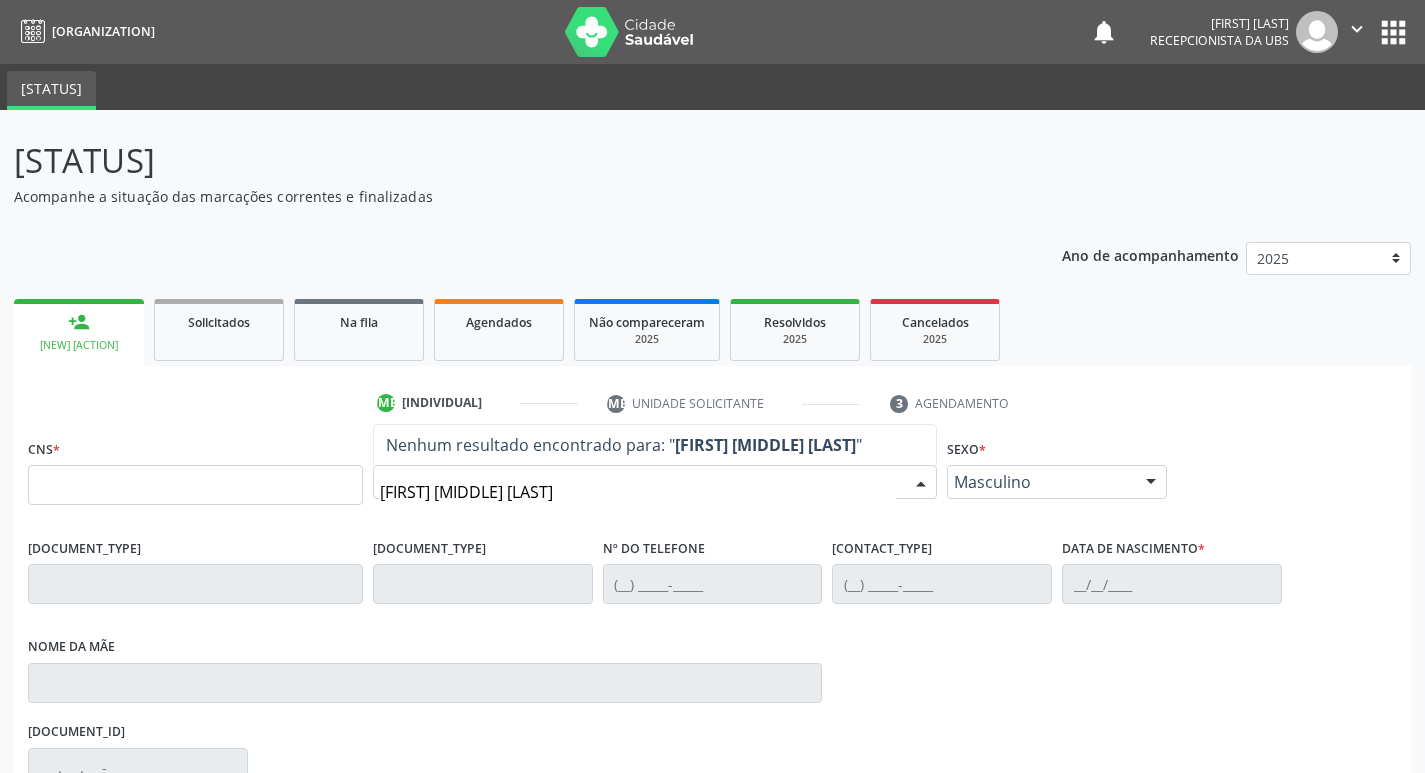click on "maria bernadete de almeida" at bounding box center [638, 492] 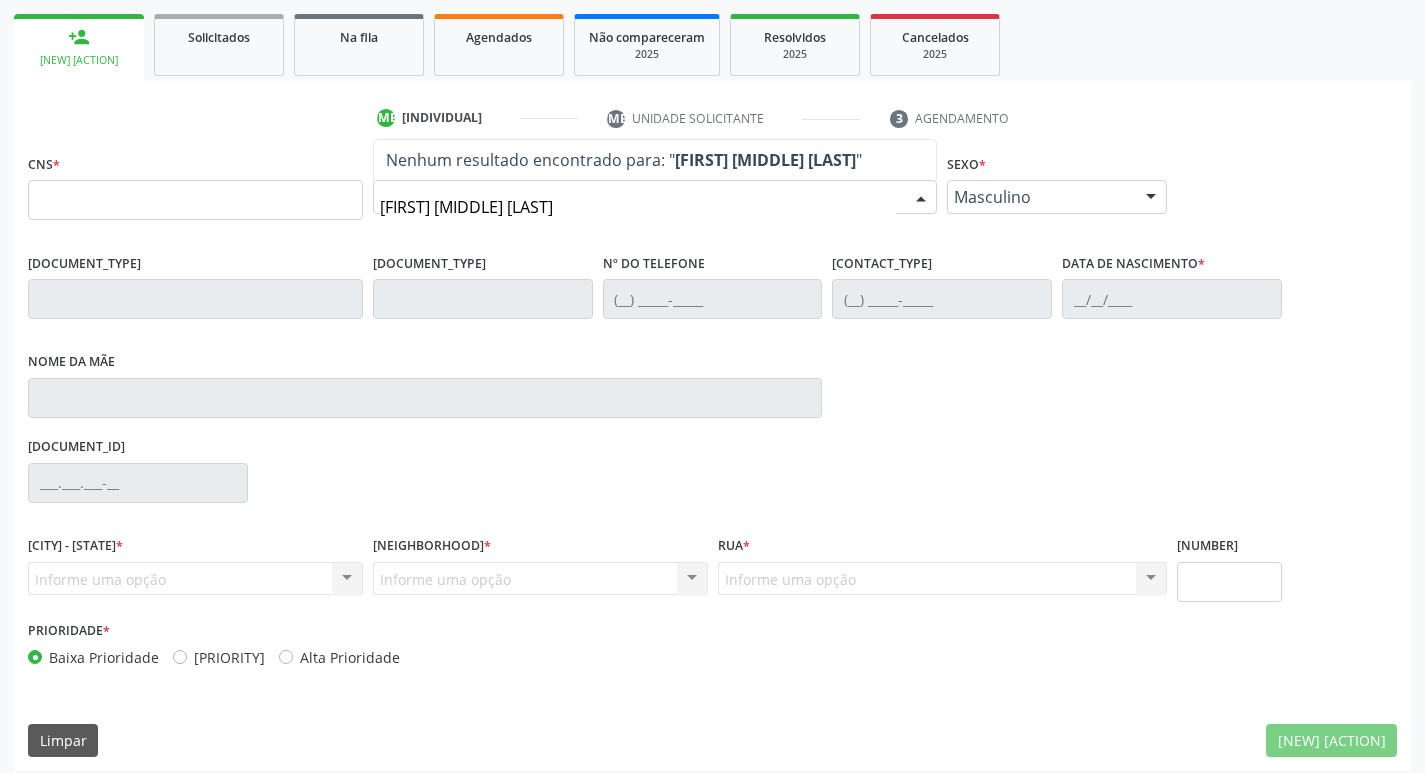 scroll, scrollTop: 297, scrollLeft: 0, axis: vertical 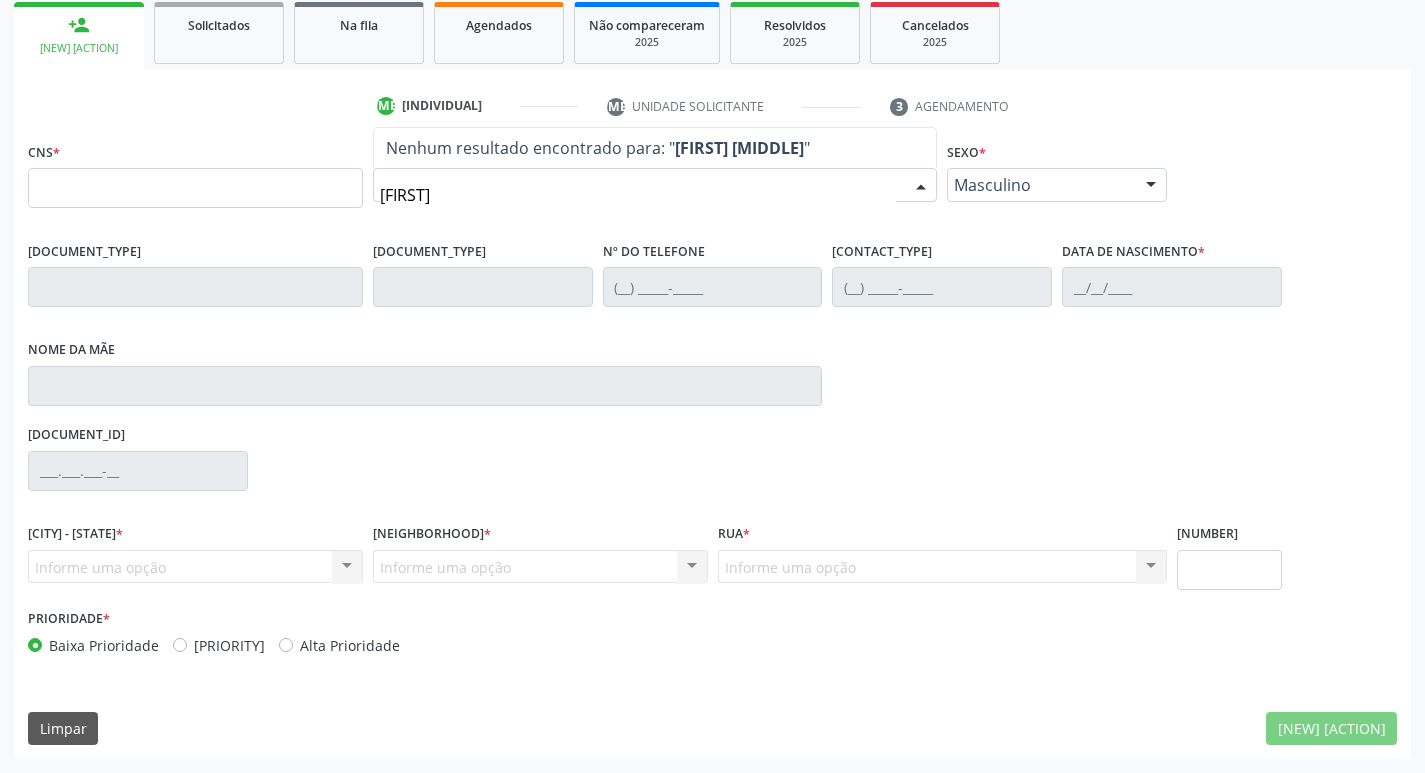 type on "m" 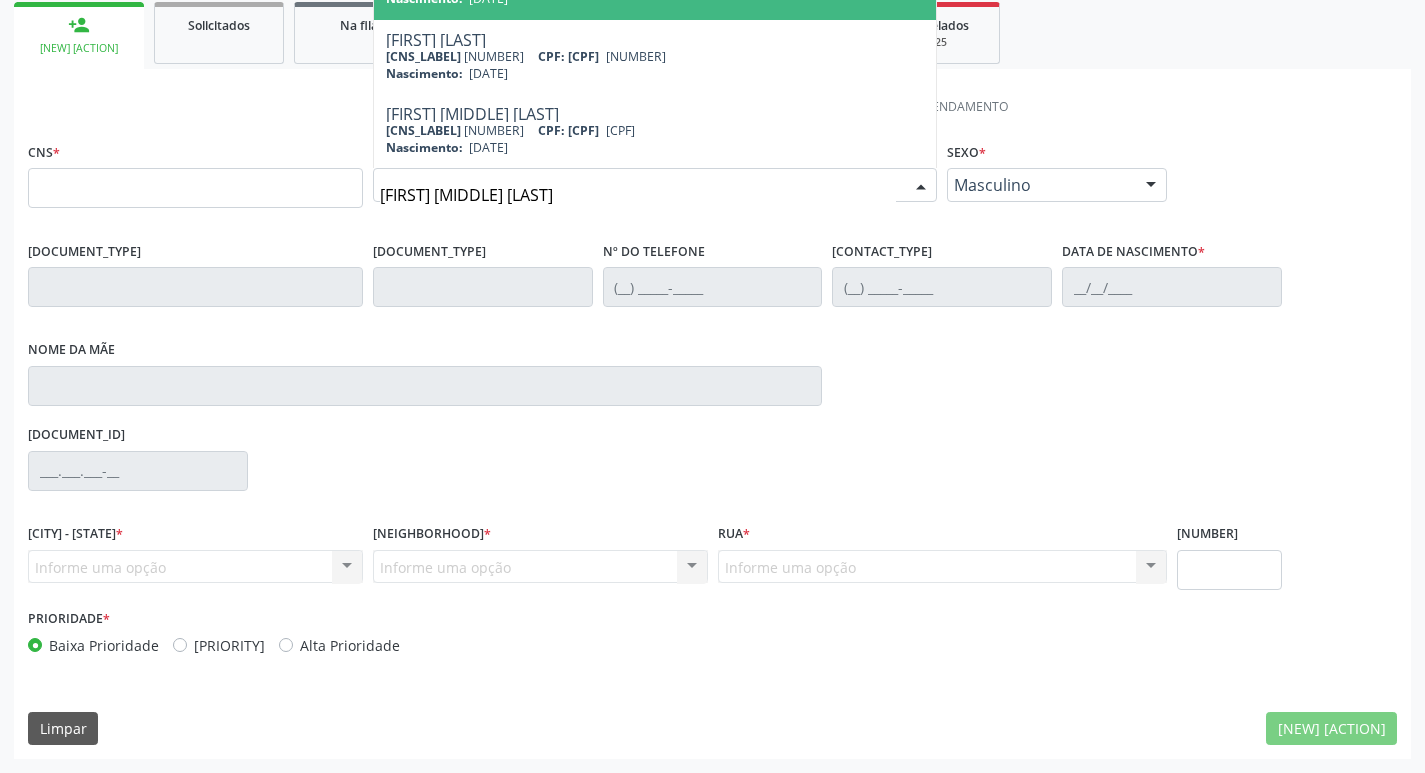 type on "roseany maria da silva" 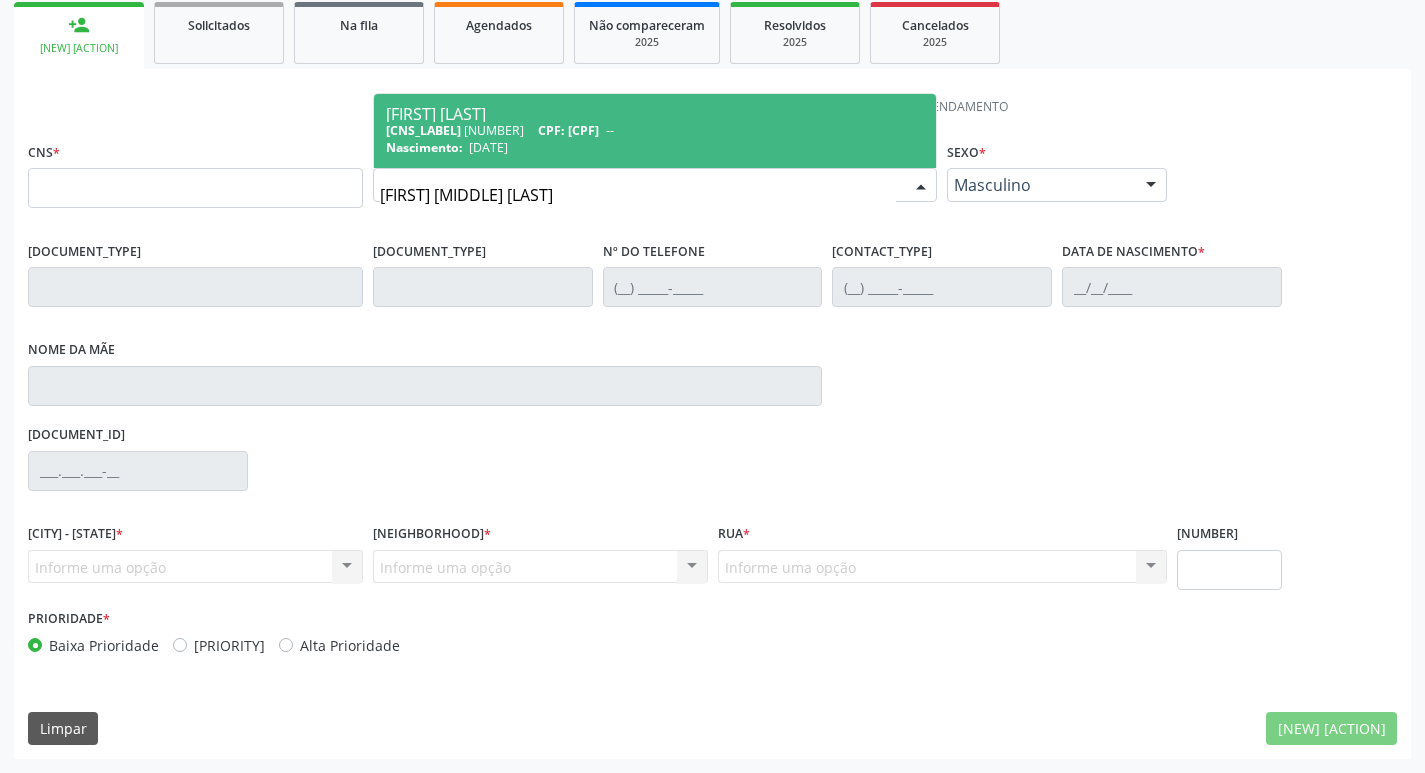 click on "CPF:" at bounding box center (568, 130) 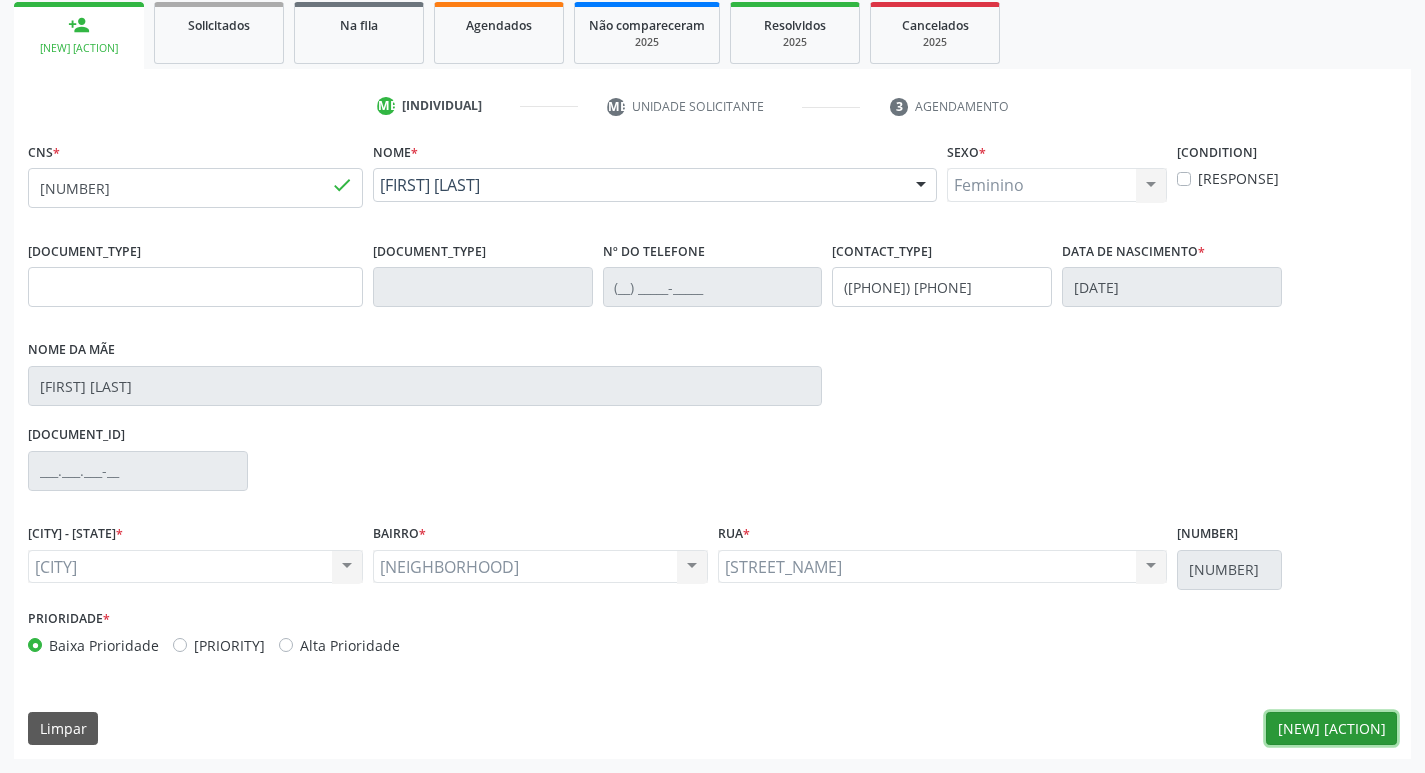 click on "Nova marcação" at bounding box center (1331, 729) 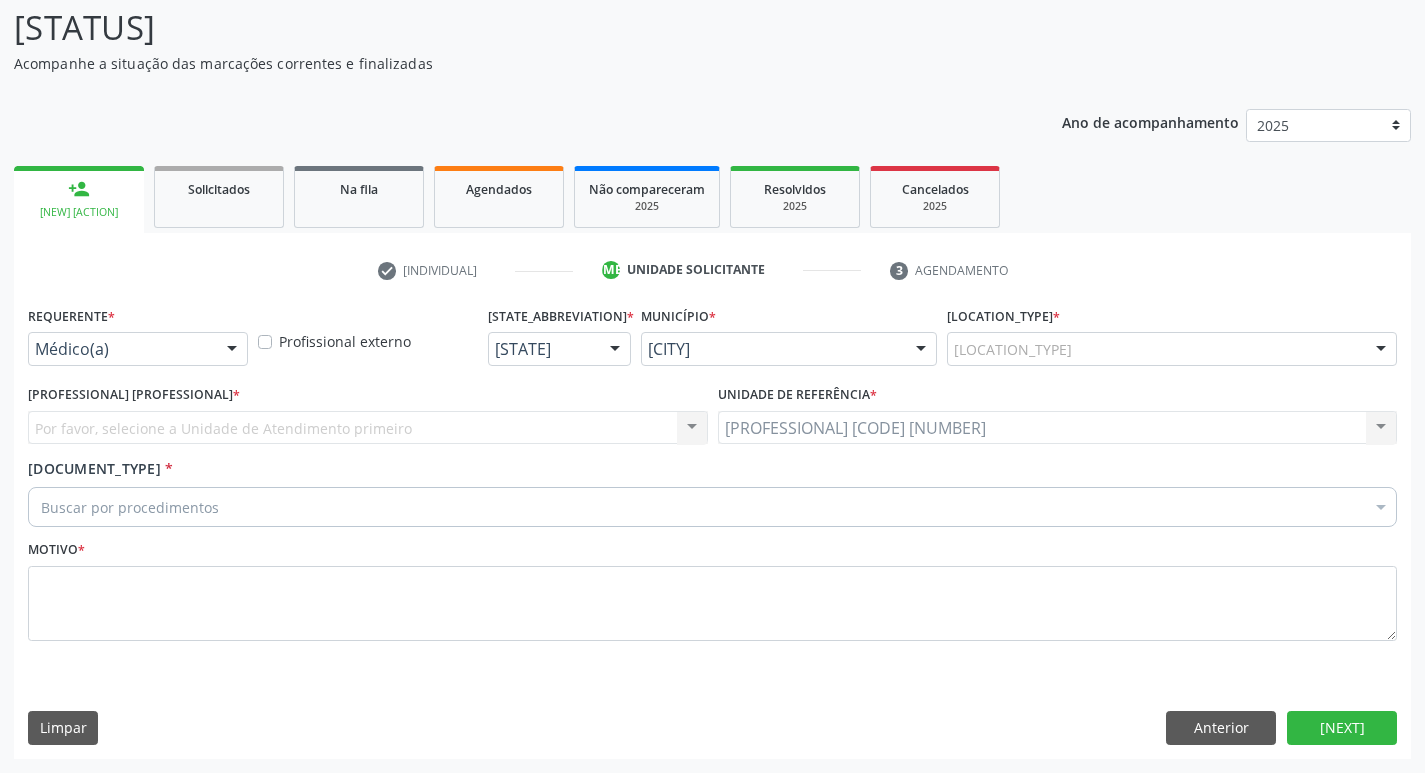 scroll, scrollTop: 133, scrollLeft: 0, axis: vertical 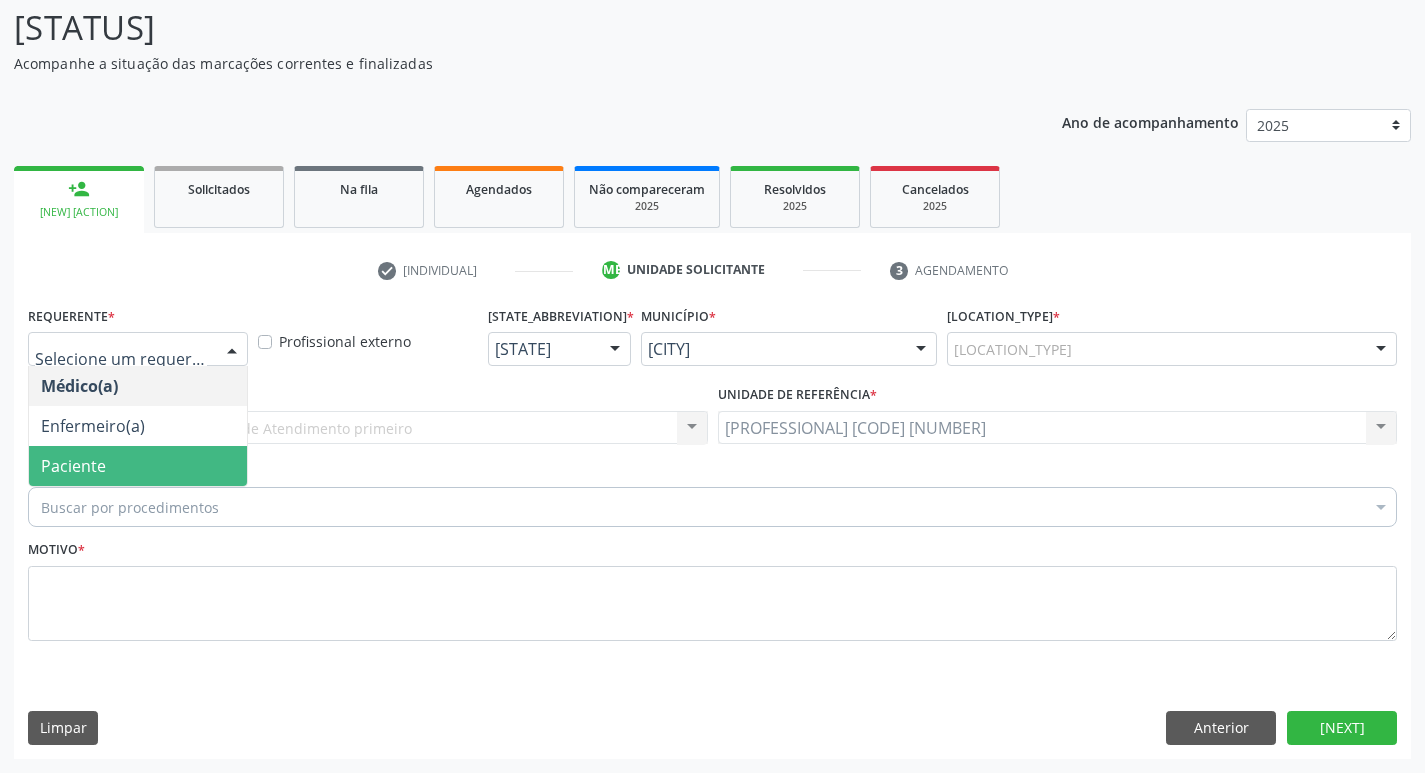 click on "[PERSON]" at bounding box center (138, 466) 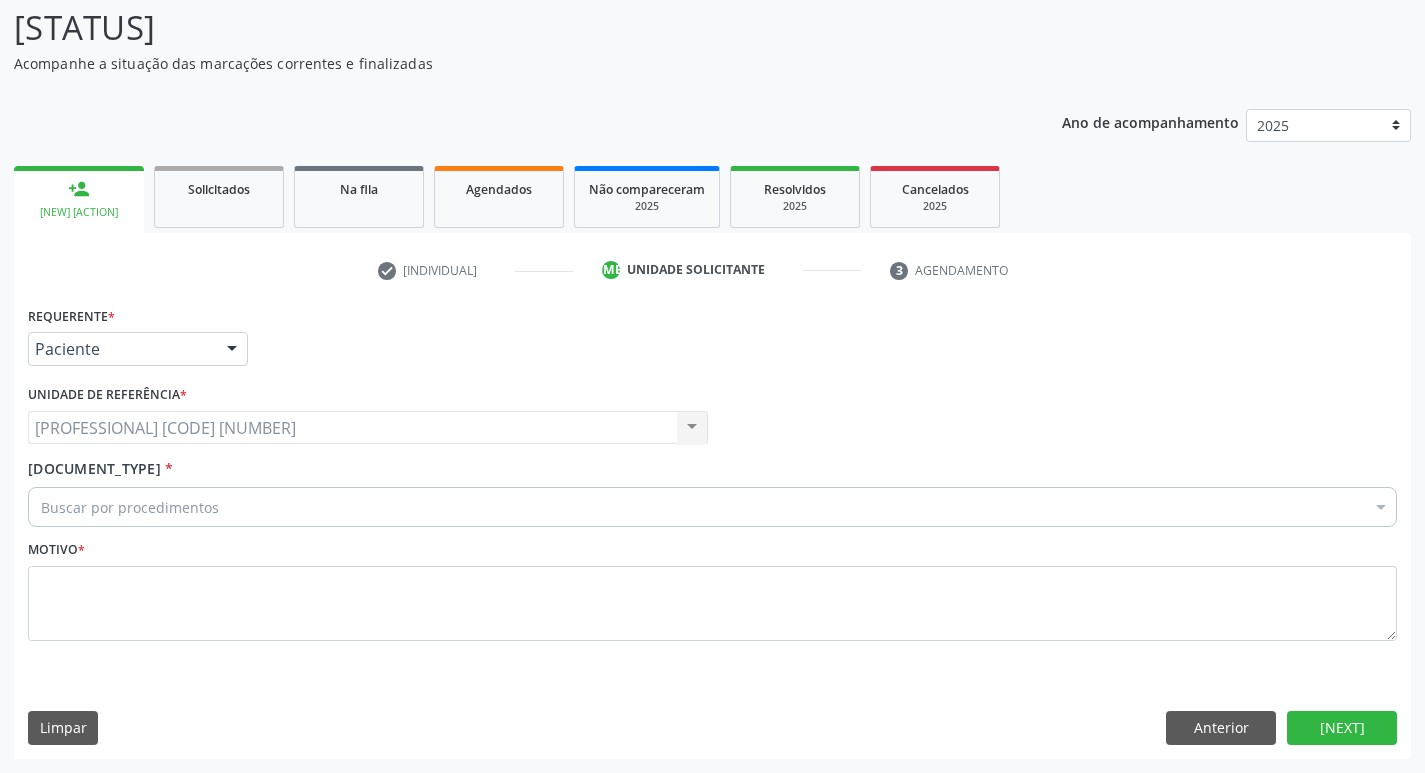 click on "[ACTION_VERB] [MEDICAL_PROCEDURE]" at bounding box center (712, 507) 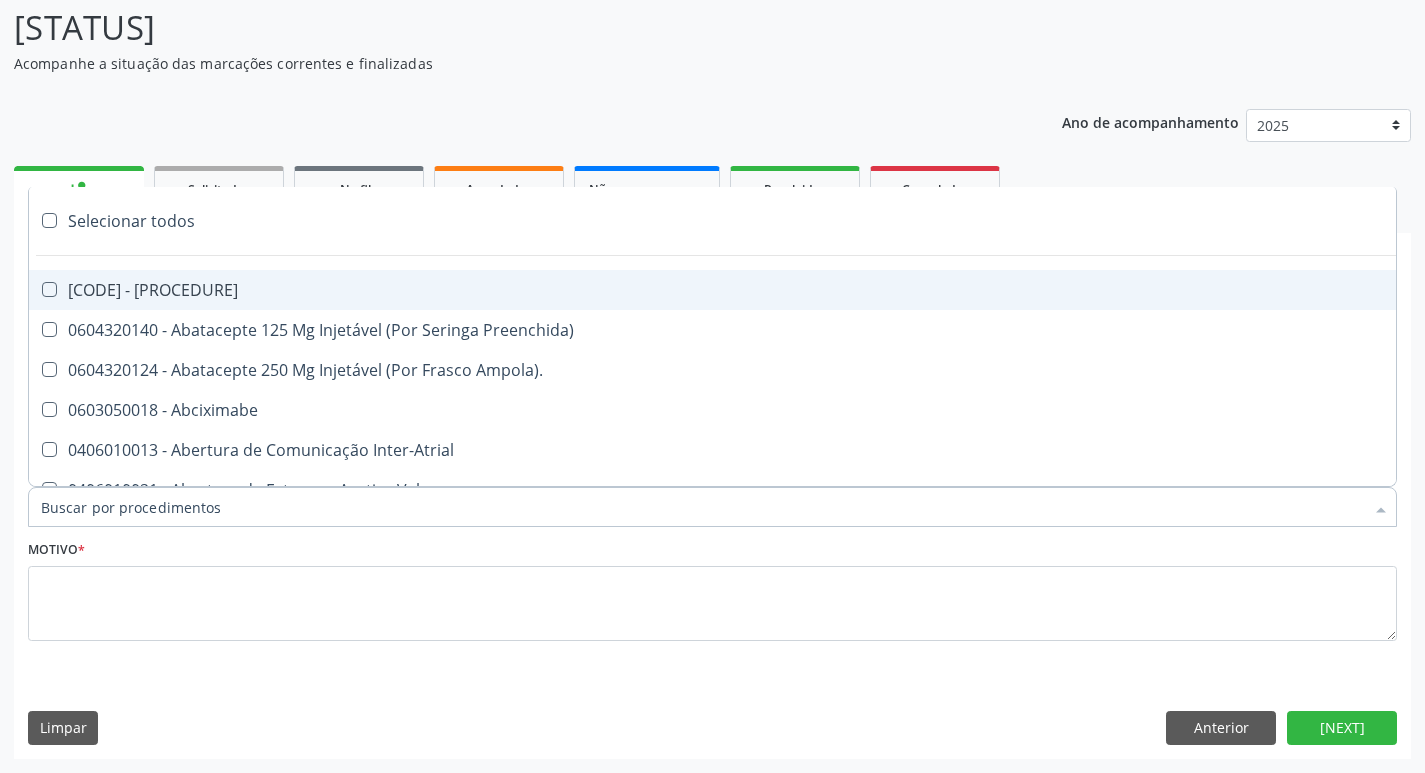 type on "2" 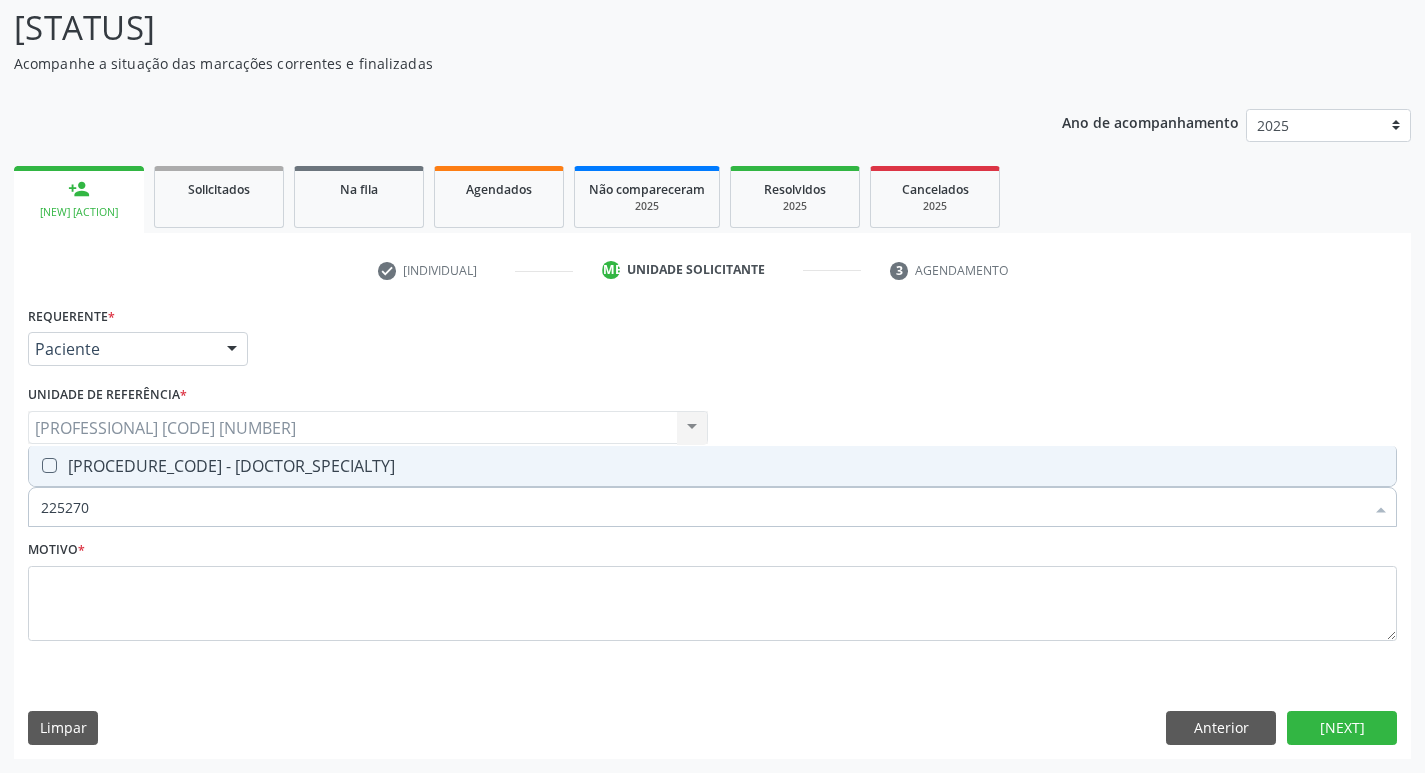 click on "[PROCEDURE_CODE] - Médico Ortopedista e Traumatologista" at bounding box center [712, 466] 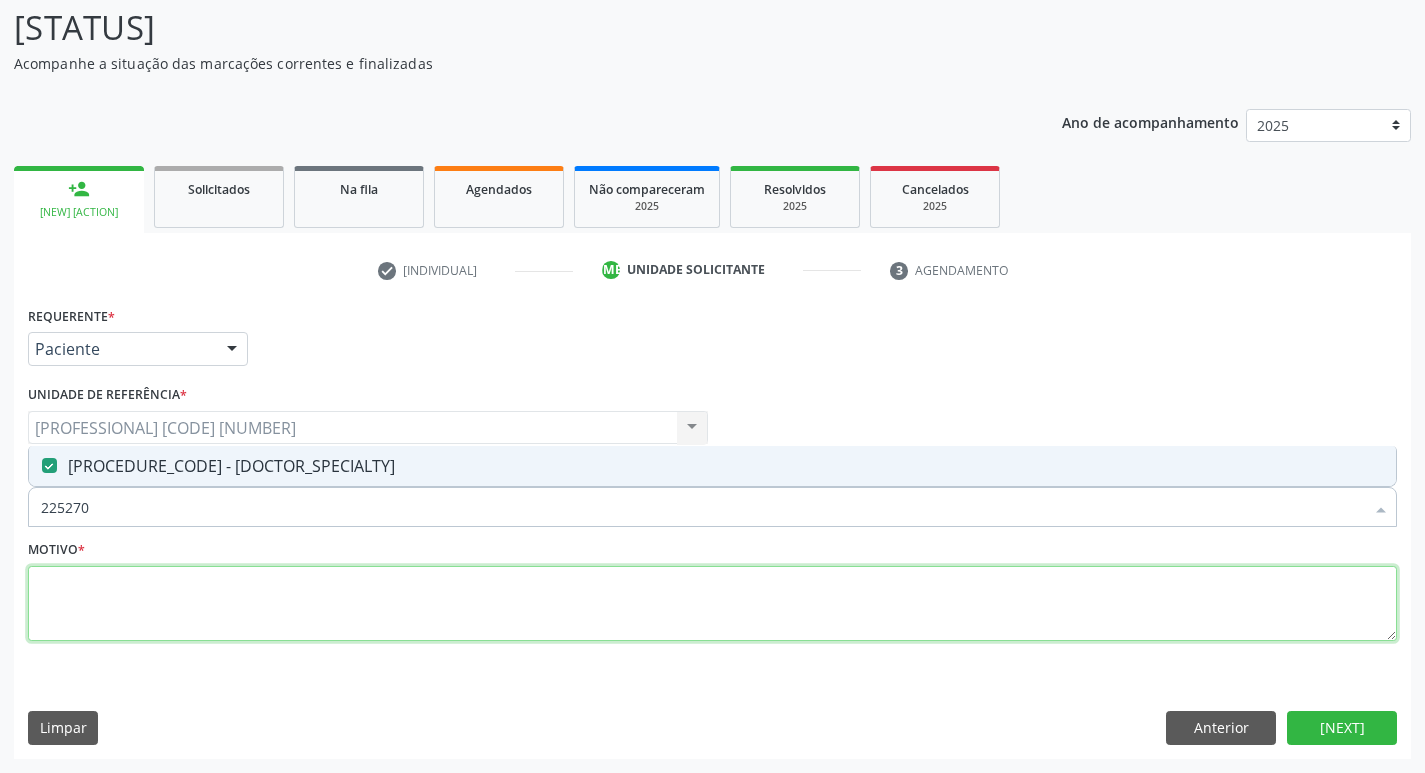 click at bounding box center [712, 604] 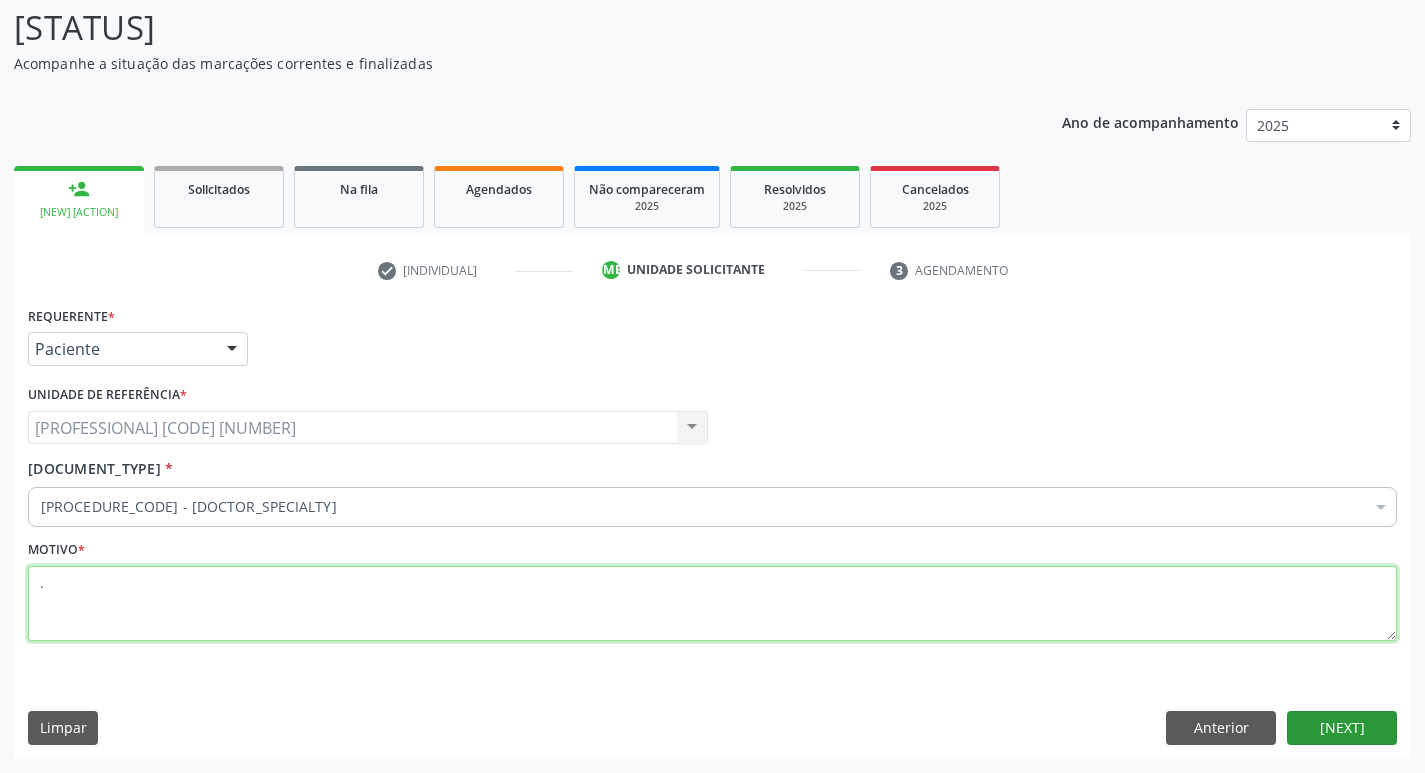 type on "." 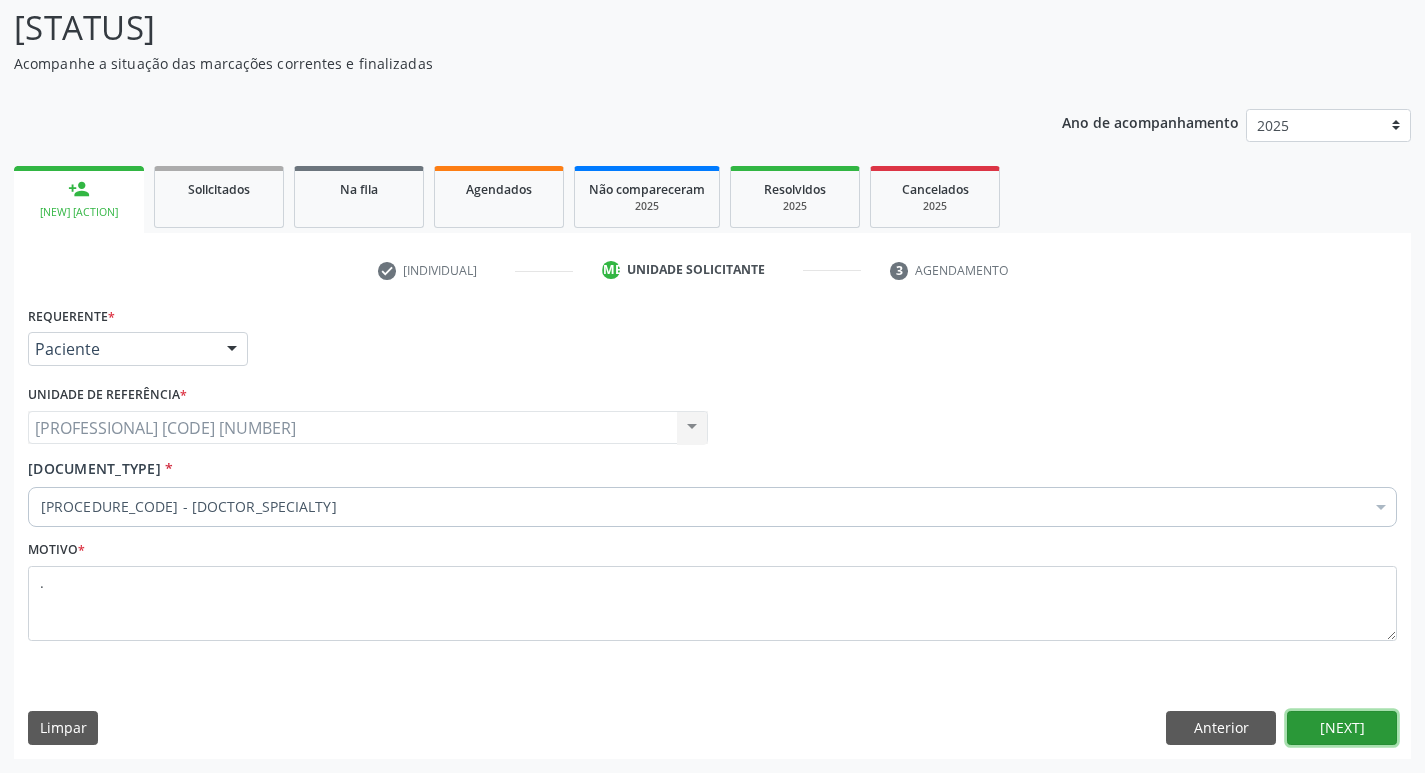 click on "Próximo" at bounding box center (1342, 728) 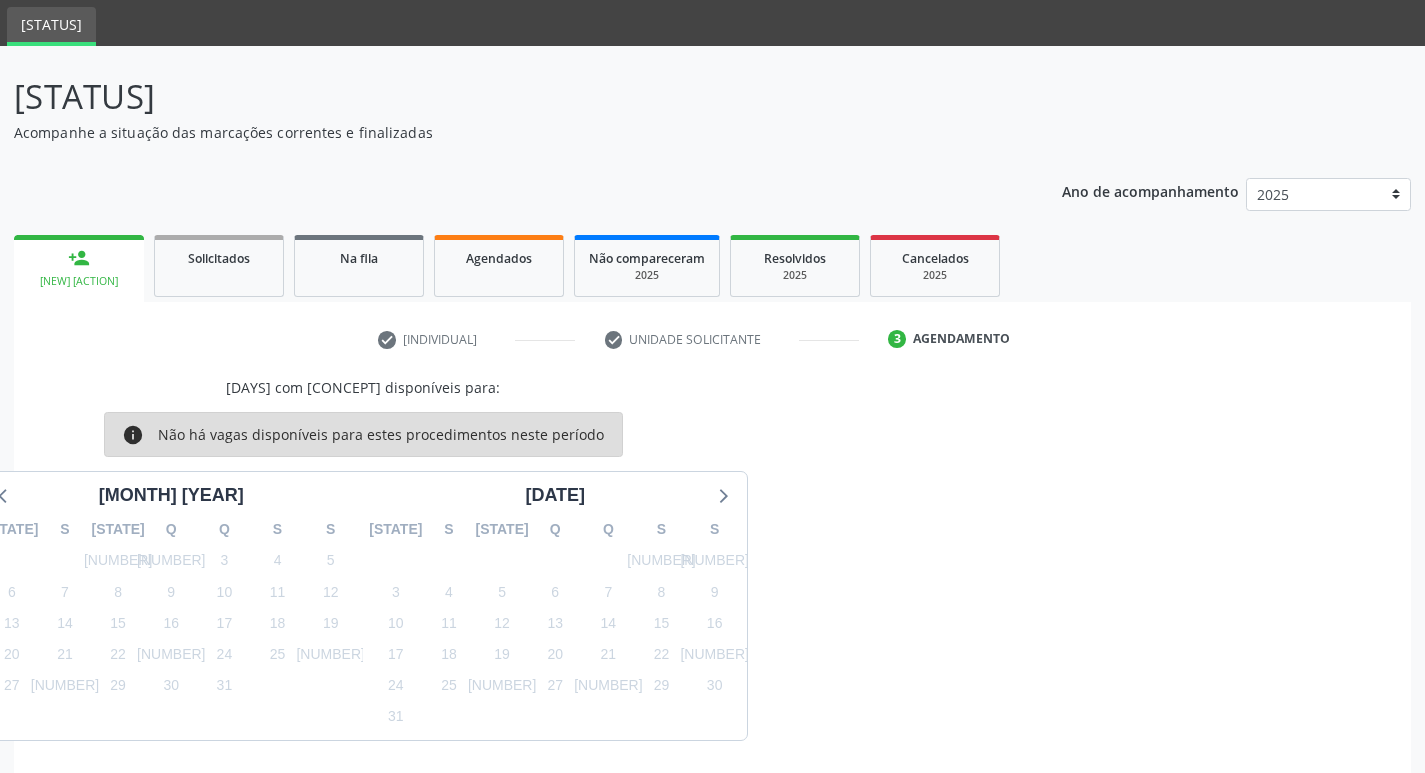 scroll, scrollTop: 135, scrollLeft: 0, axis: vertical 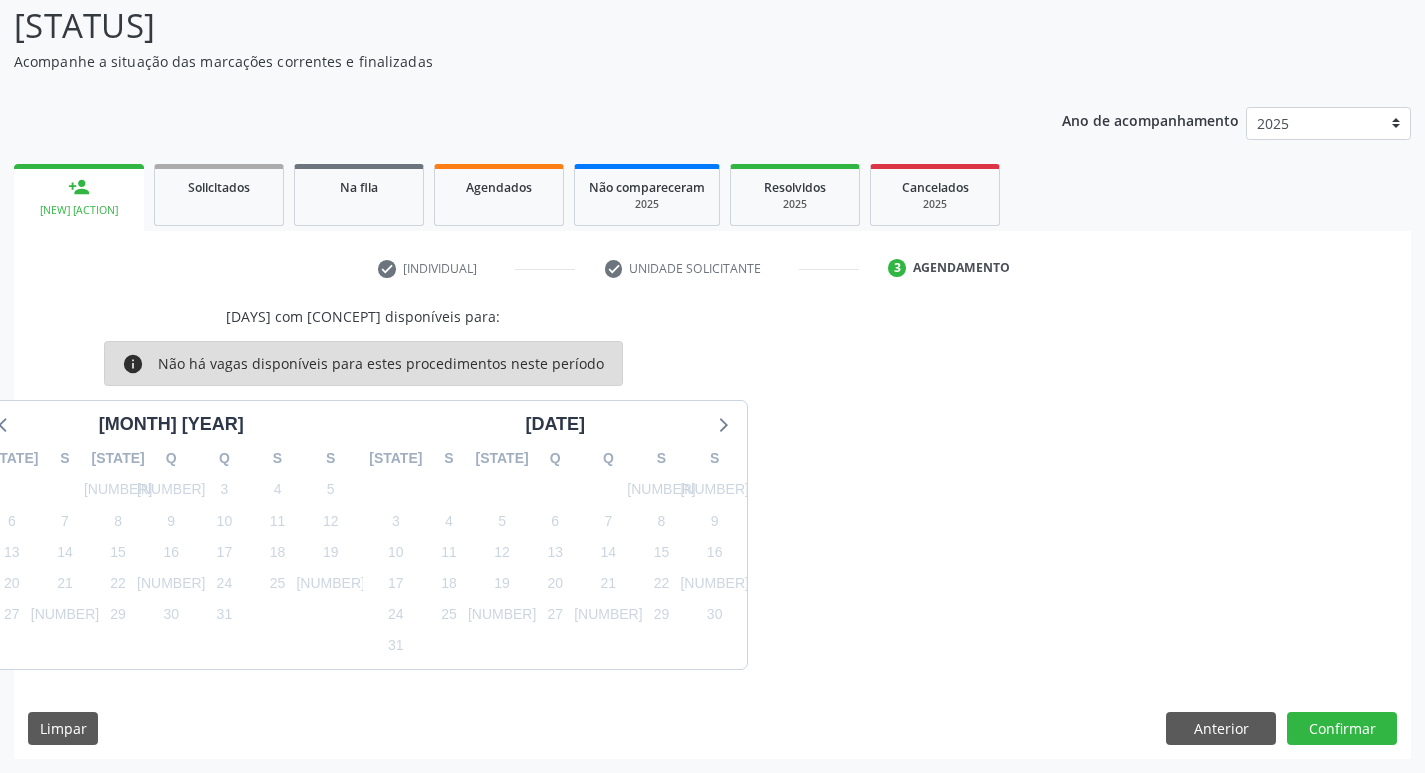 click on "person_add" at bounding box center [79, 187] 